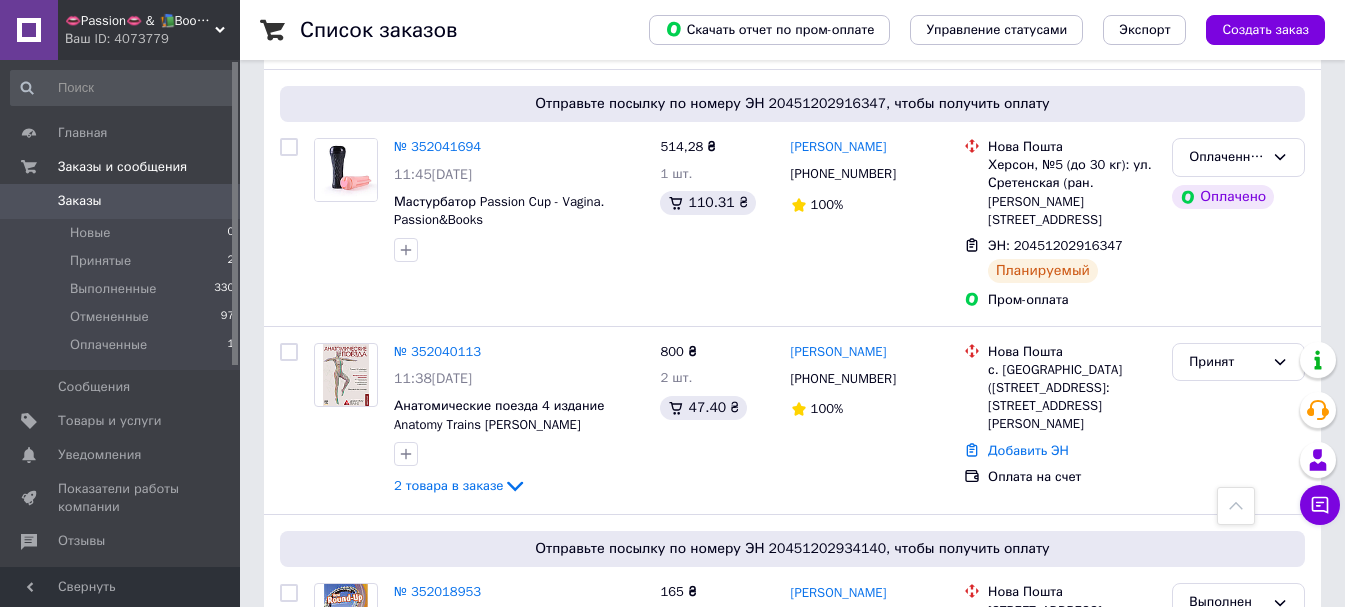 scroll, scrollTop: 0, scrollLeft: 0, axis: both 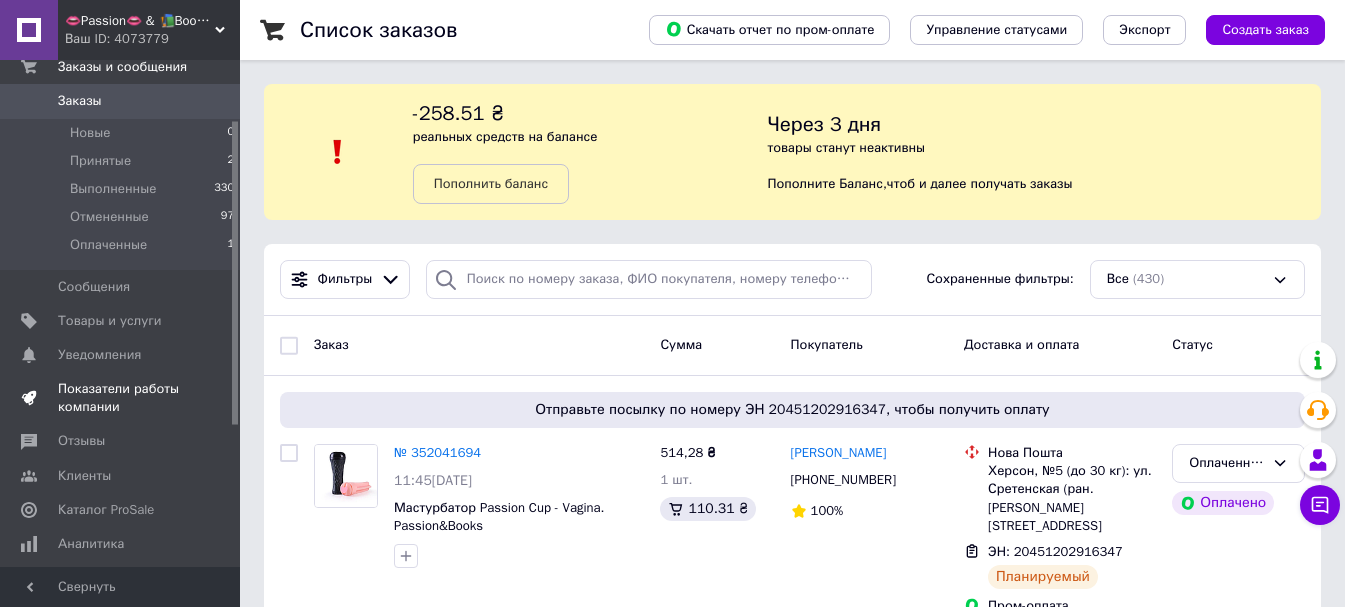 click on "Показатели работы компании" at bounding box center [121, 398] 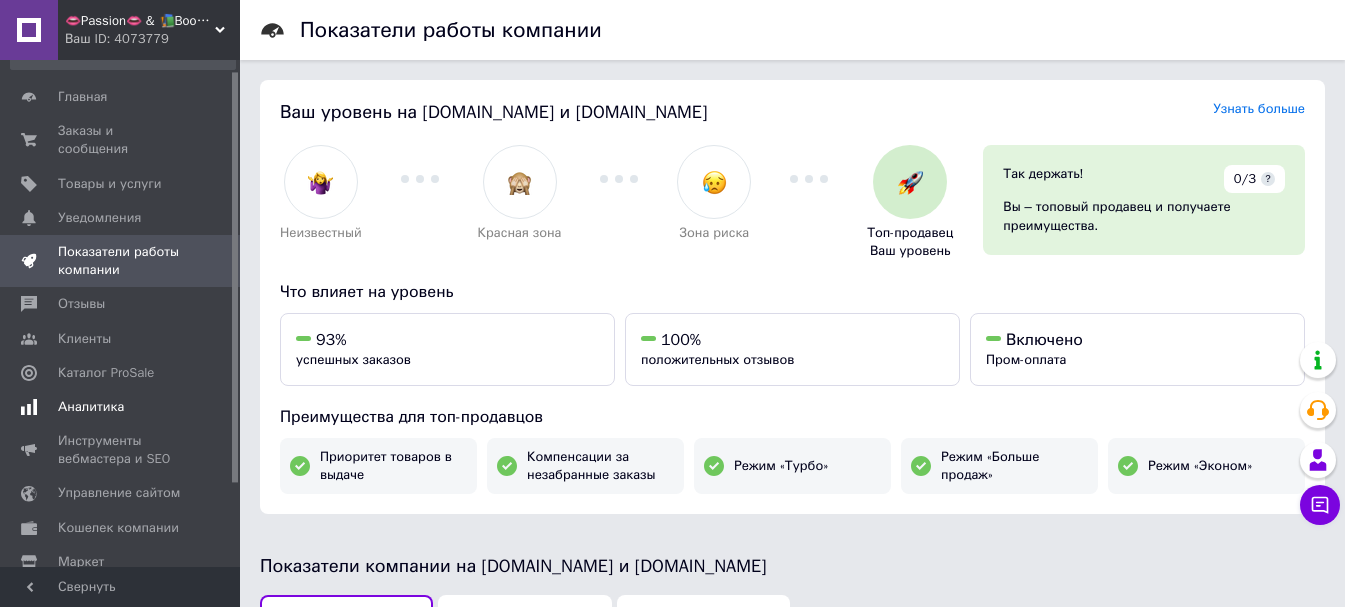scroll, scrollTop: 0, scrollLeft: 0, axis: both 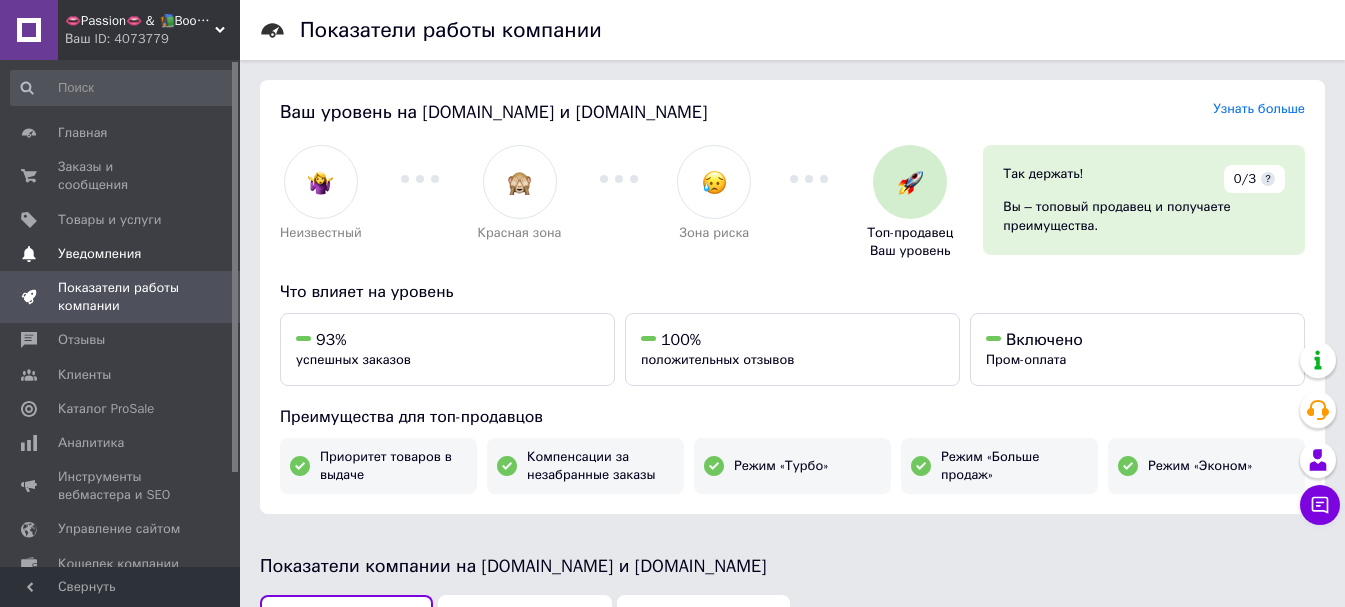 click on "Уведомления" at bounding box center (121, 254) 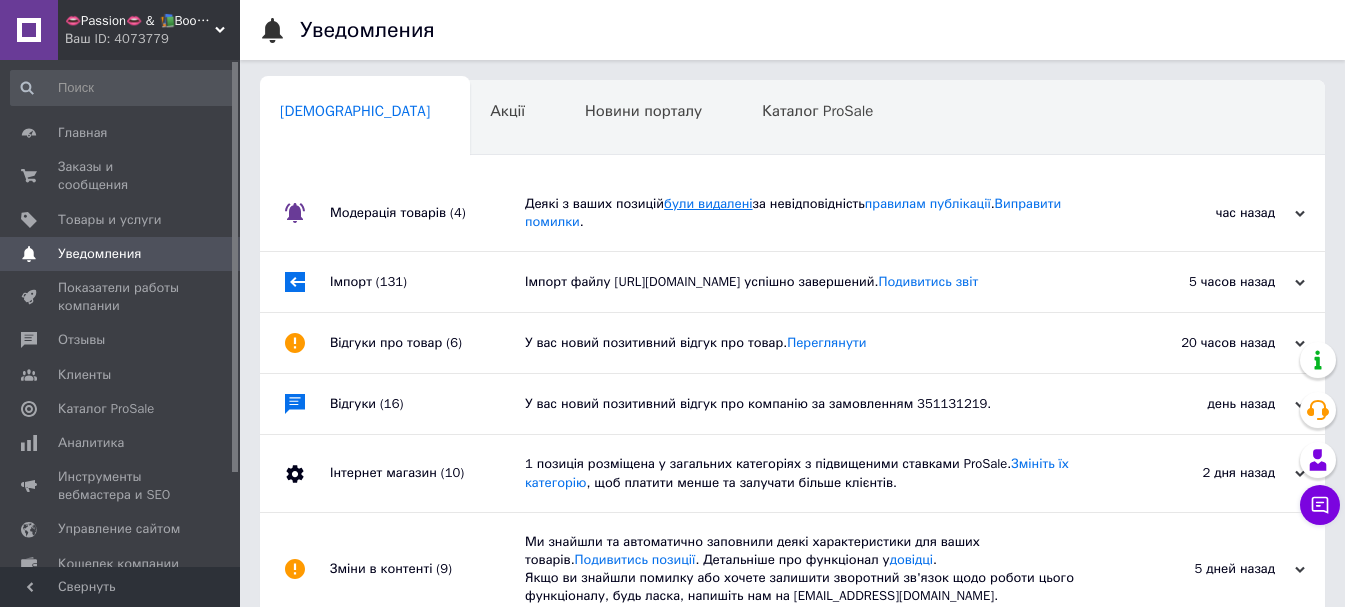 click on "були видалені" at bounding box center (708, 203) 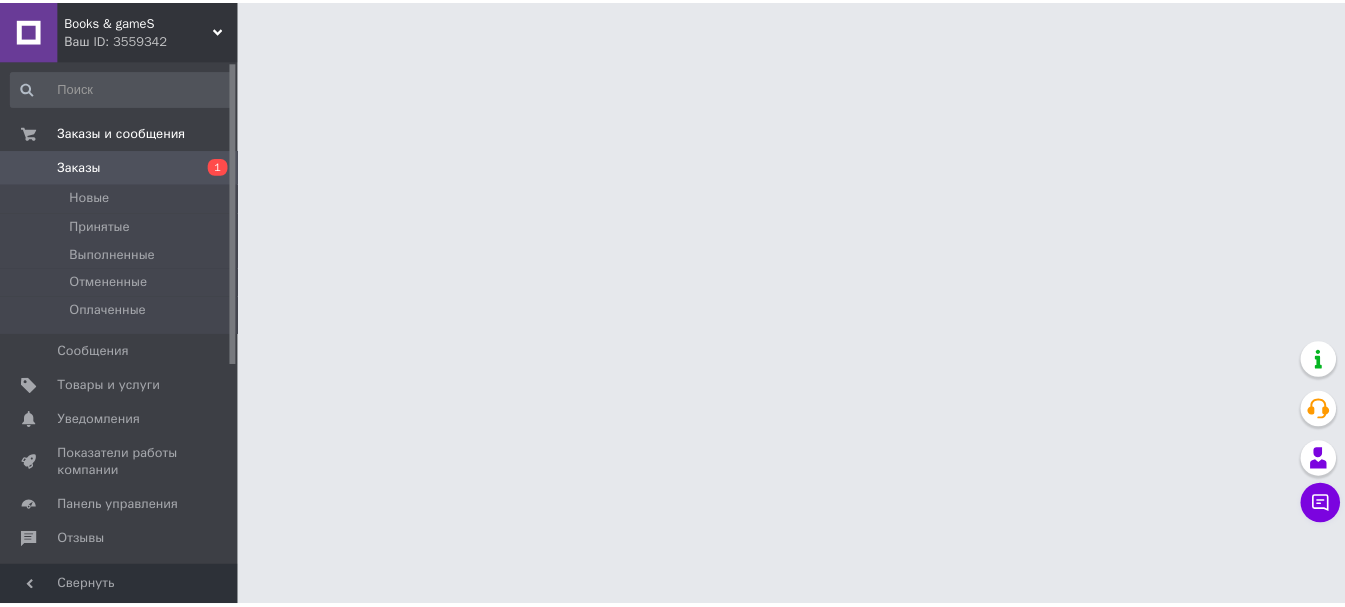 scroll, scrollTop: 0, scrollLeft: 0, axis: both 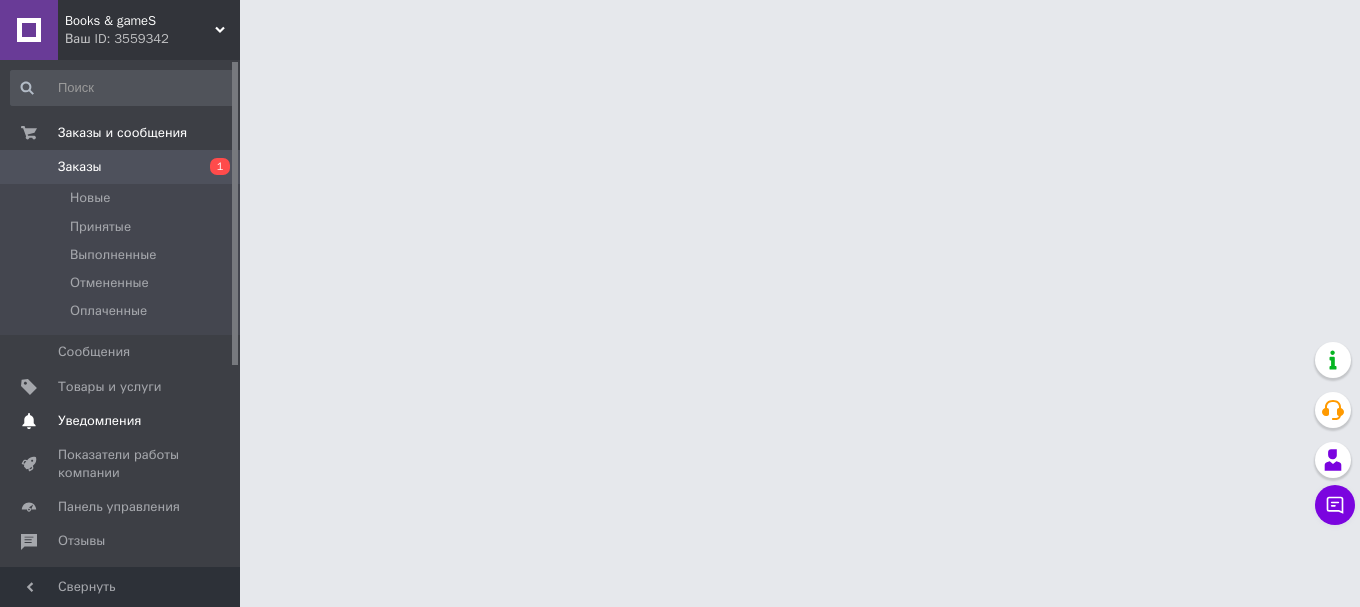 click on "Уведомления" at bounding box center (99, 421) 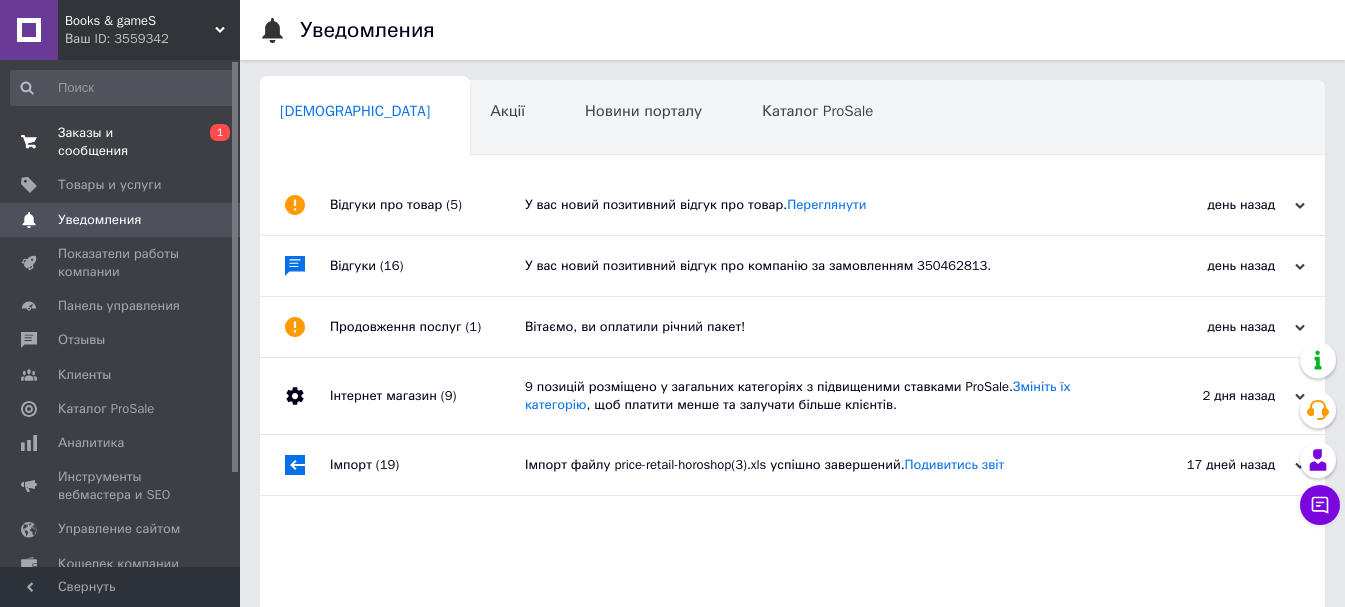 click on "Заказы и сообщения" at bounding box center [121, 142] 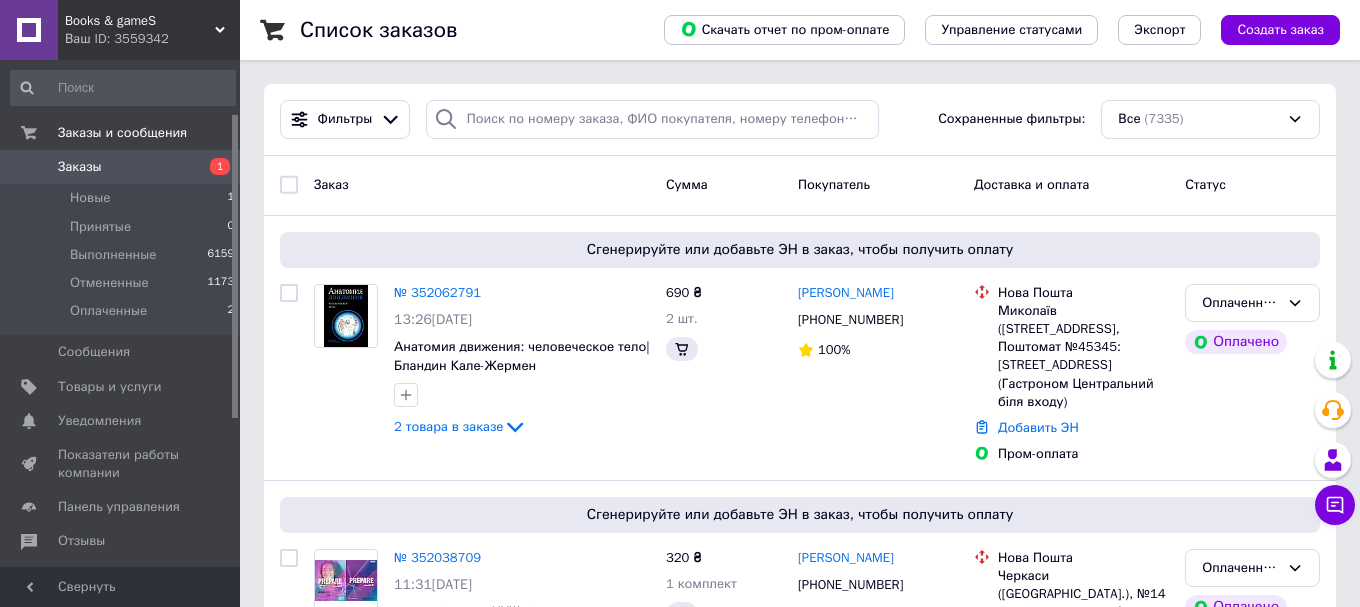 click on "Books & gameS Ваш ID: 3559342 Сайт Books & gameS Кабинет покупателя Проверить состояние системы Страница на портале 👄Passion👄 & 📚Books📚 Справка Выйти Заказы и сообщения Заказы 1 Новые 1 Принятые 0 Выполненные 6159 Отмененные 1173 Оплаченные 2 Сообщения 0 Товары и услуги Уведомления 0 0 Показатели работы компании Панель управления Отзывы Клиенты Каталог ProSale Аналитика Инструменты вебмастера и SEO Управление сайтом Кошелек компании Маркет Настройки Тарифы и счета Prom микс 1 000 Свернуть
Список заказов   Скачать отчет по пром-оплате Управление статусами Экспорт Все 1" at bounding box center [680, 10008] 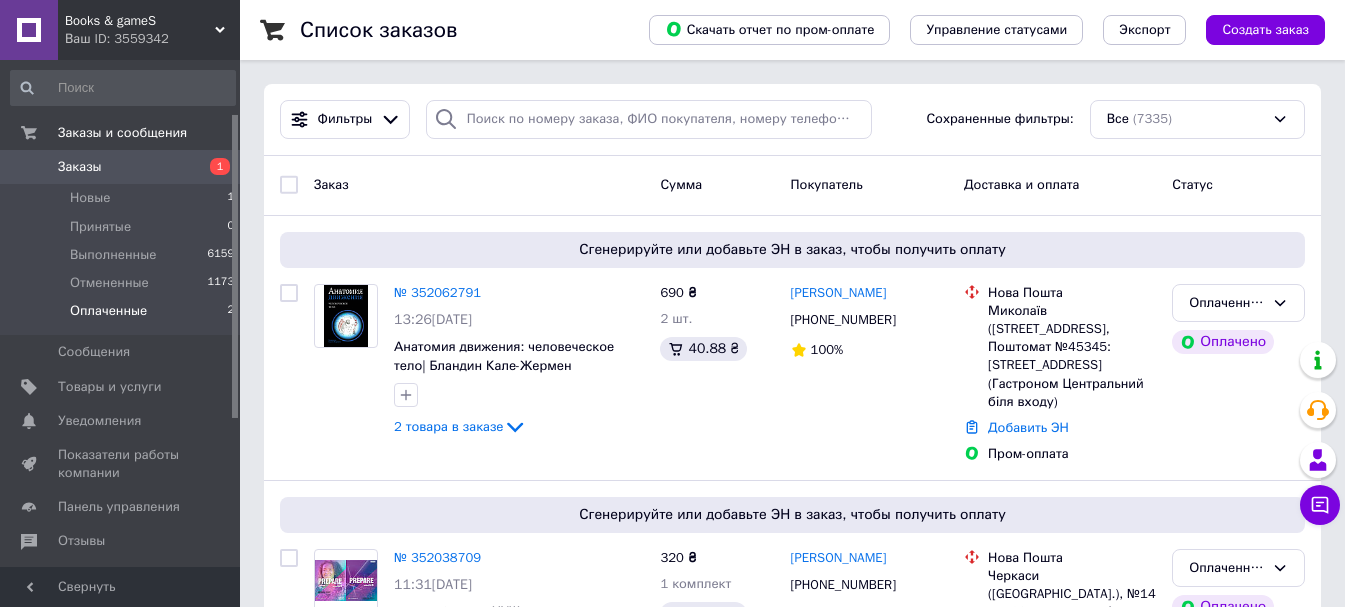scroll, scrollTop: 89, scrollLeft: 0, axis: vertical 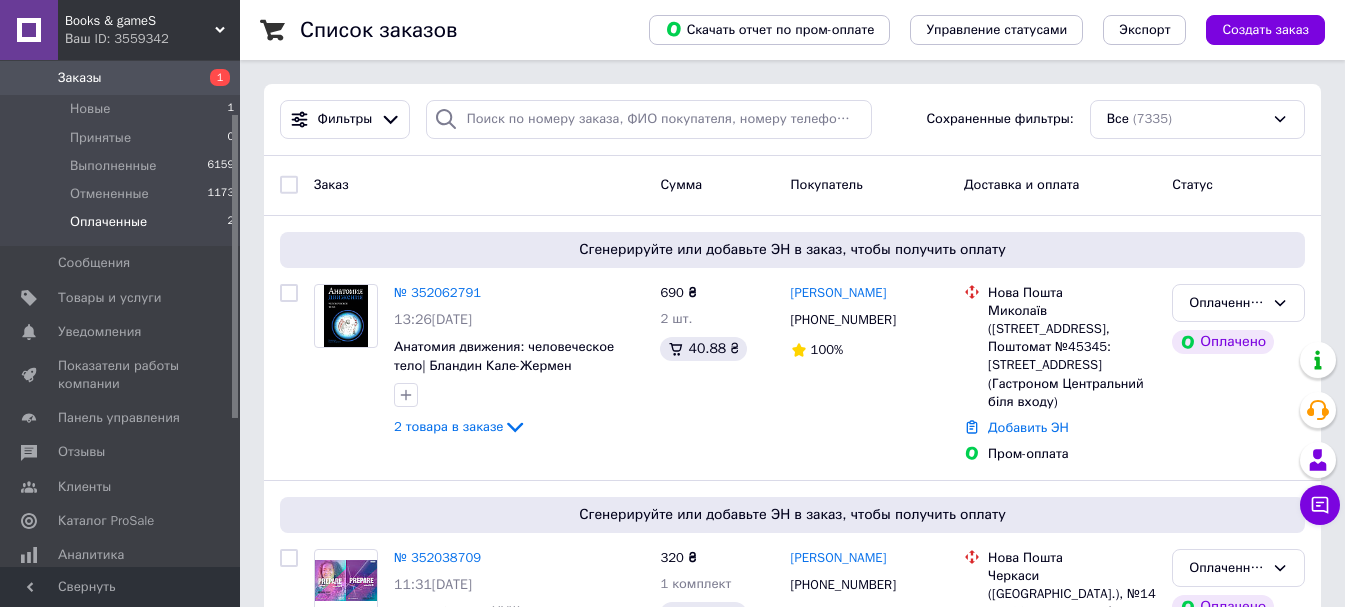 click on "Оплаченные 2" at bounding box center (123, 227) 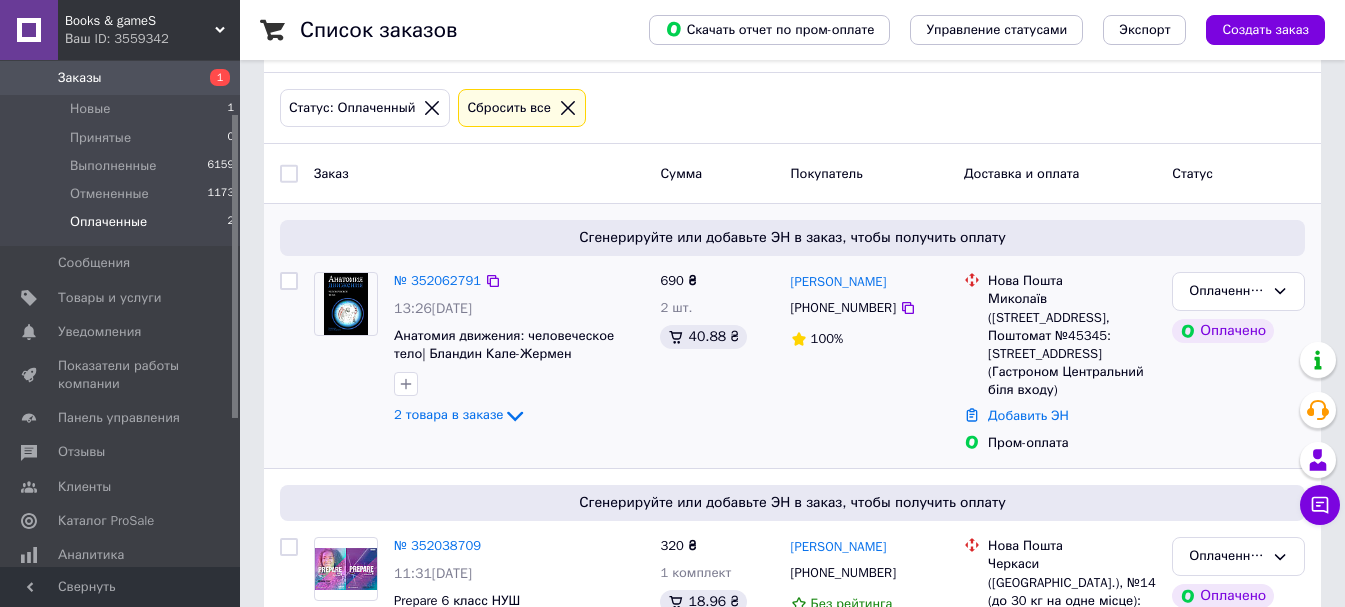 scroll, scrollTop: 0, scrollLeft: 0, axis: both 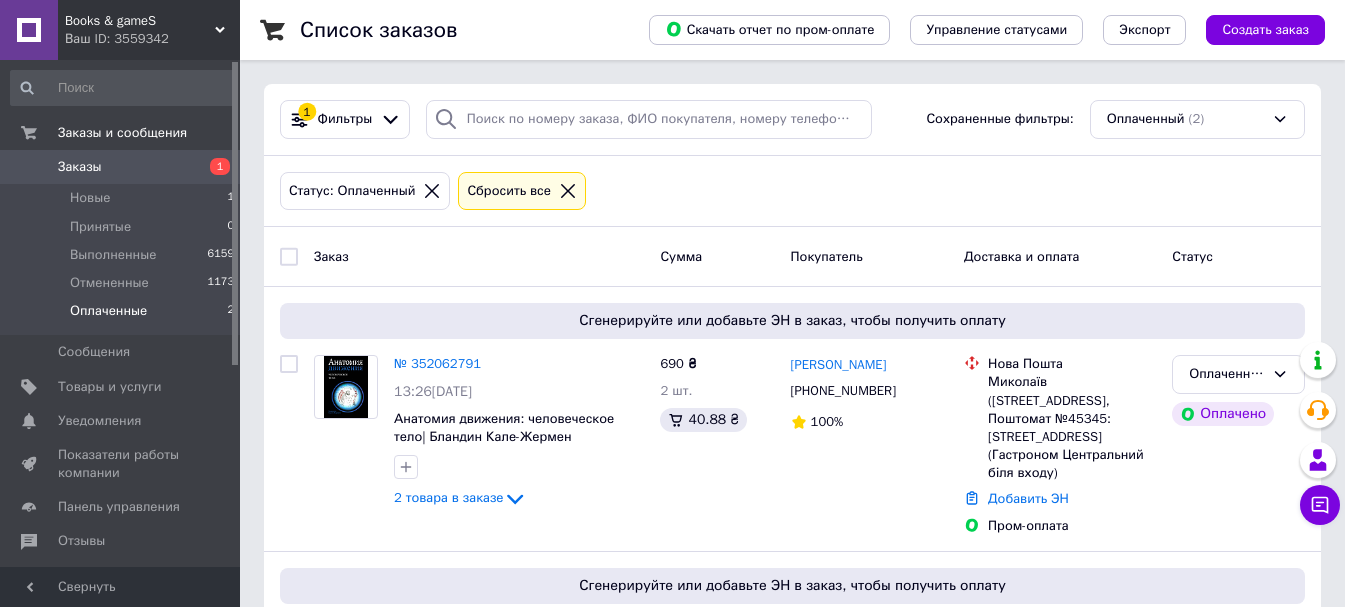drag, startPoint x: 235, startPoint y: 266, endPoint x: 236, endPoint y: 172, distance: 94.00532 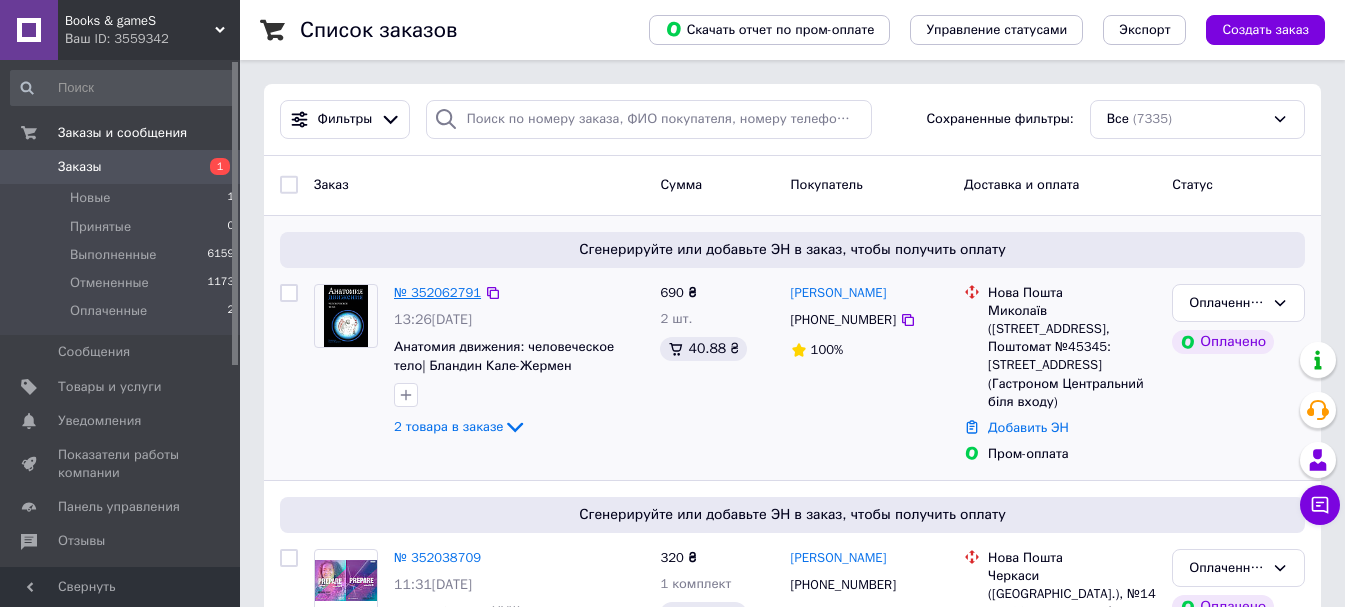 click on "№ 352062791" at bounding box center (437, 292) 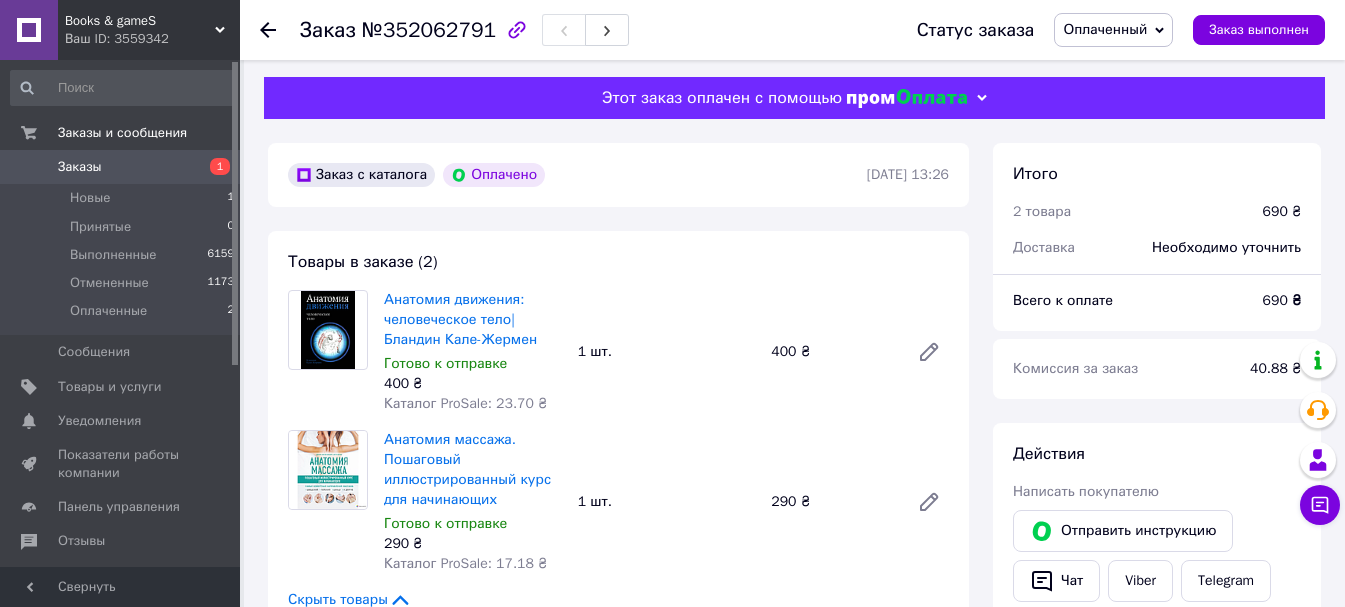 scroll, scrollTop: 0, scrollLeft: 0, axis: both 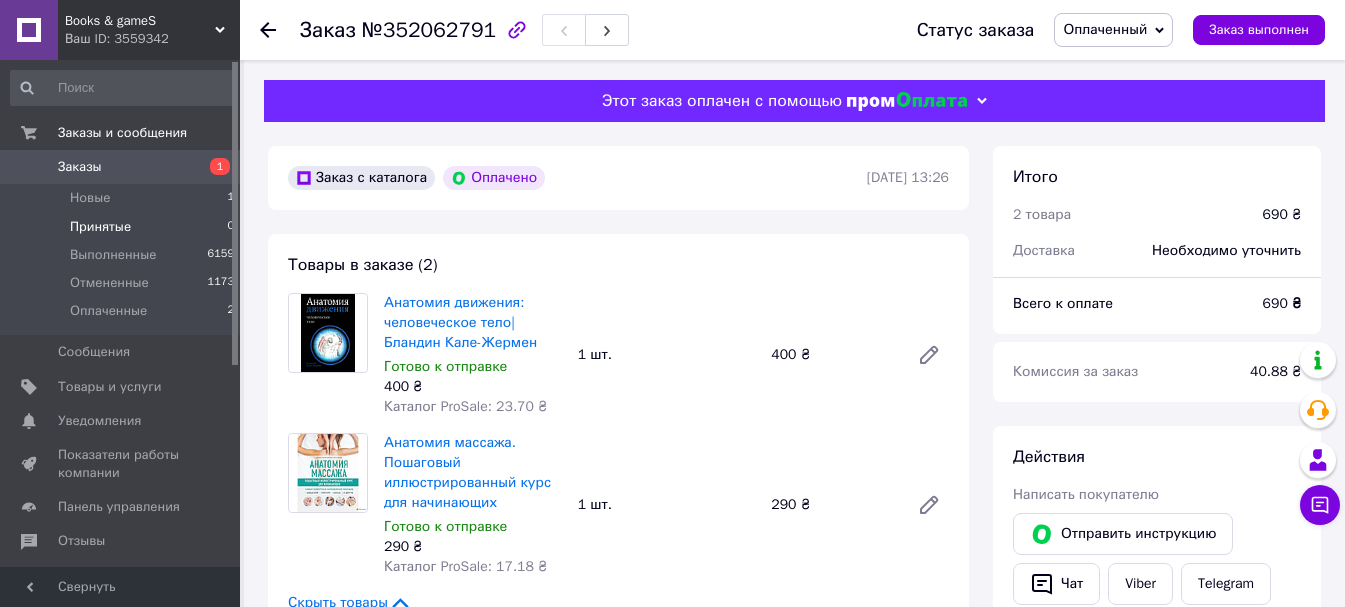 click on "Принятые 0" at bounding box center (123, 227) 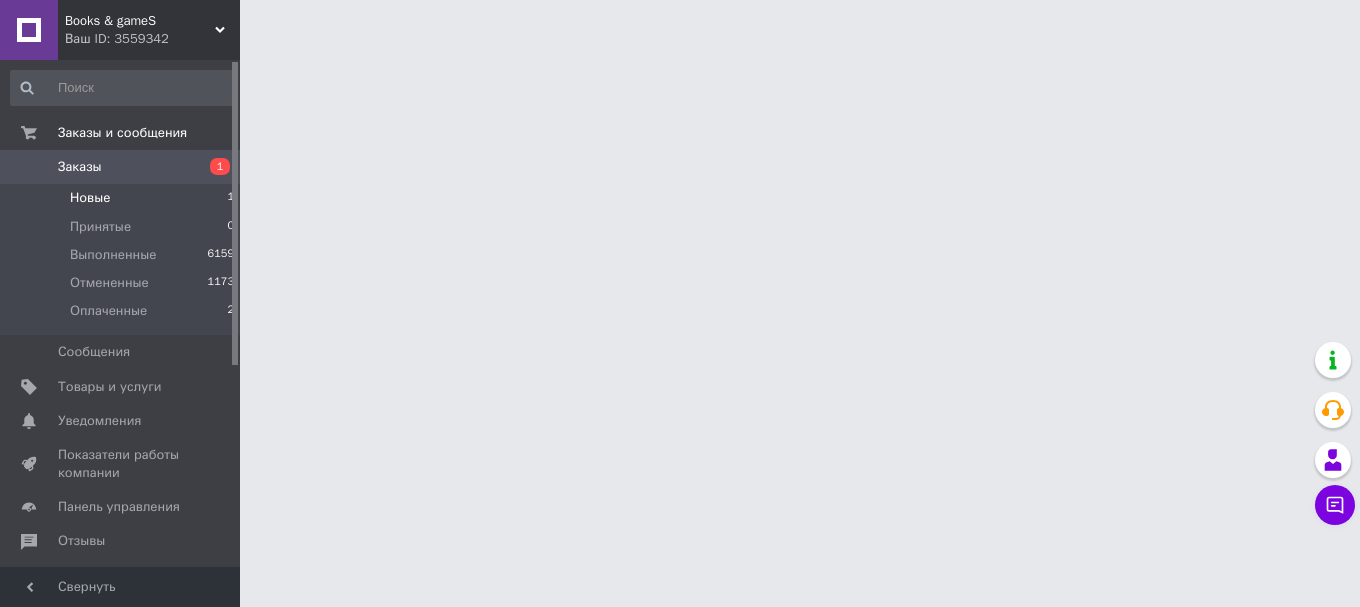 click on "Новые 1" at bounding box center [123, 198] 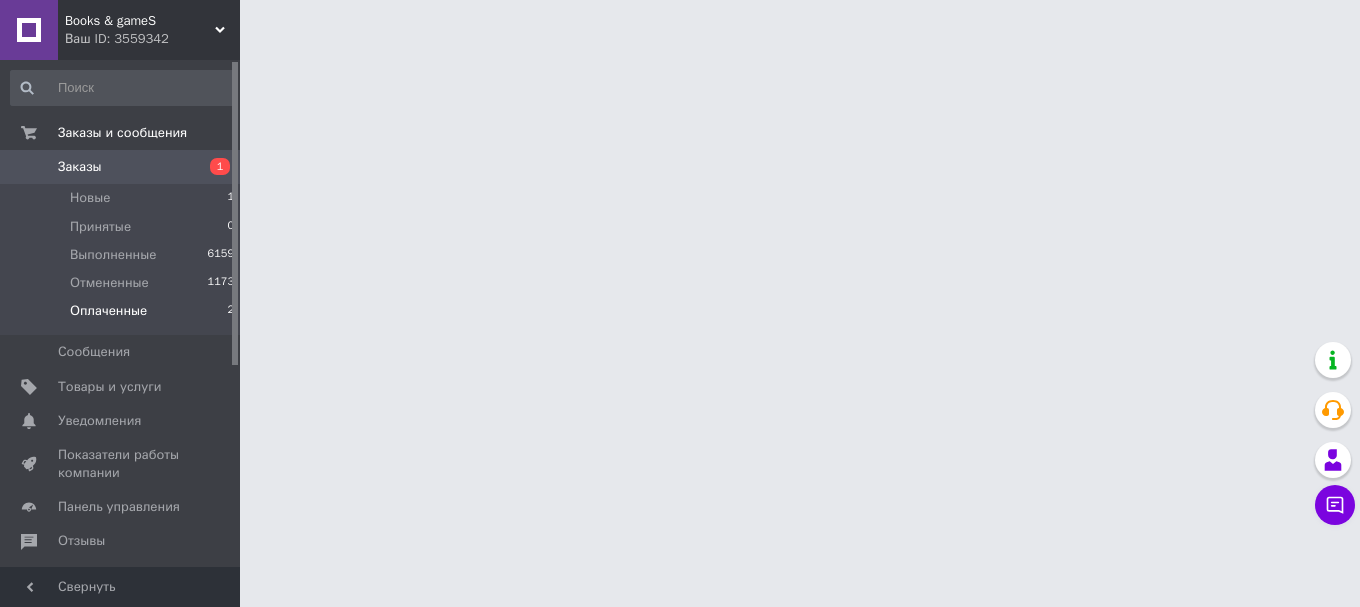 click on "Оплаченные 2" at bounding box center [123, 316] 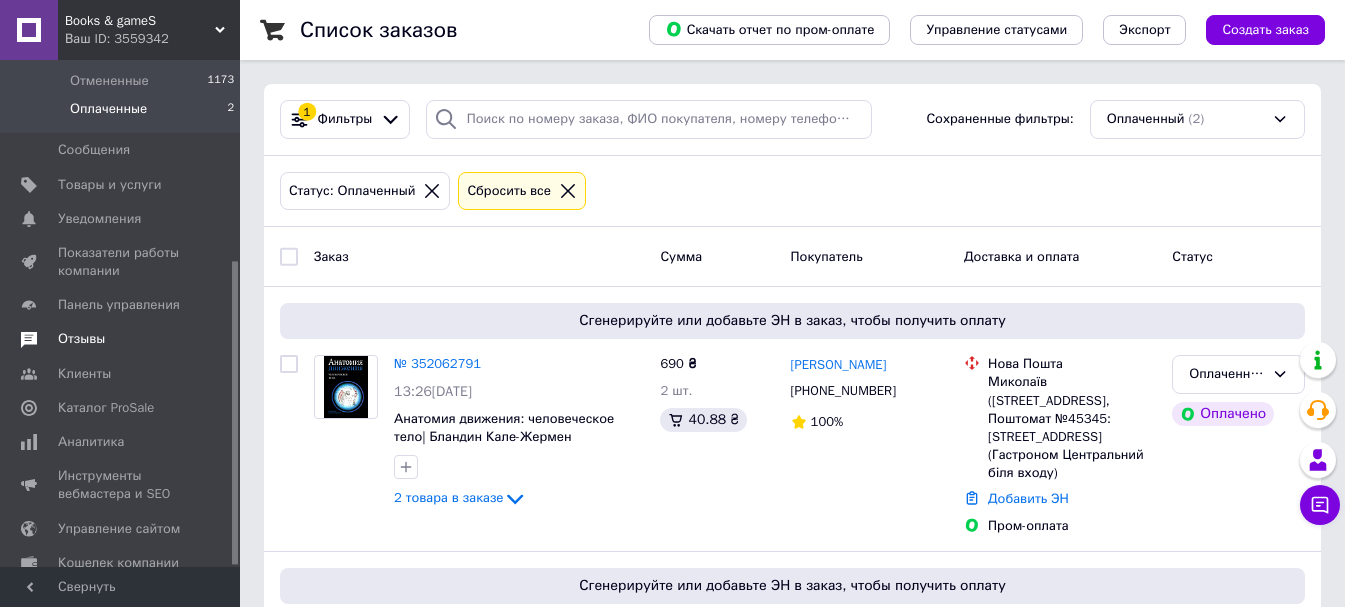 scroll, scrollTop: 336, scrollLeft: 0, axis: vertical 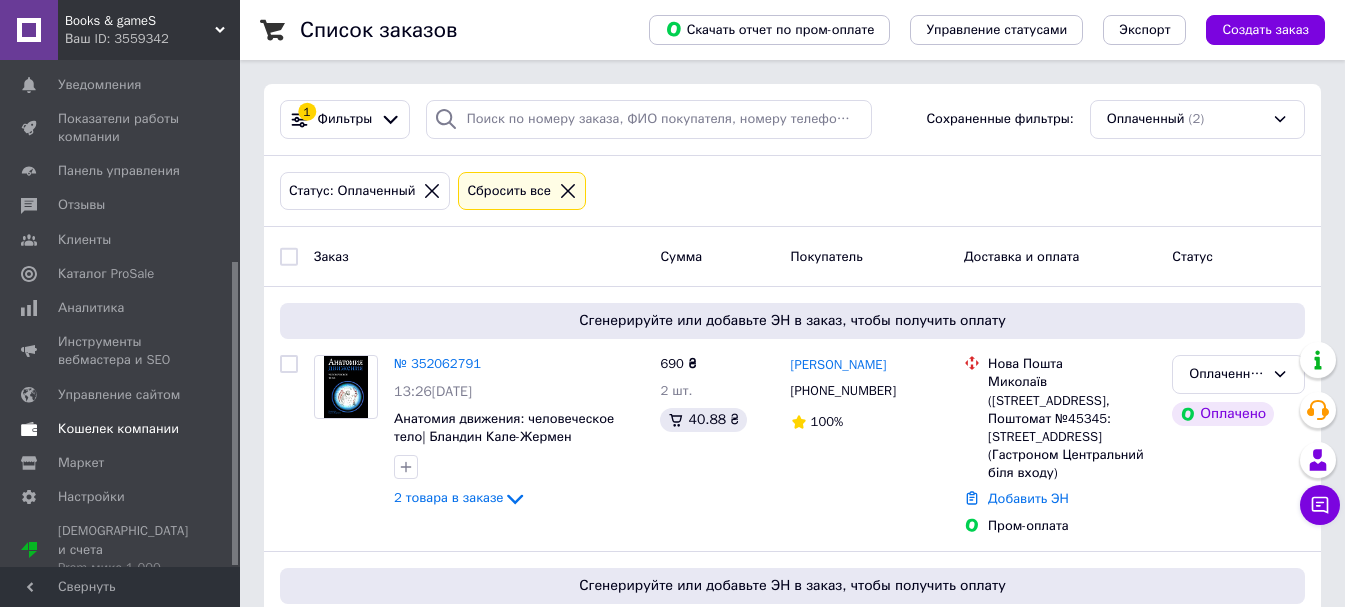 click on "Кошелек компании" at bounding box center (118, 429) 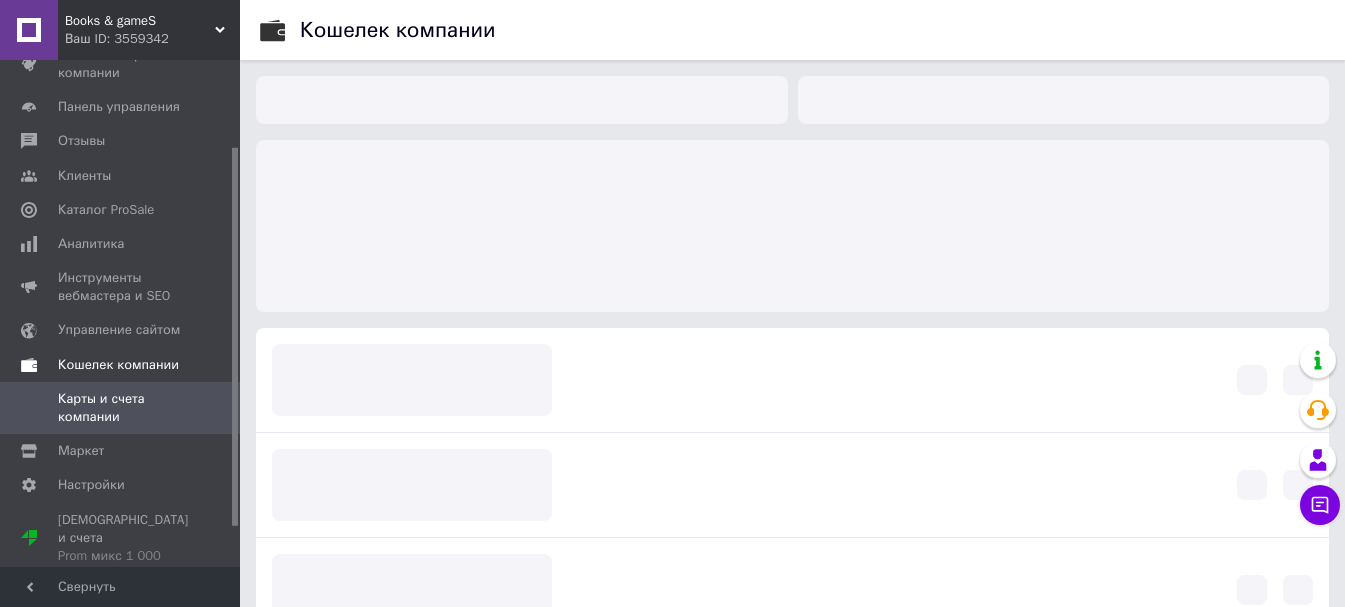 scroll, scrollTop: 116, scrollLeft: 0, axis: vertical 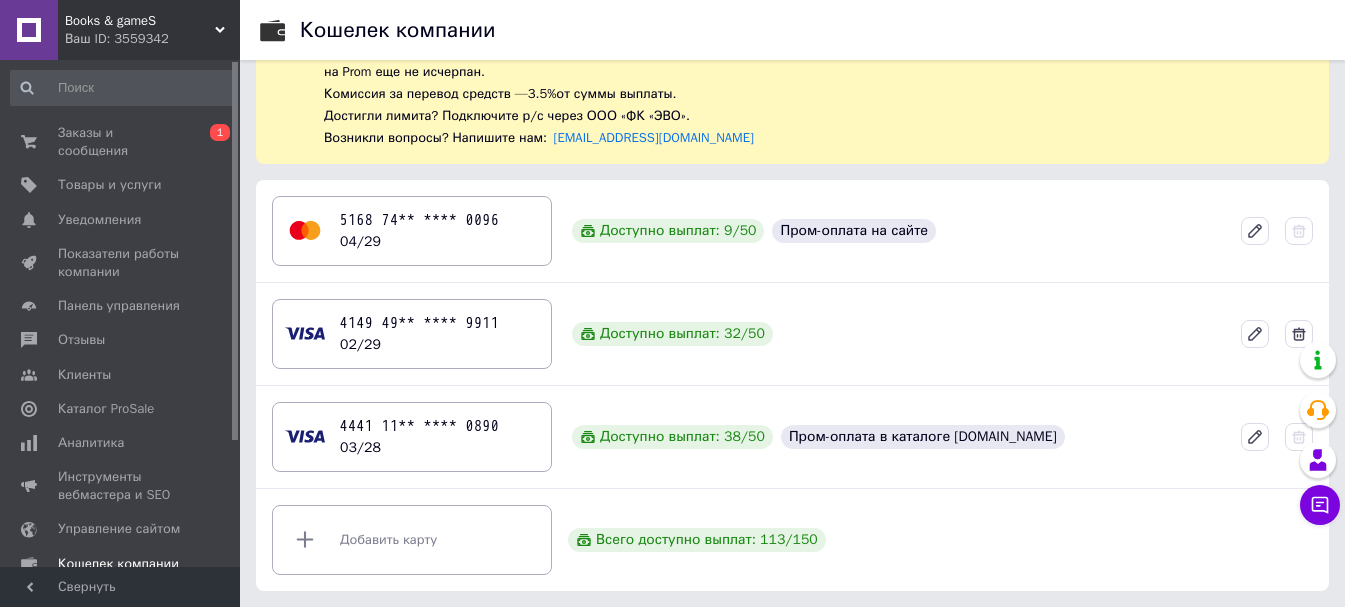 click on "Books & gameS" at bounding box center [140, 21] 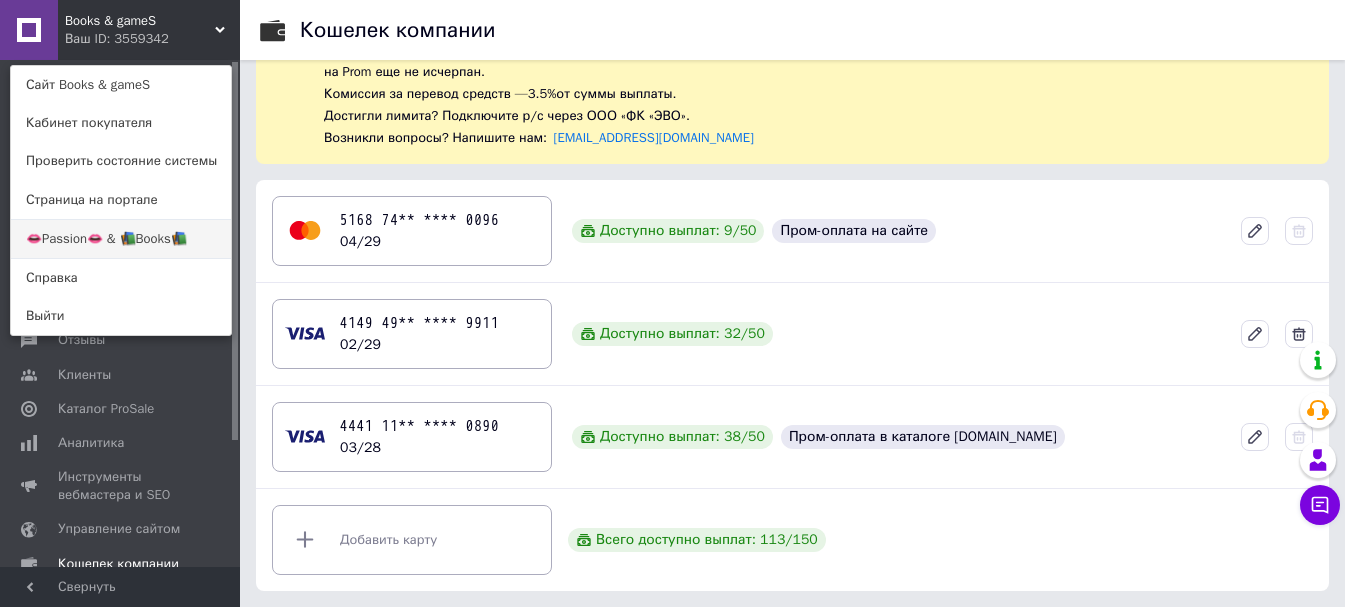 click on "👄Passion👄 & 📚Books📚" at bounding box center [121, 239] 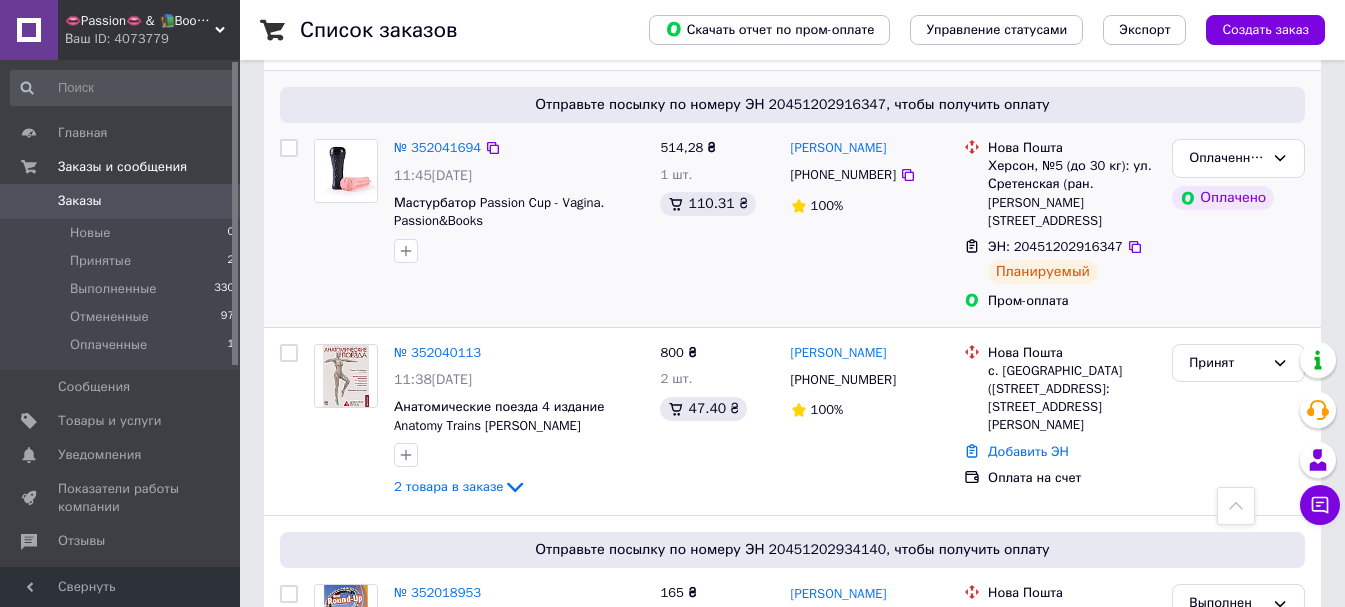 scroll, scrollTop: 200, scrollLeft: 0, axis: vertical 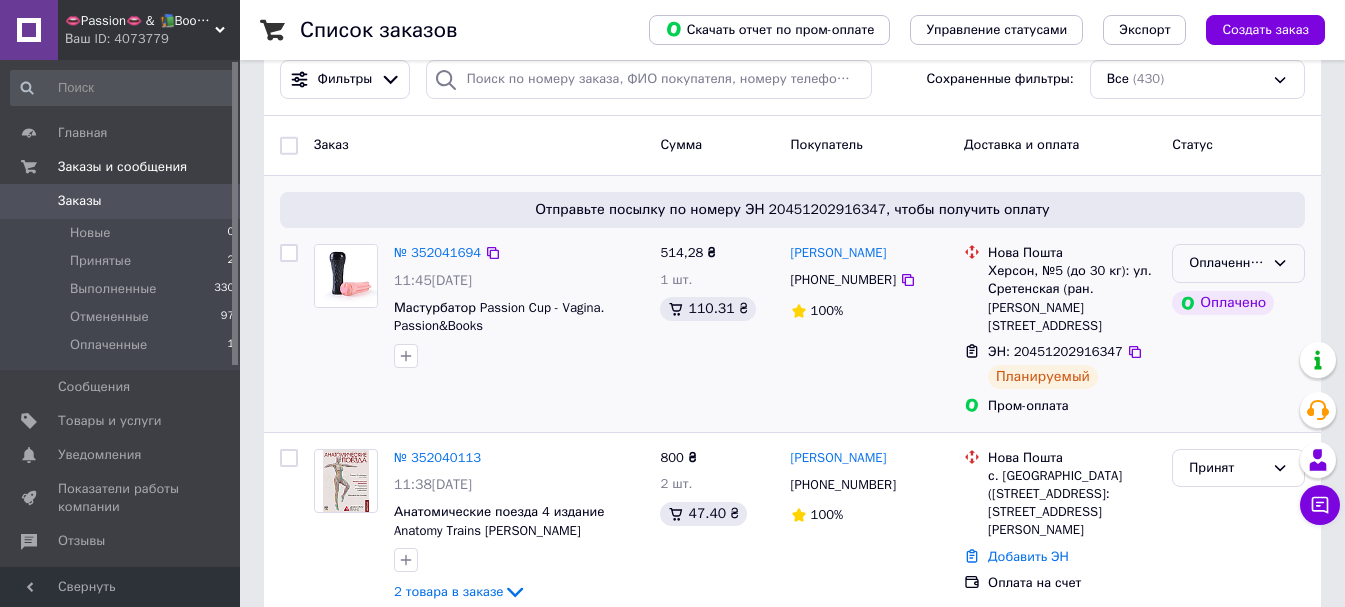 click on "Оплаченный" at bounding box center [1226, 263] 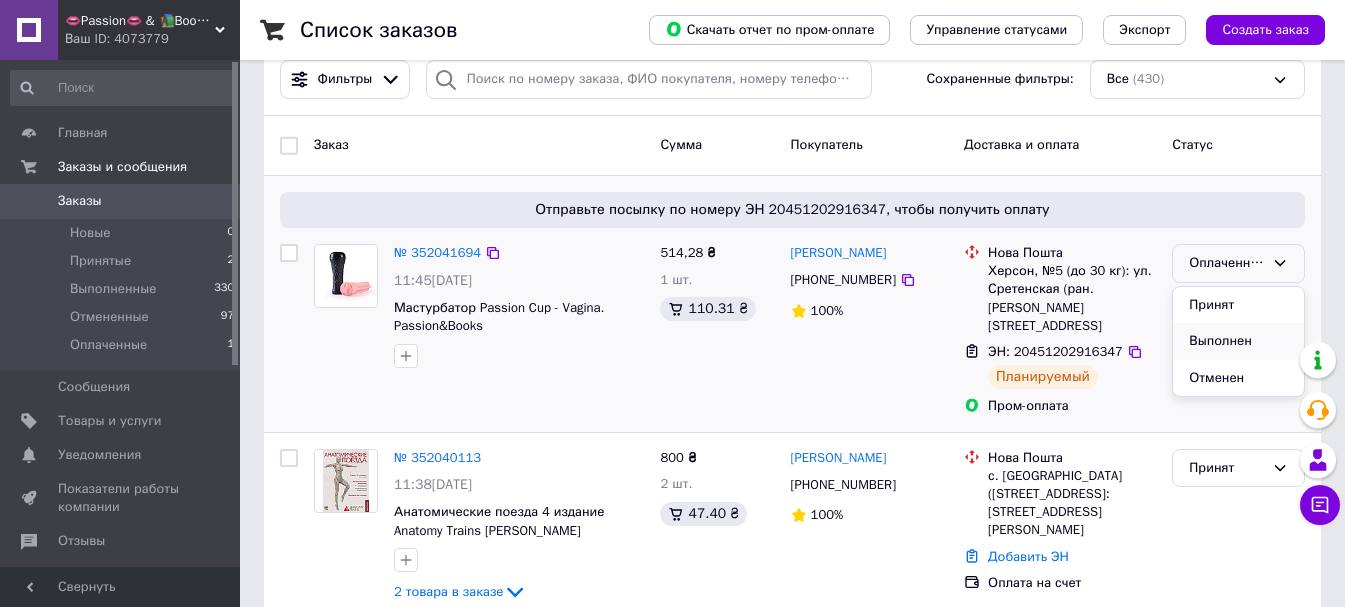 click on "Выполнен" at bounding box center [1238, 341] 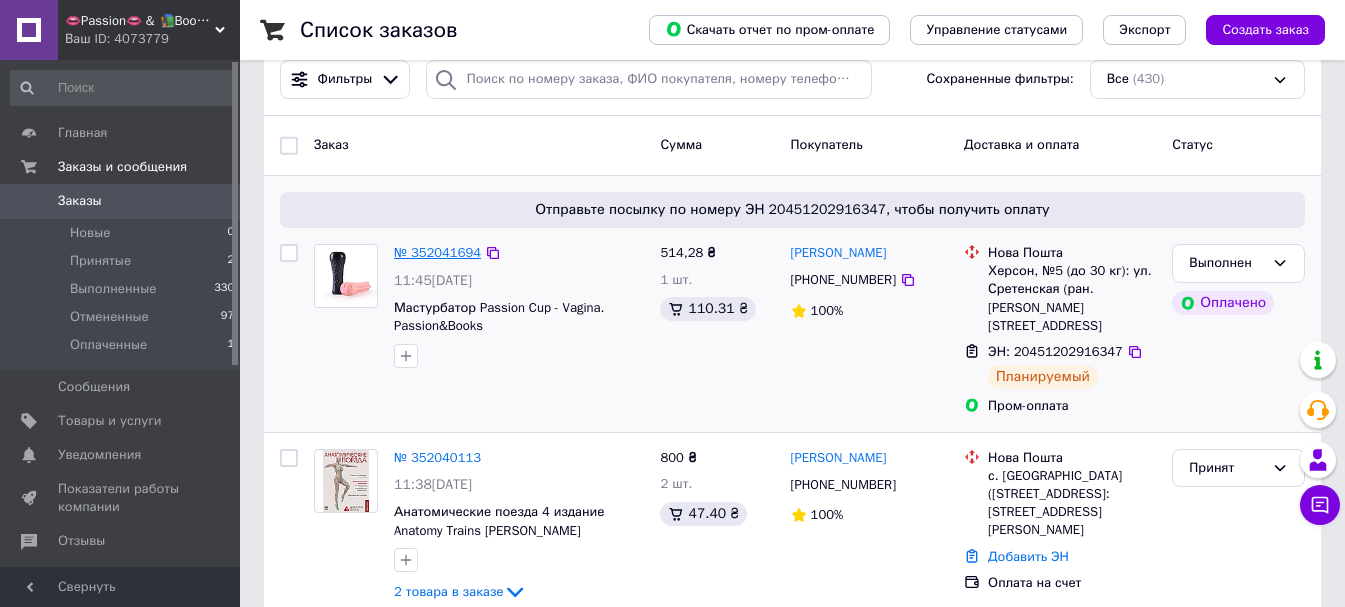 click on "№ 352041694" at bounding box center (437, 252) 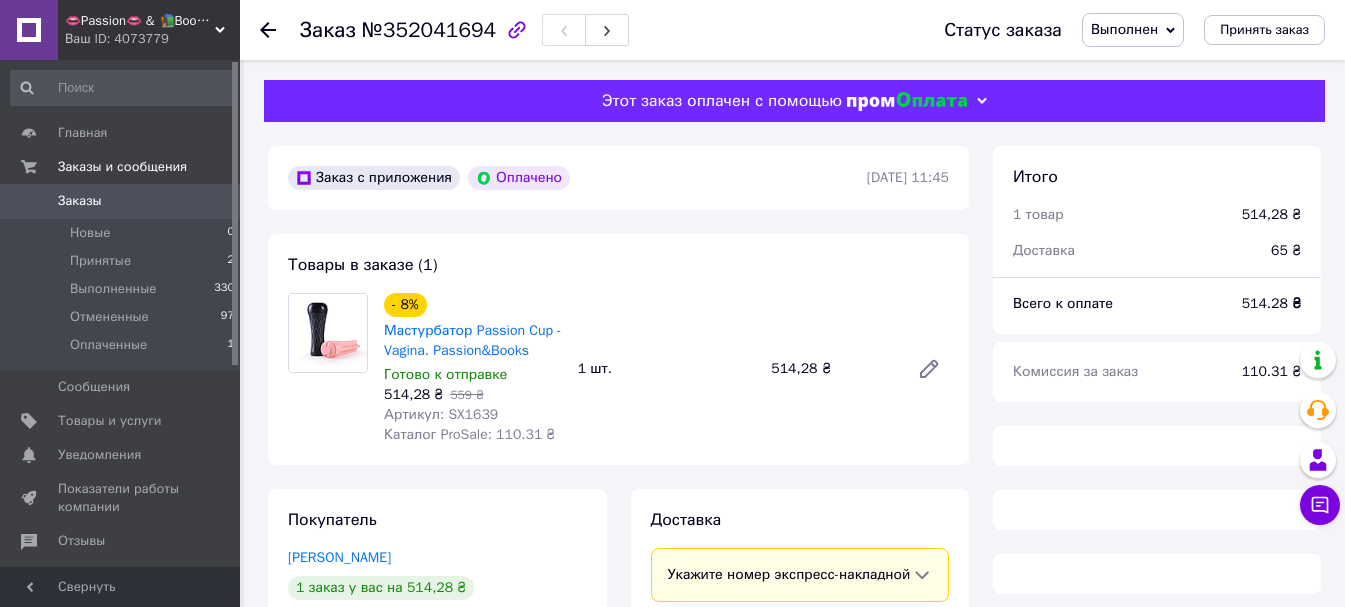 scroll, scrollTop: 300, scrollLeft: 0, axis: vertical 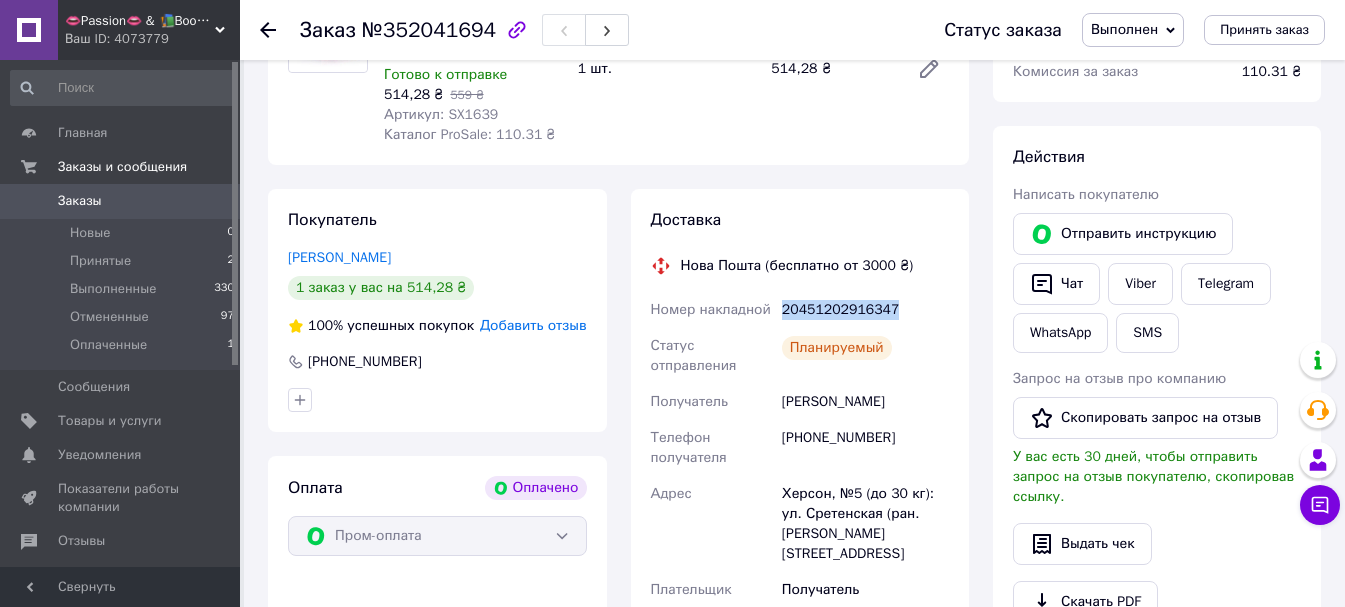 drag, startPoint x: 892, startPoint y: 311, endPoint x: 784, endPoint y: 312, distance: 108.00463 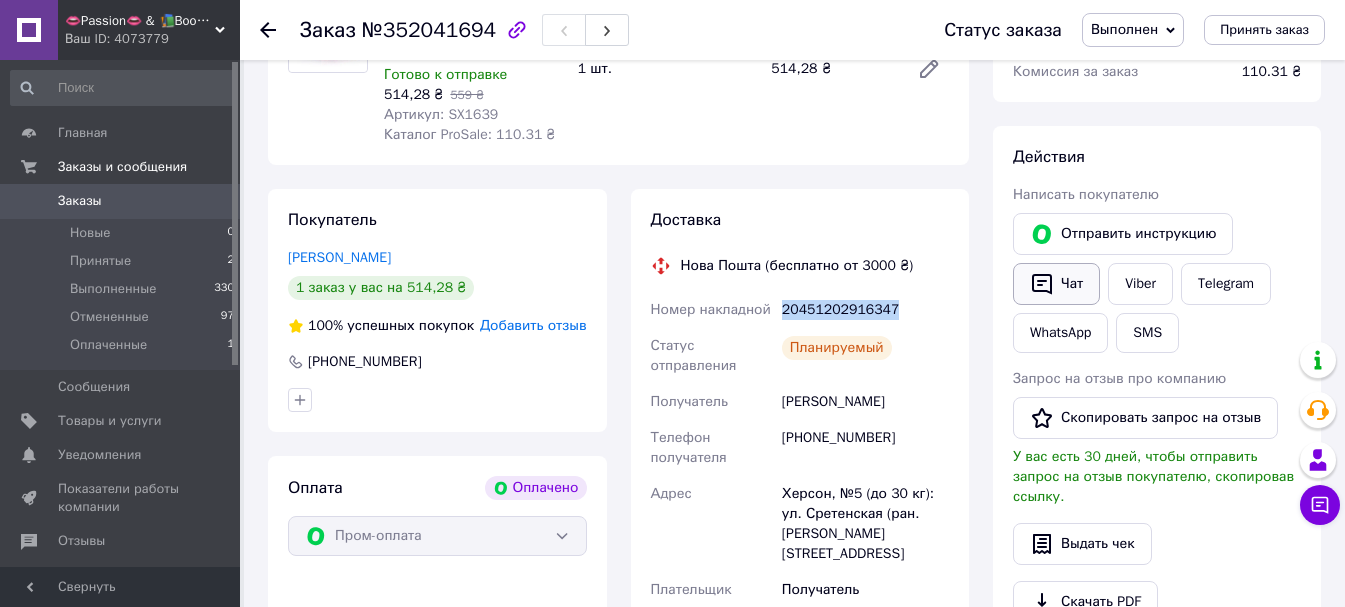 click on "Чат" at bounding box center (1056, 284) 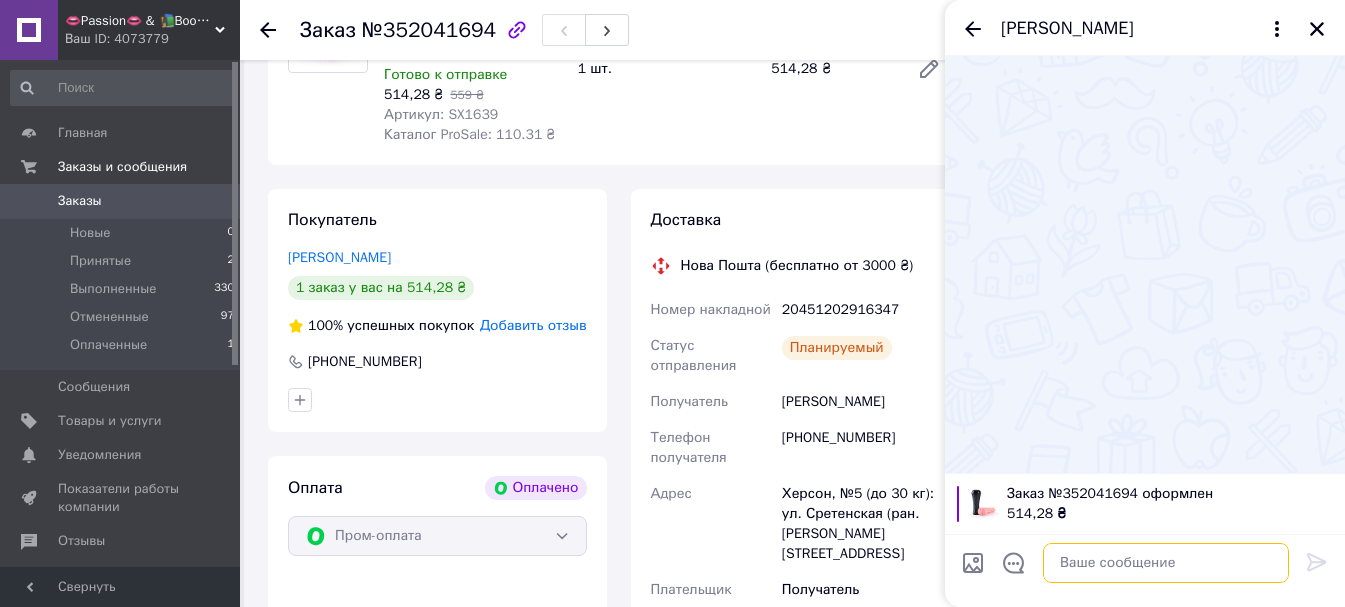 click at bounding box center (1166, 563) 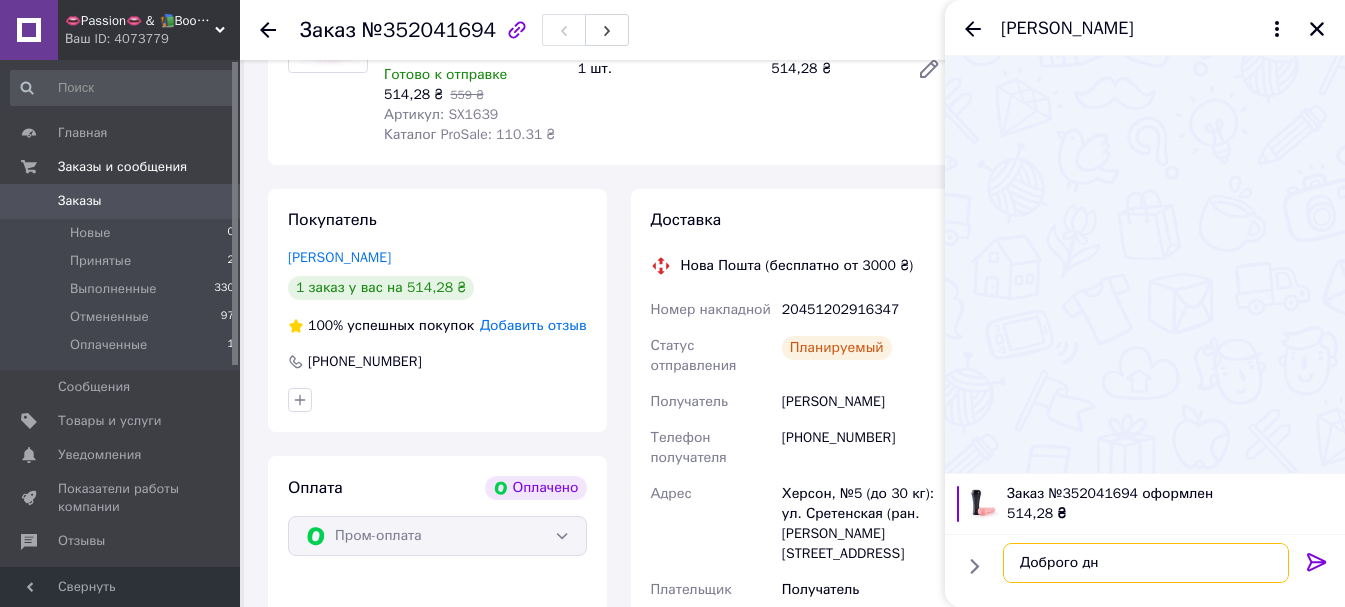 type on "Доброго дня" 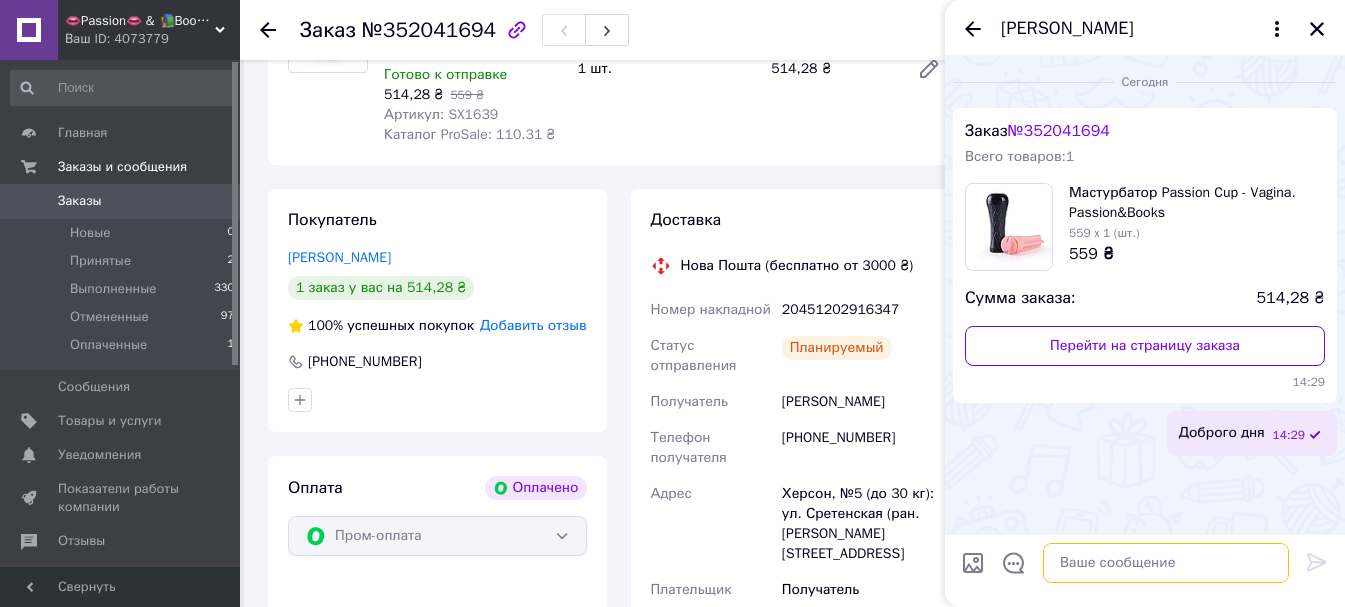 click at bounding box center (1166, 563) 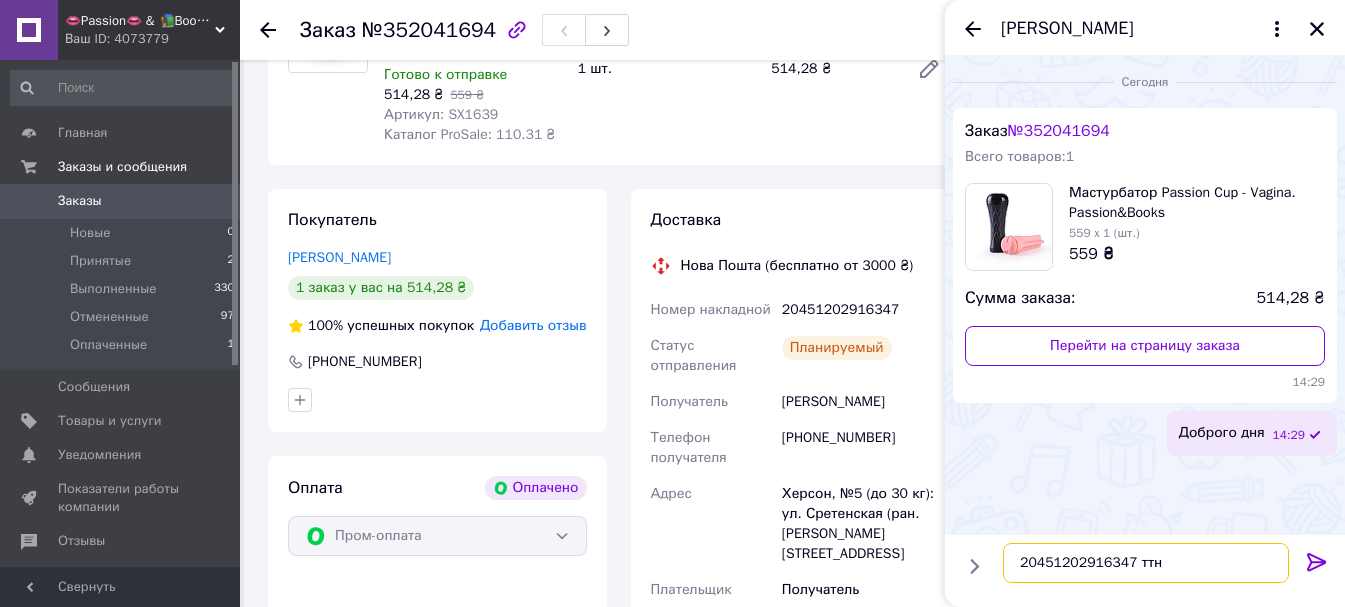 type on "20451202916347 ттн" 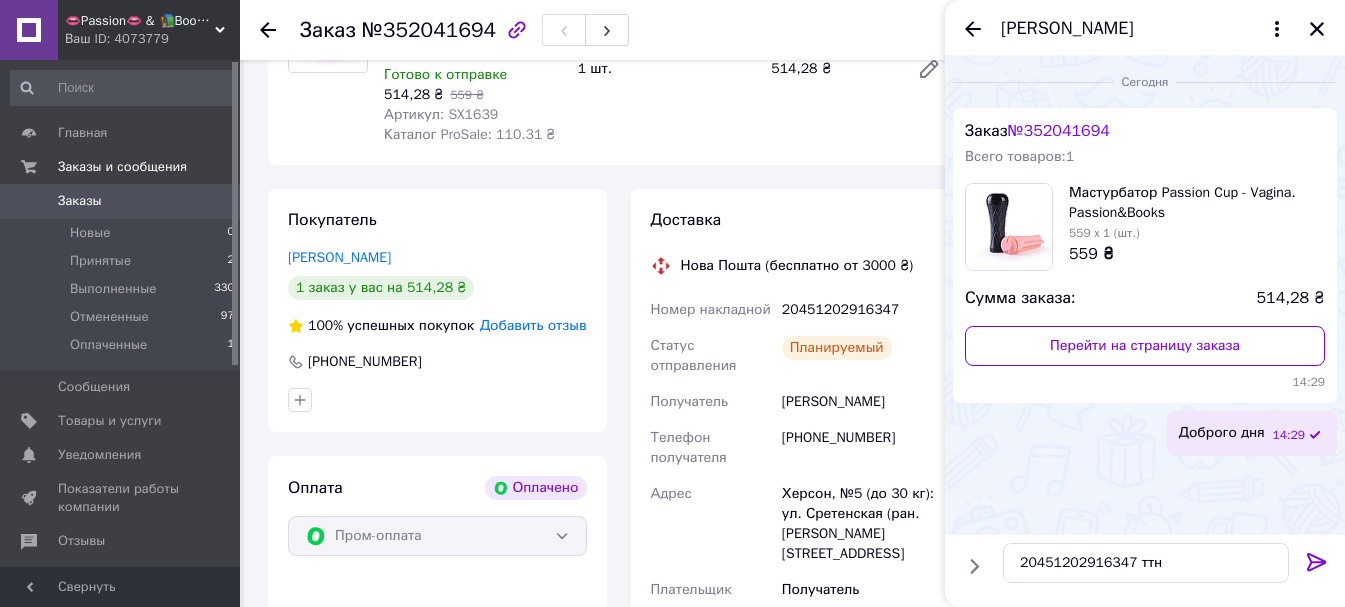 click 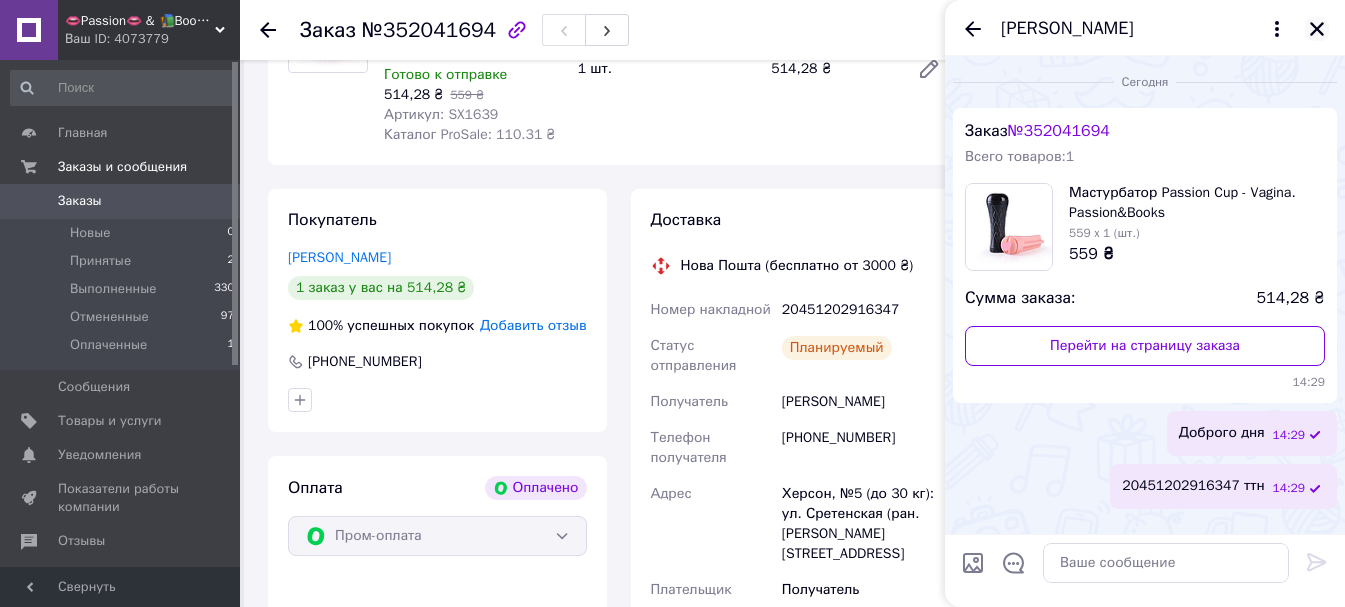 click 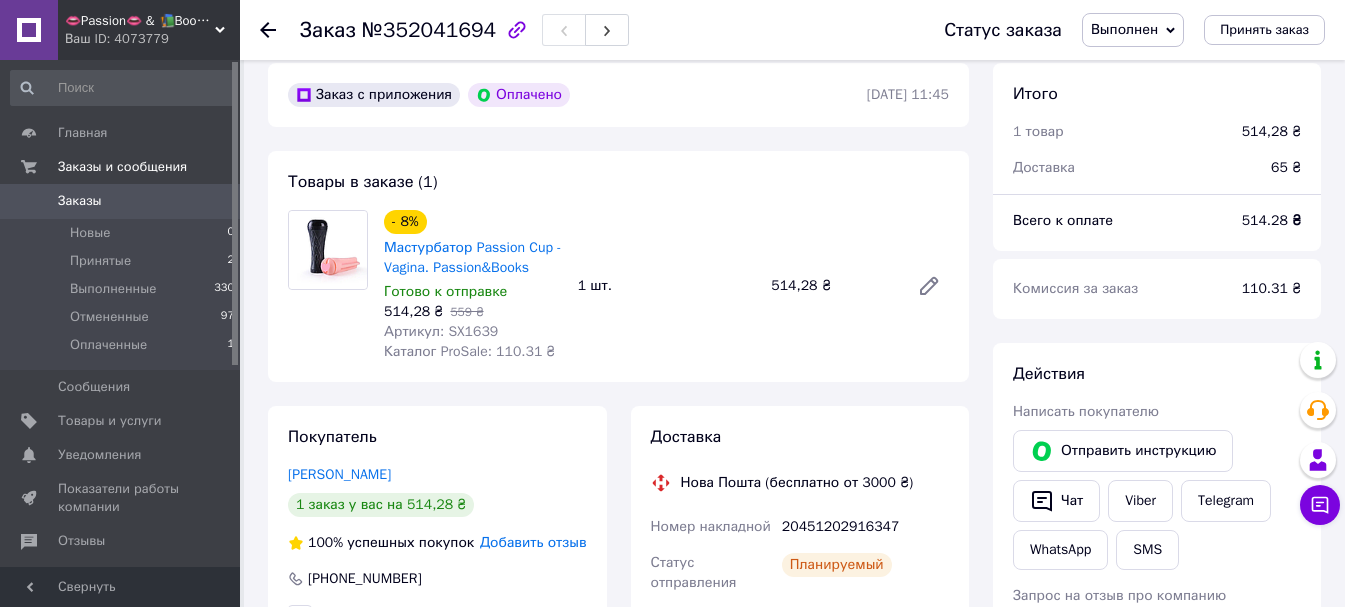scroll, scrollTop: 0, scrollLeft: 0, axis: both 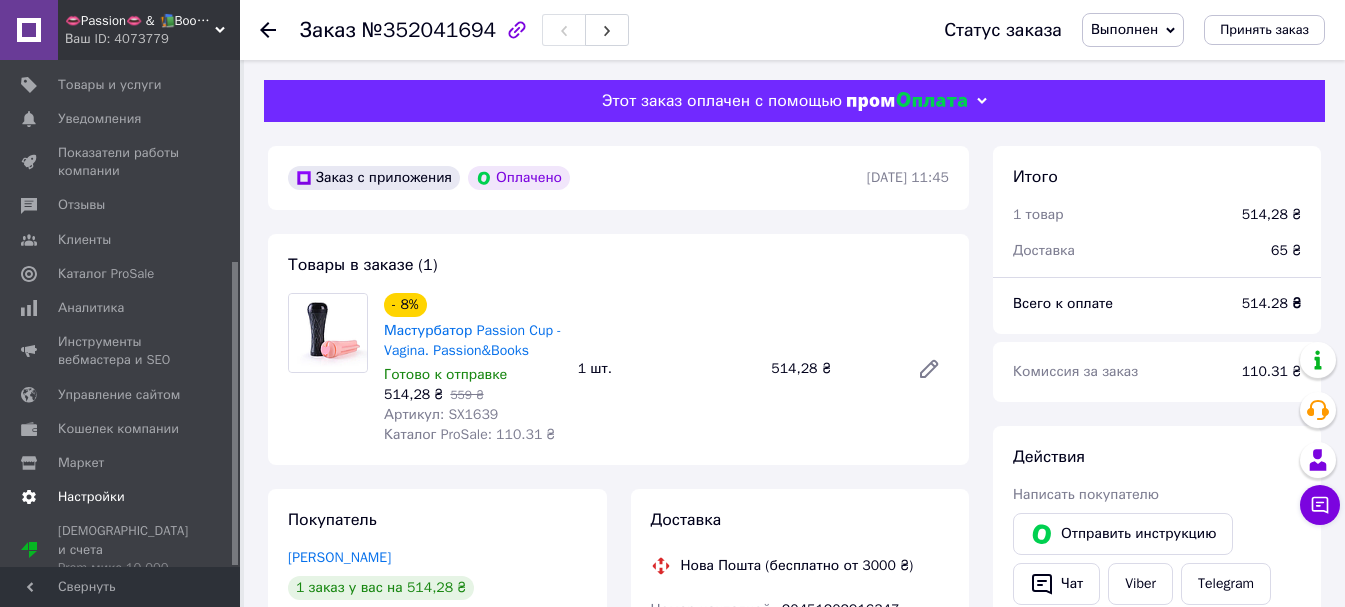 click on "Настройки" at bounding box center [121, 497] 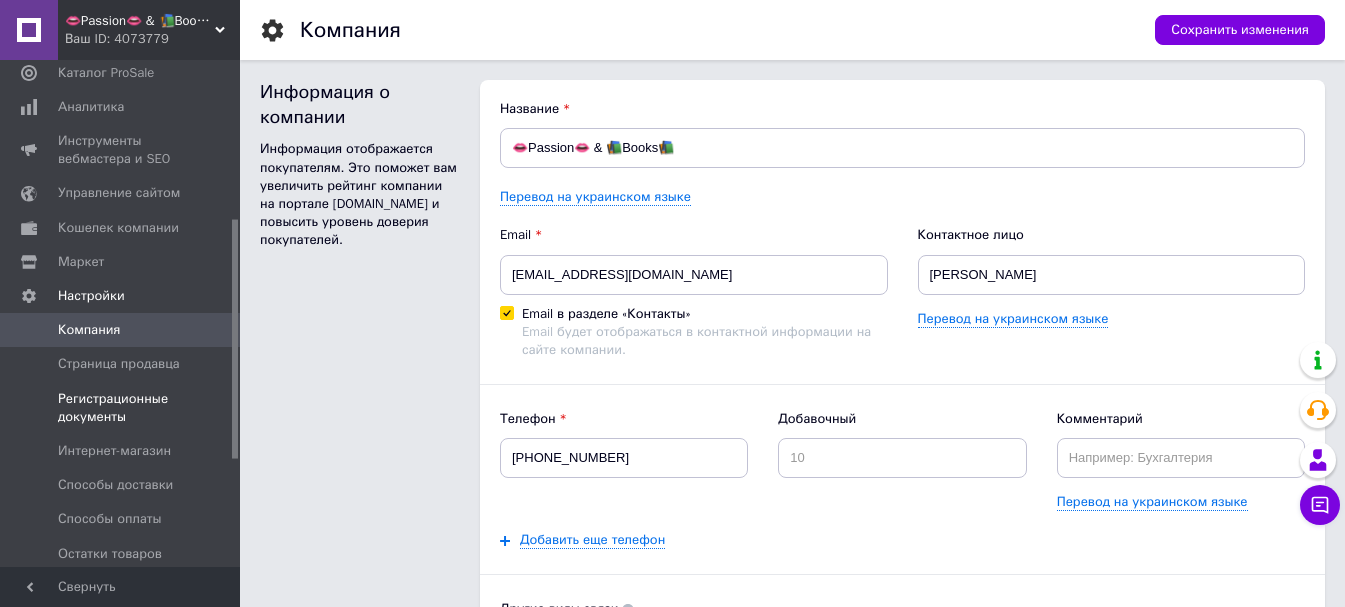 scroll, scrollTop: 0, scrollLeft: 0, axis: both 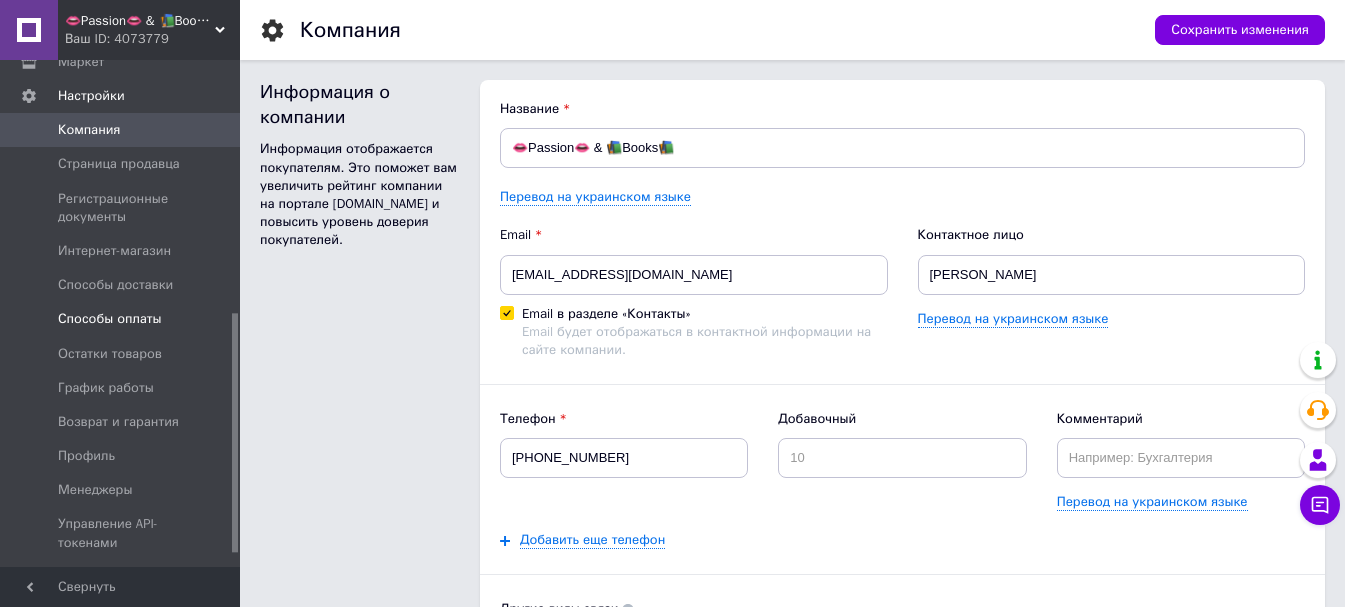 click on "Способы оплаты" at bounding box center [121, 319] 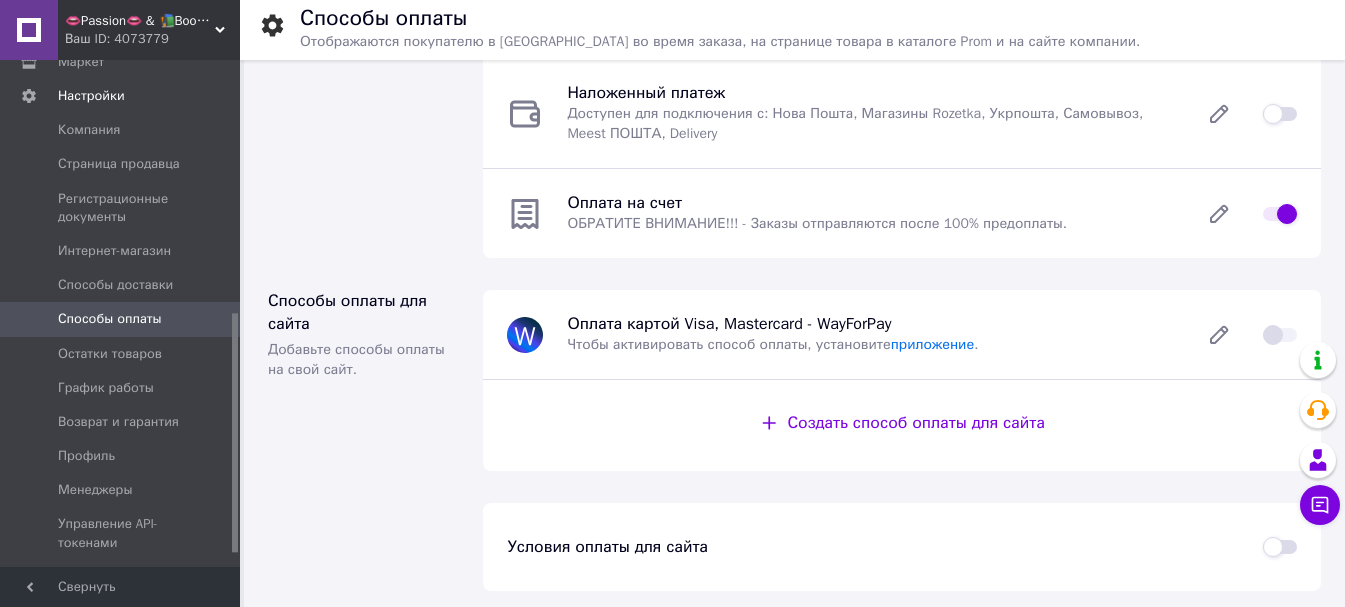 scroll, scrollTop: 203, scrollLeft: 0, axis: vertical 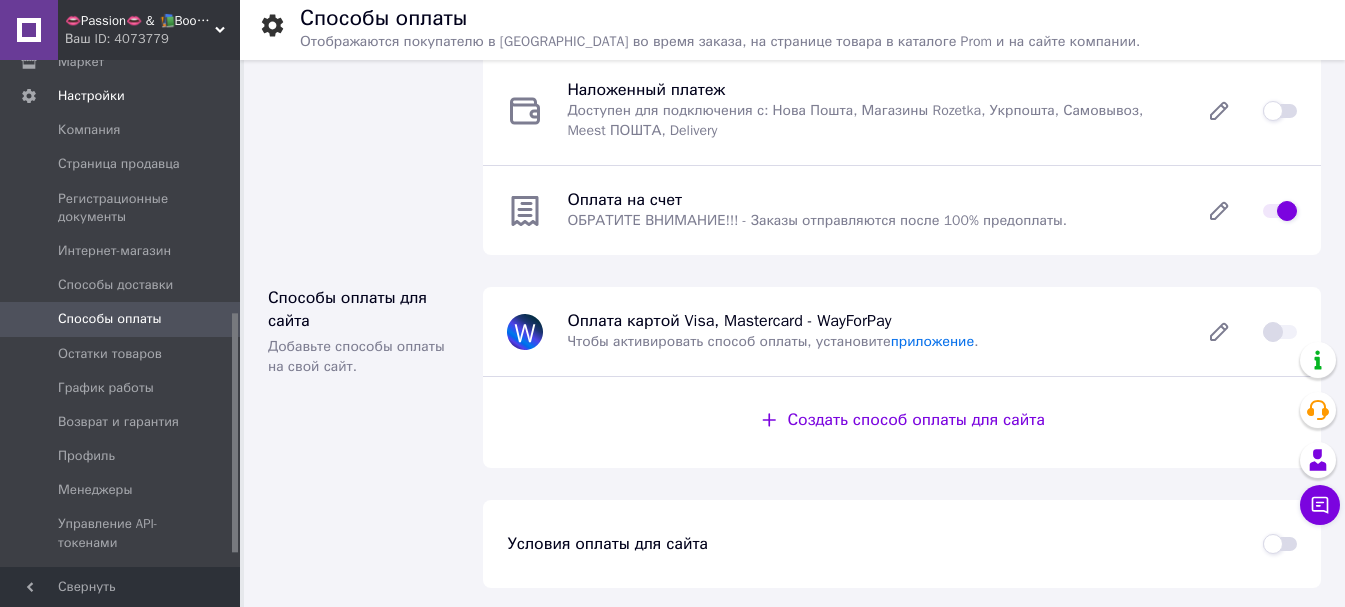 click on "Создать способ оплаты для сайта" at bounding box center (915, 420) 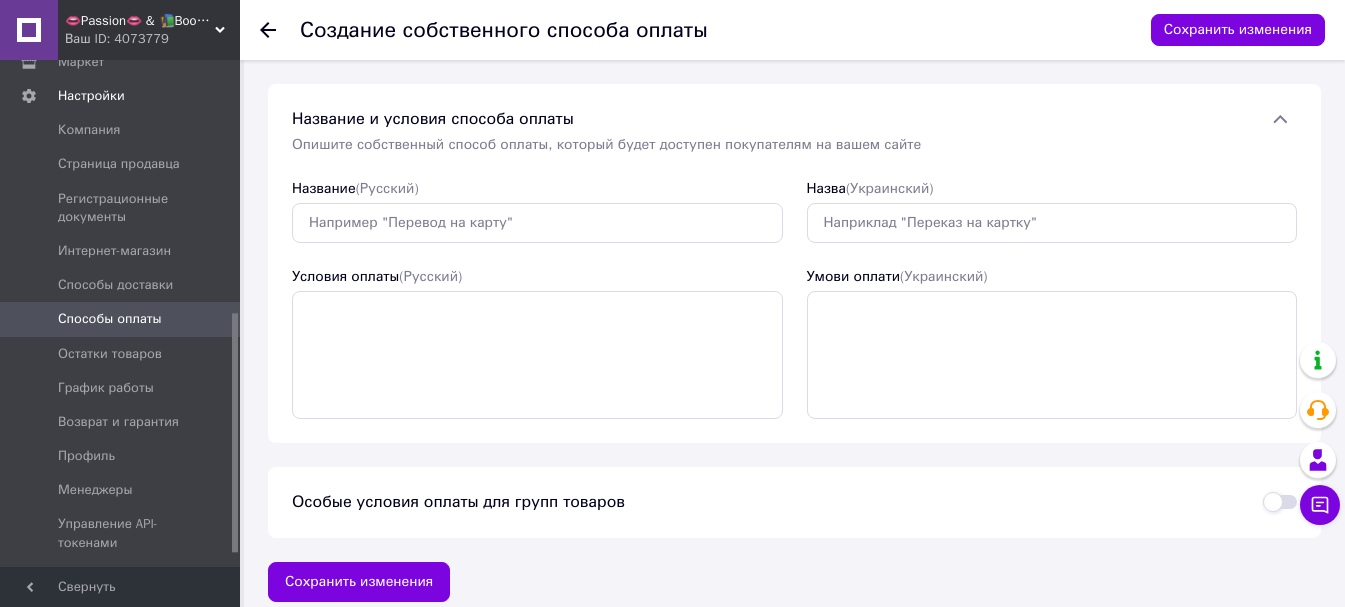 click 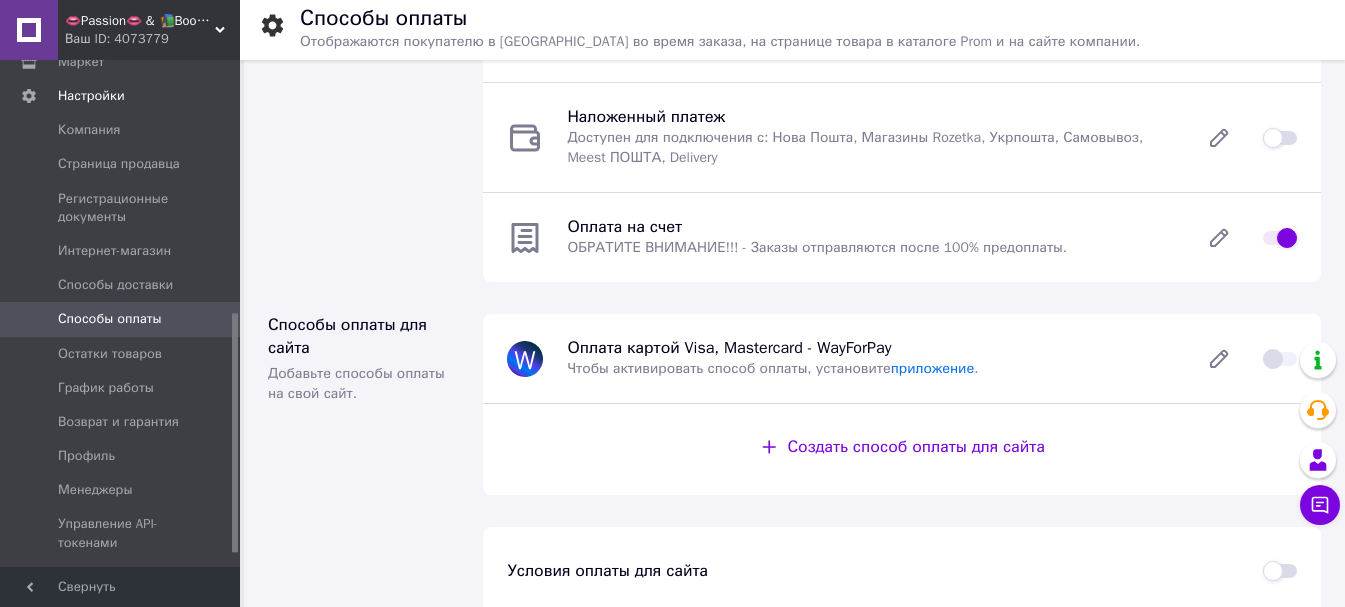 scroll, scrollTop: 203, scrollLeft: 0, axis: vertical 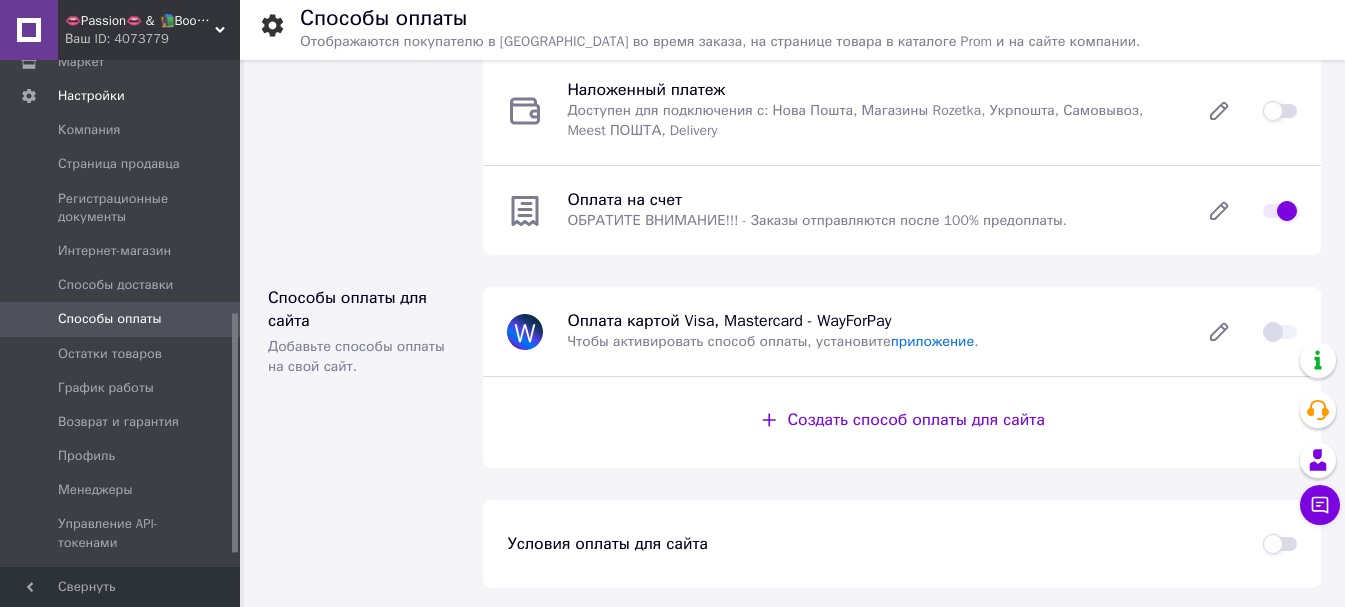 click at bounding box center (1280, 544) 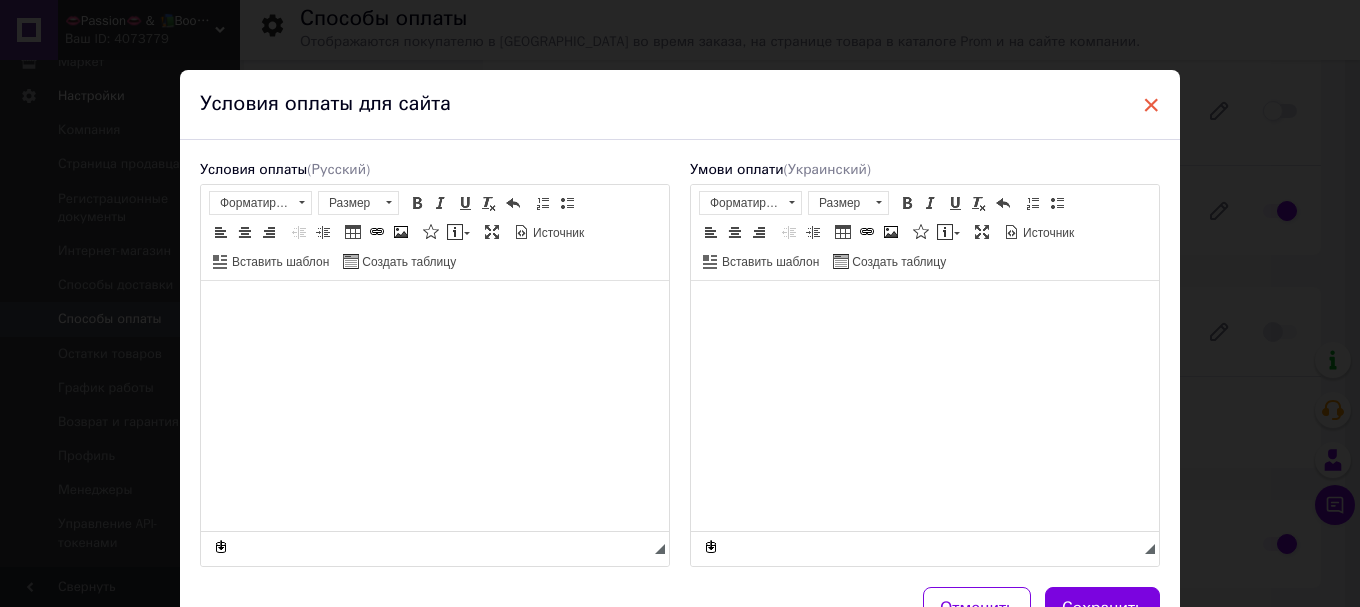 click on "×" at bounding box center (1151, 105) 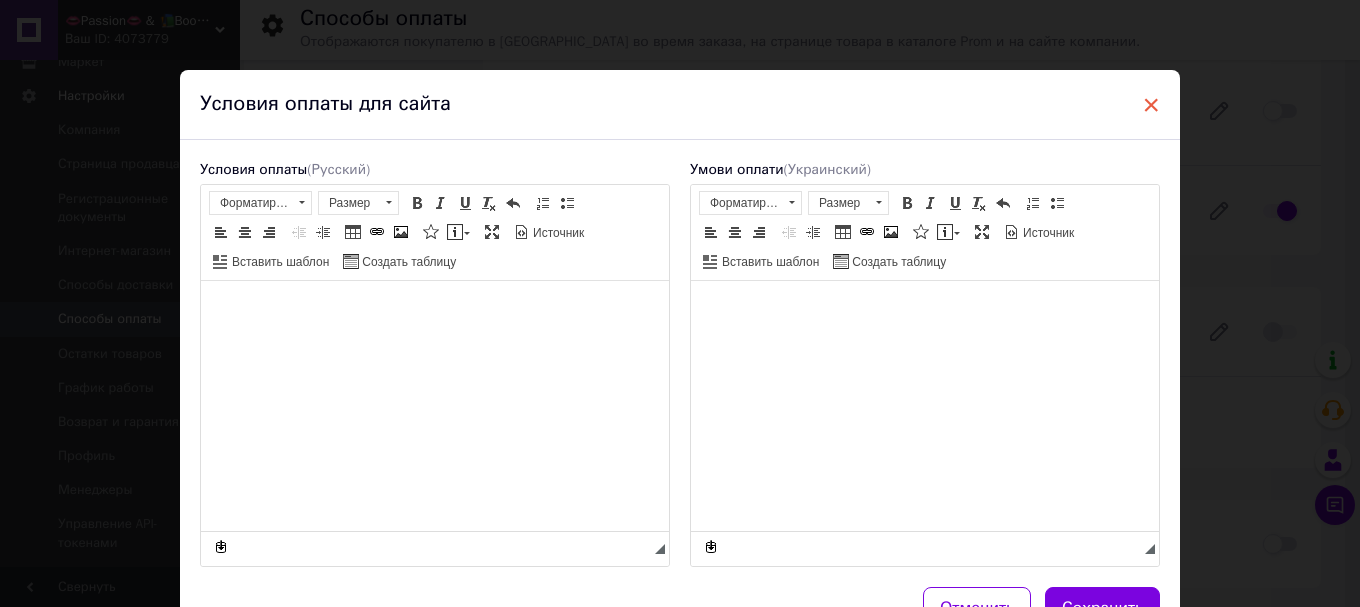 checkbox on "false" 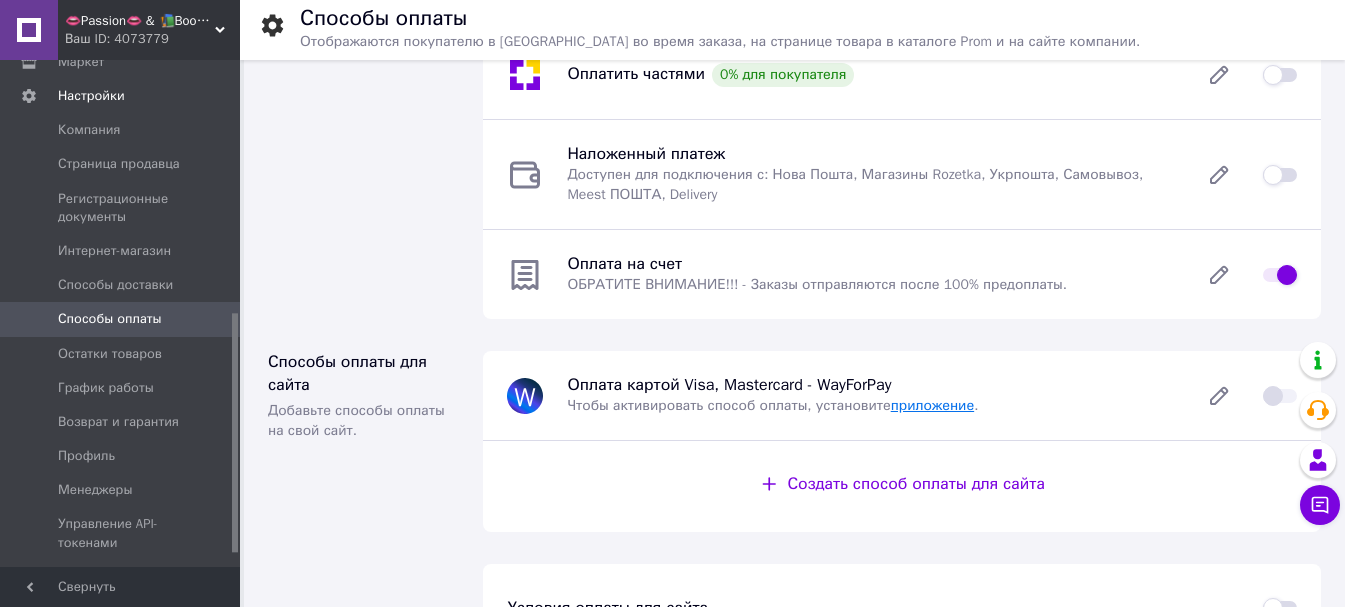 scroll, scrollTop: 103, scrollLeft: 0, axis: vertical 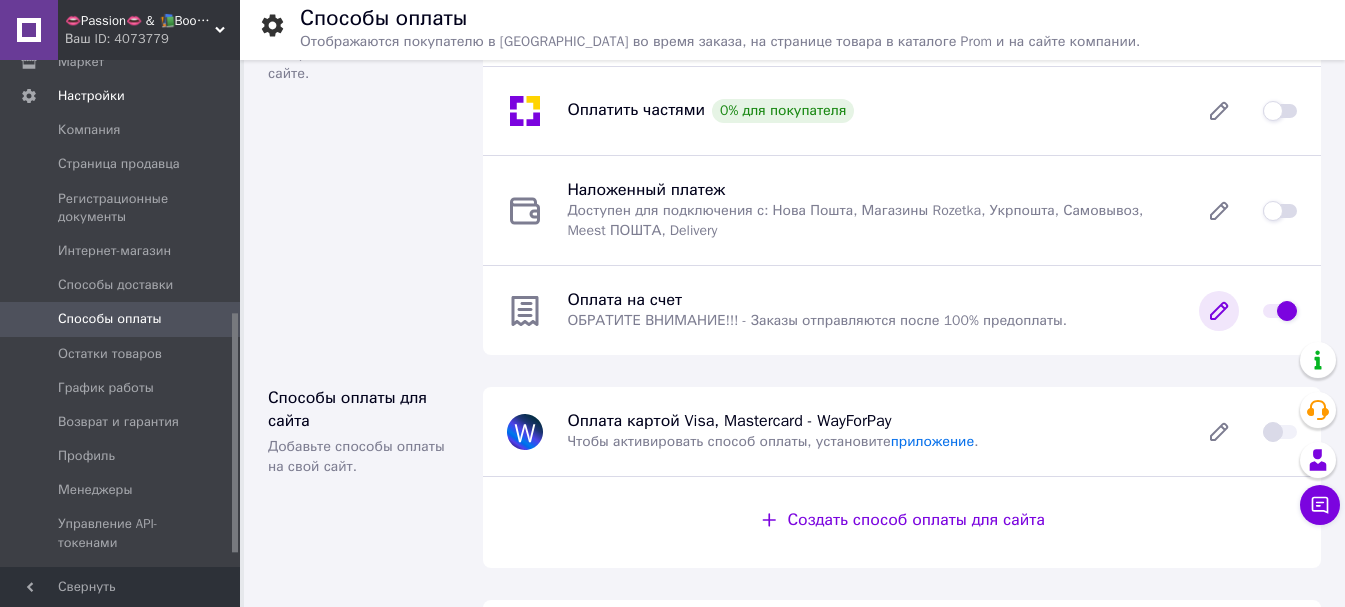 click 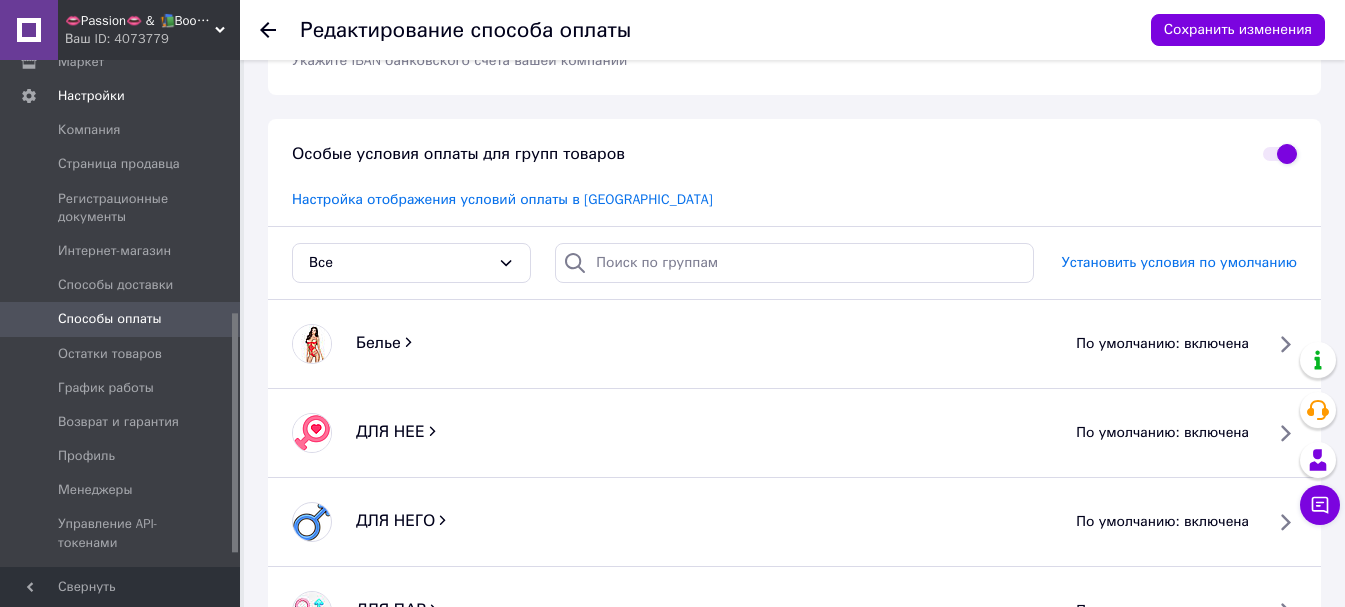 scroll, scrollTop: 500, scrollLeft: 0, axis: vertical 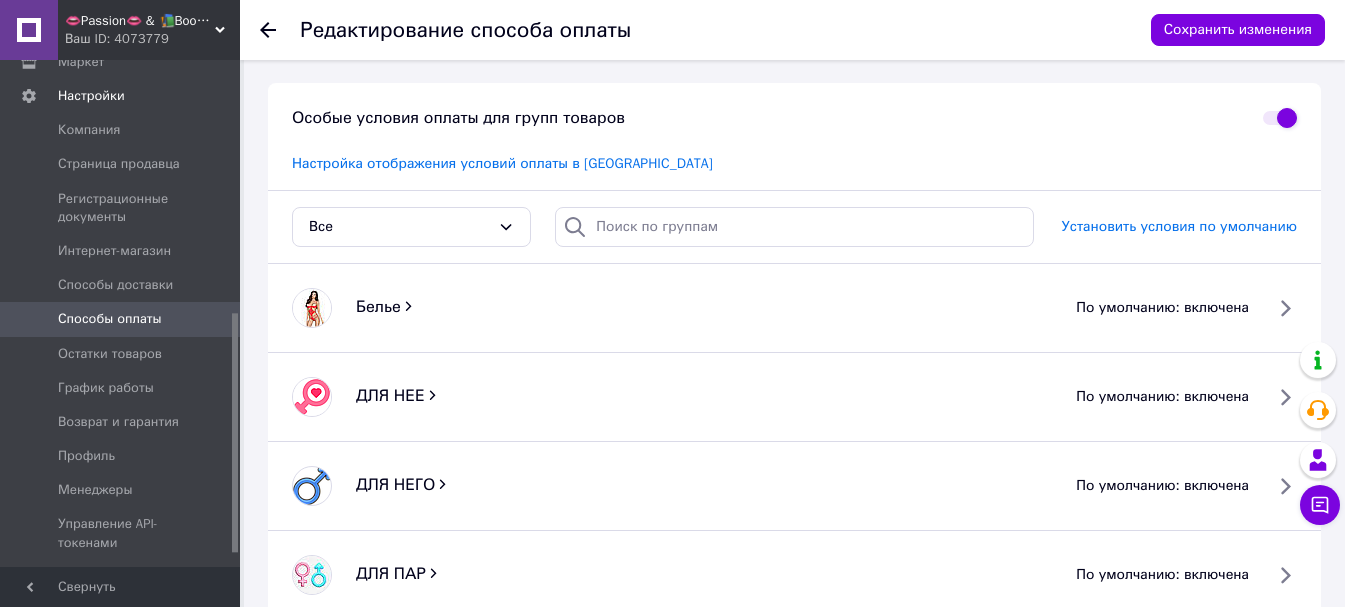 click on "по умолчанию: включена" at bounding box center (1162, 308) 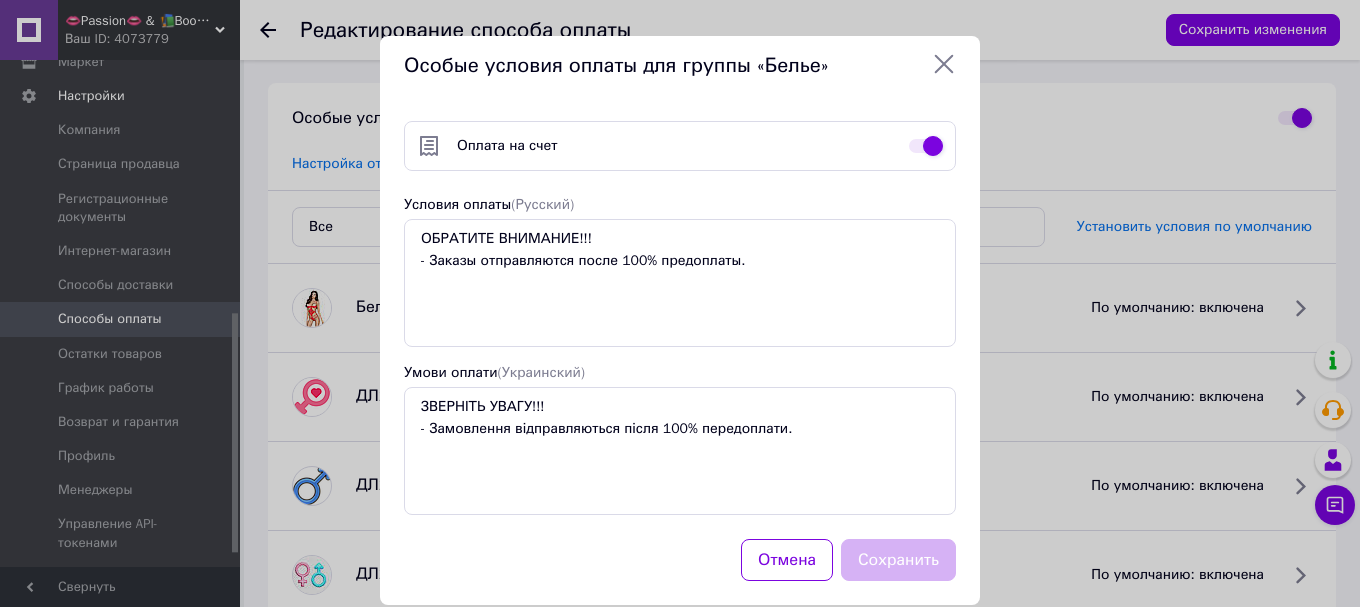 click 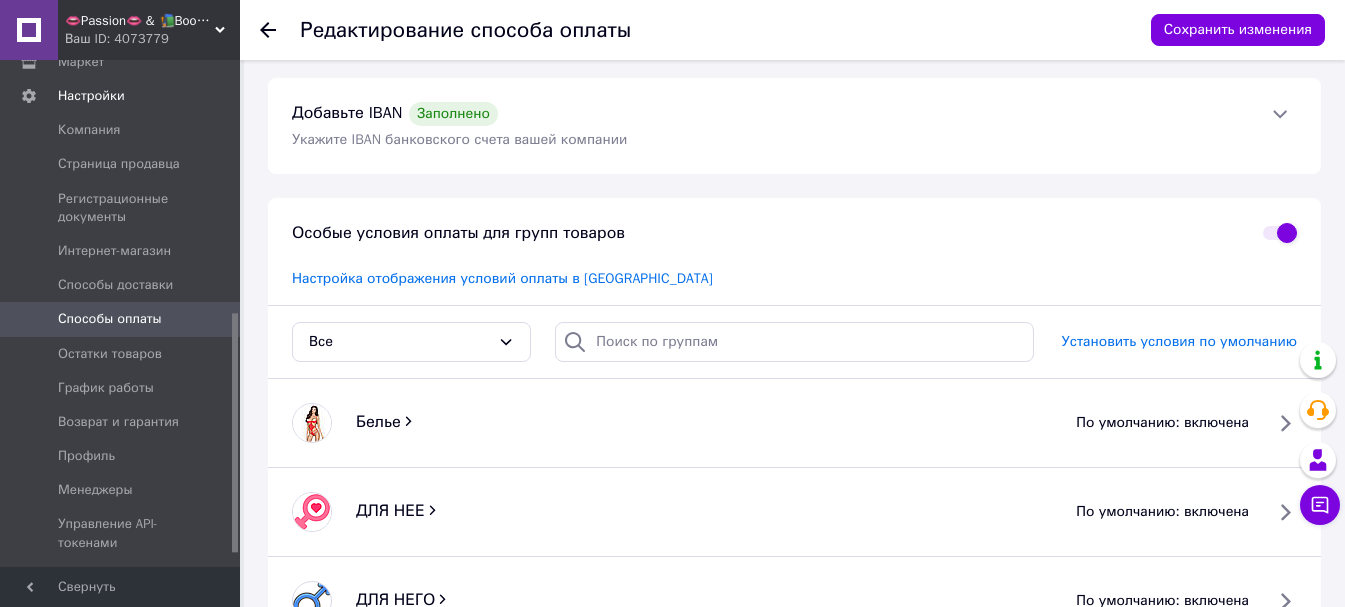 scroll, scrollTop: 0, scrollLeft: 0, axis: both 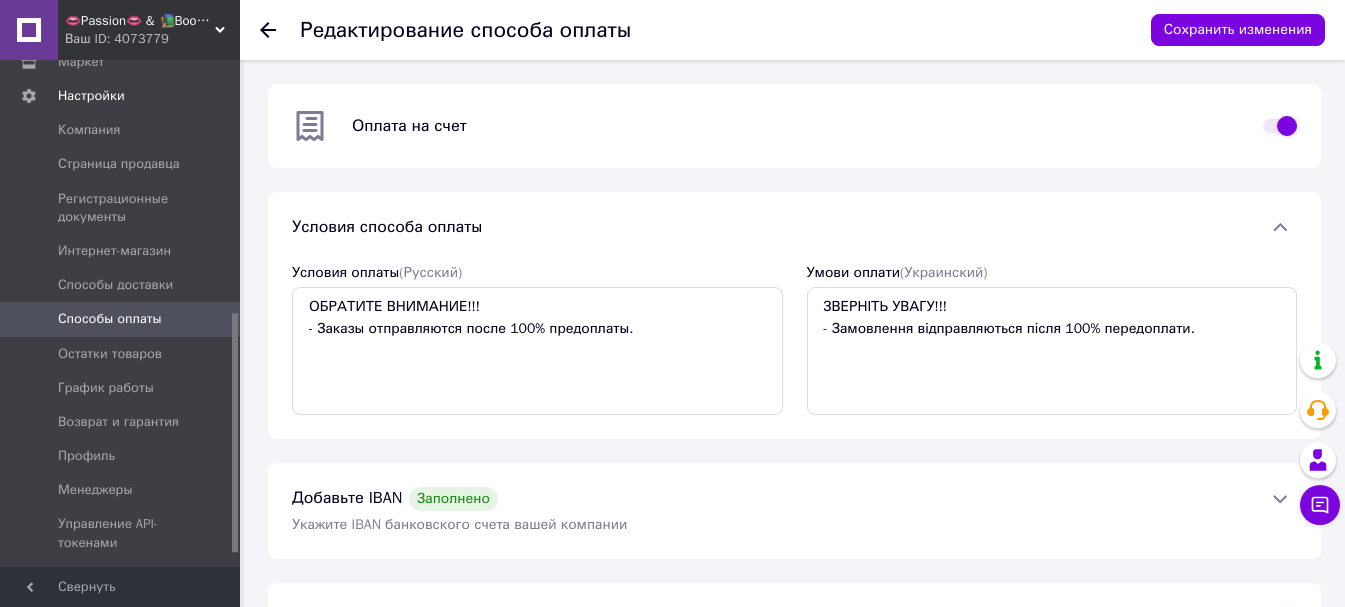 click 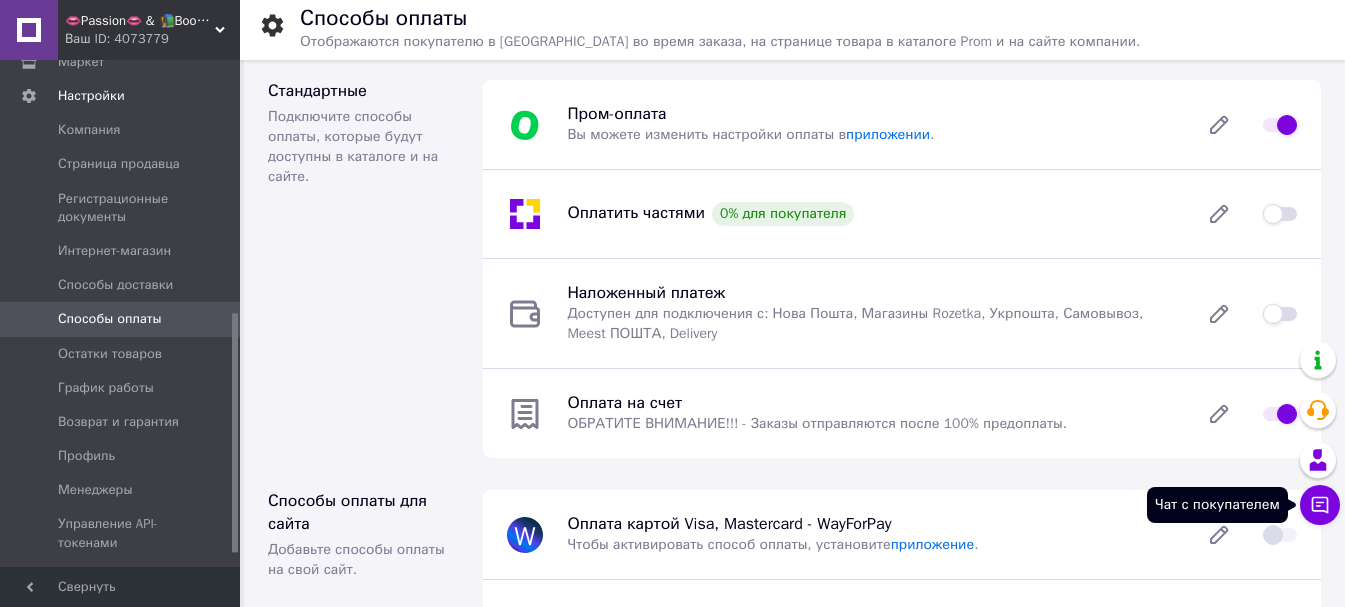 click 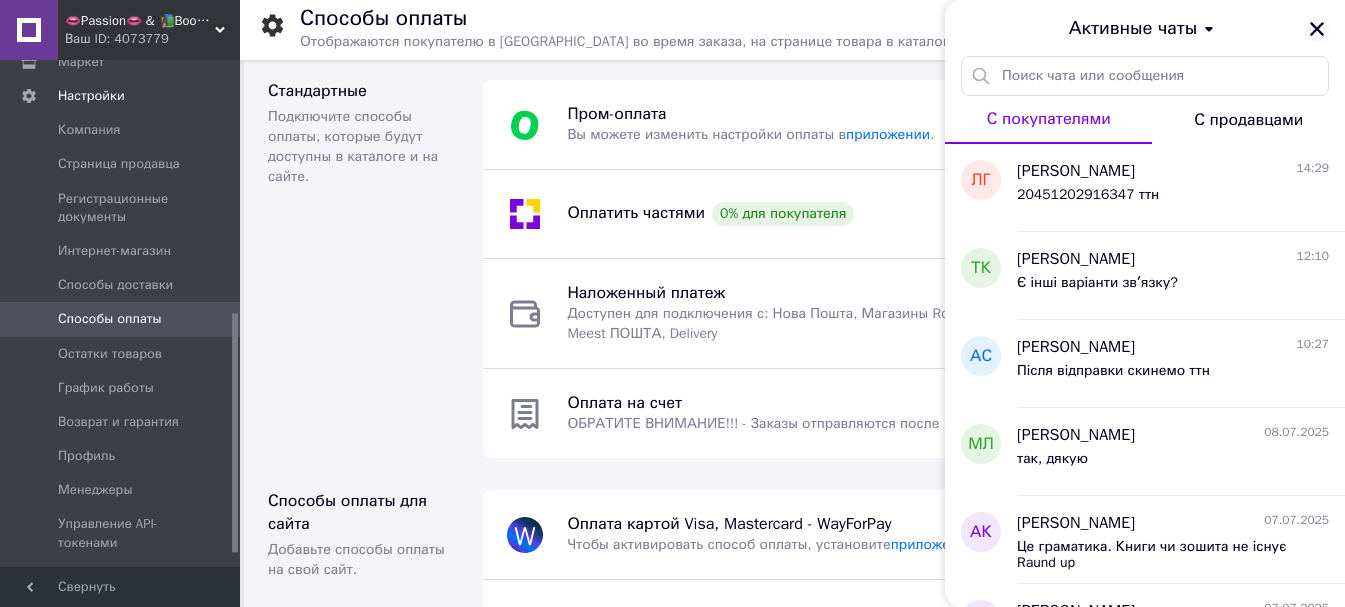 click at bounding box center [1317, 29] 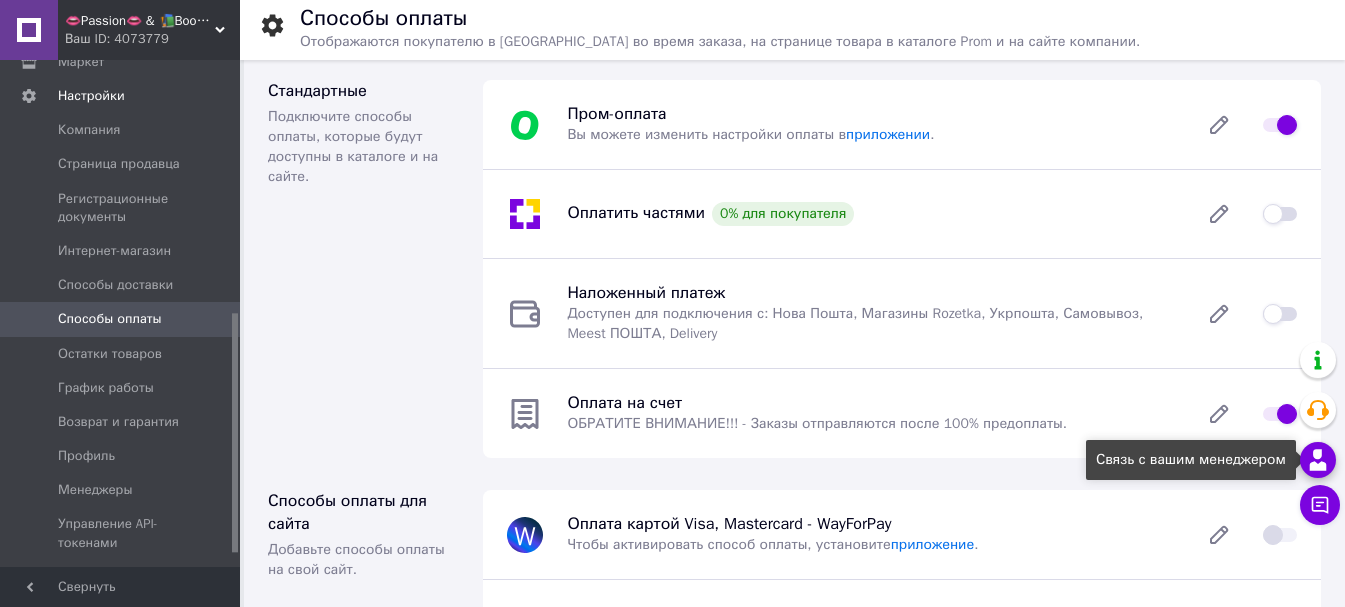 click 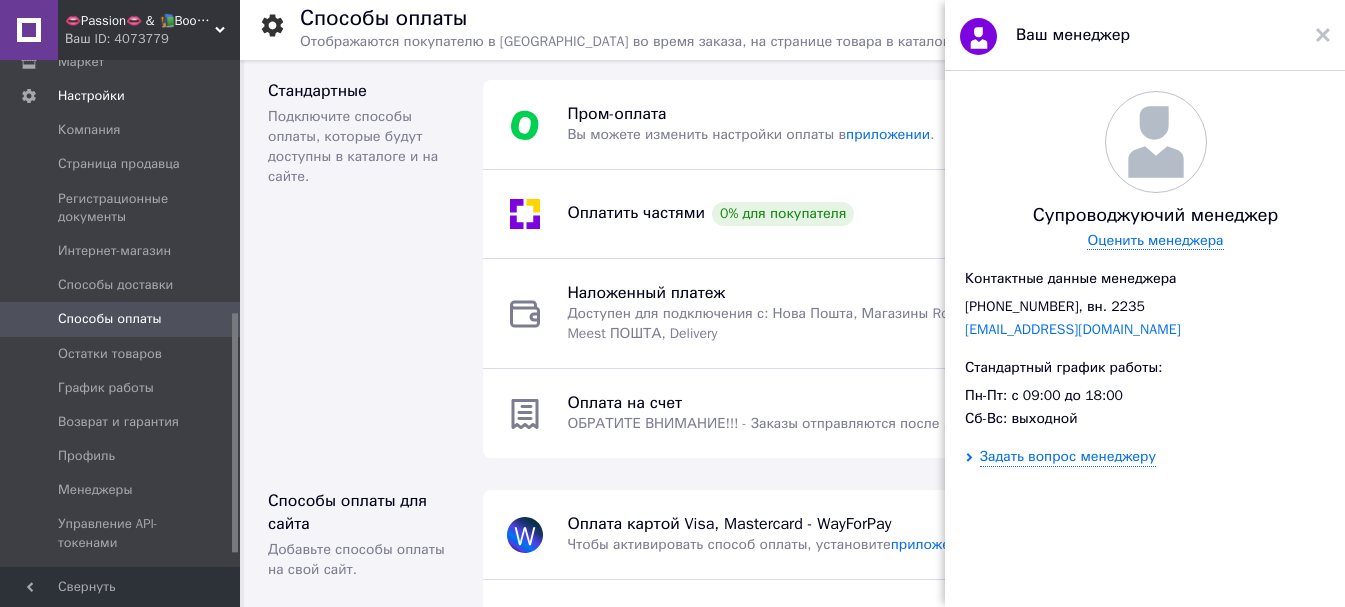 click on "Ваш менеджер" at bounding box center (1145, 35) 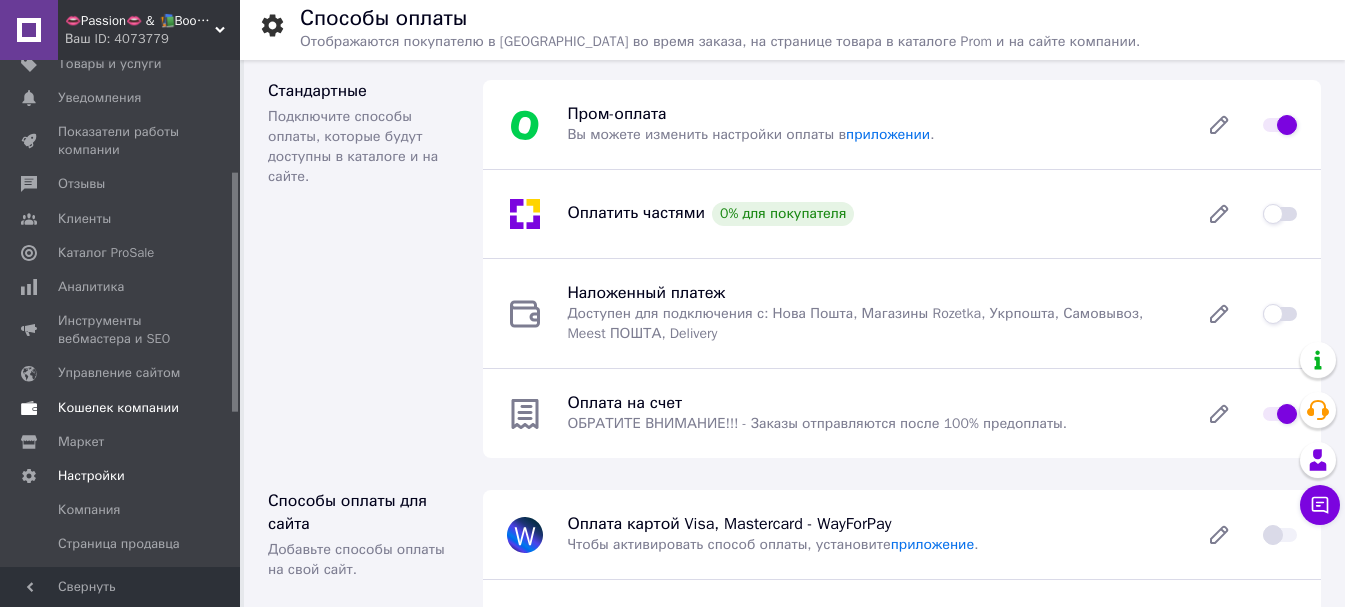 scroll, scrollTop: 36, scrollLeft: 0, axis: vertical 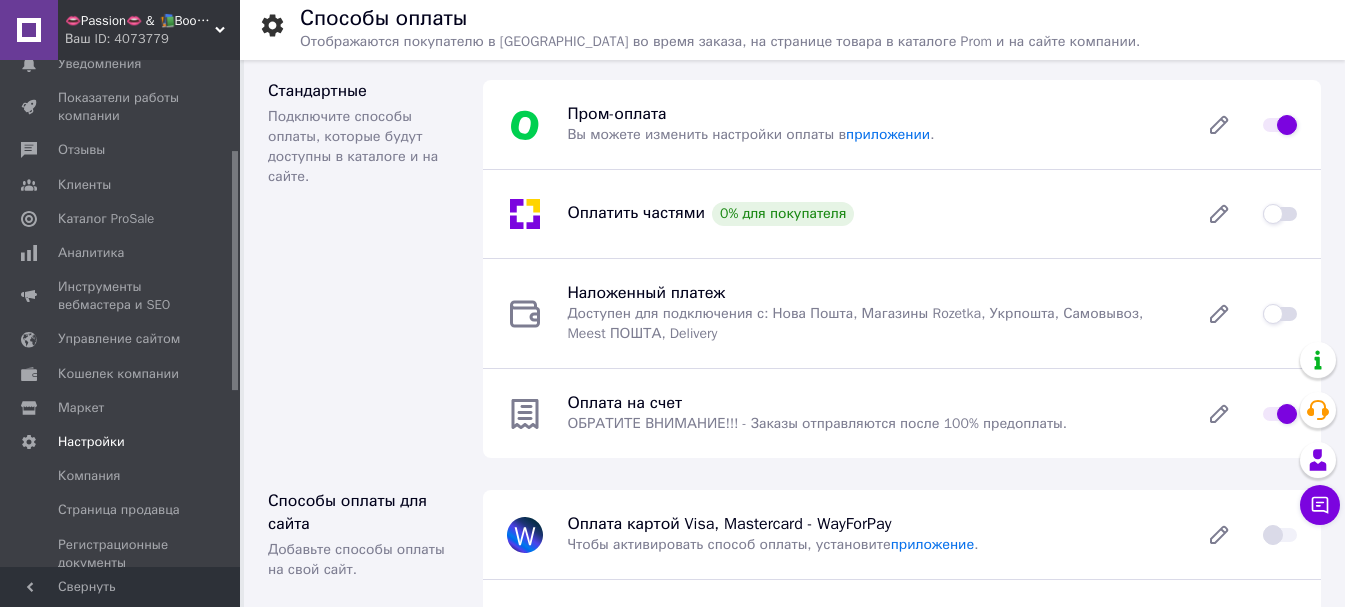 drag, startPoint x: 233, startPoint y: 240, endPoint x: 236, endPoint y: 312, distance: 72.06247 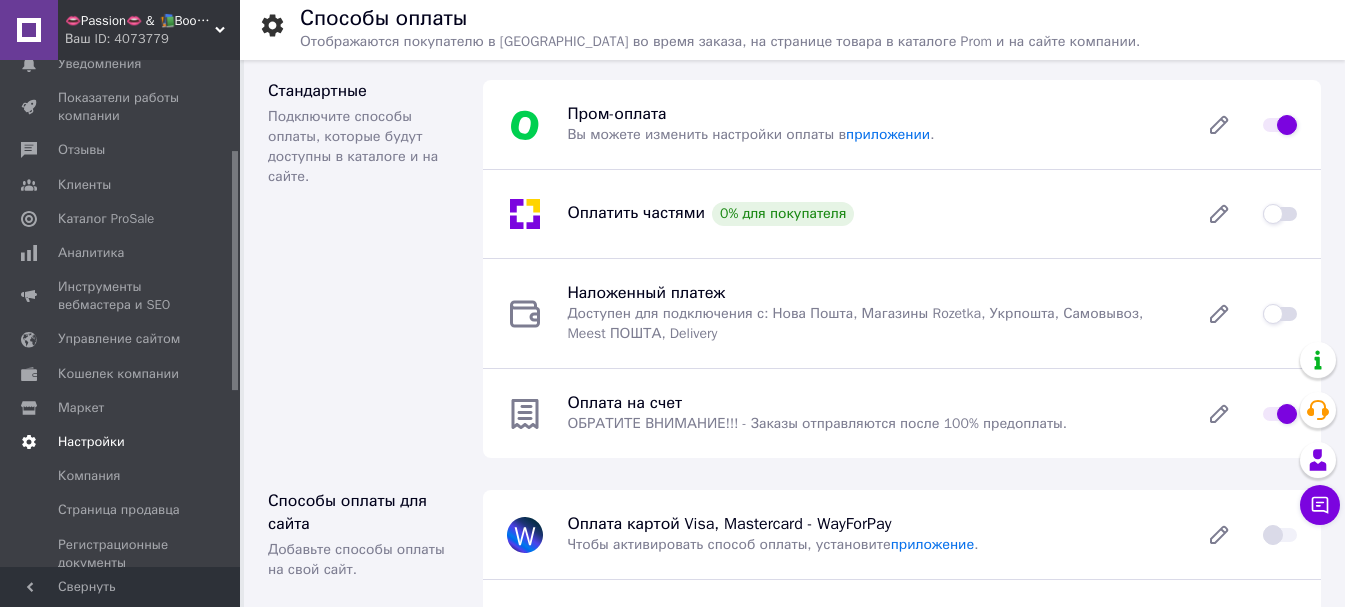 click on "Настройки" at bounding box center [91, 442] 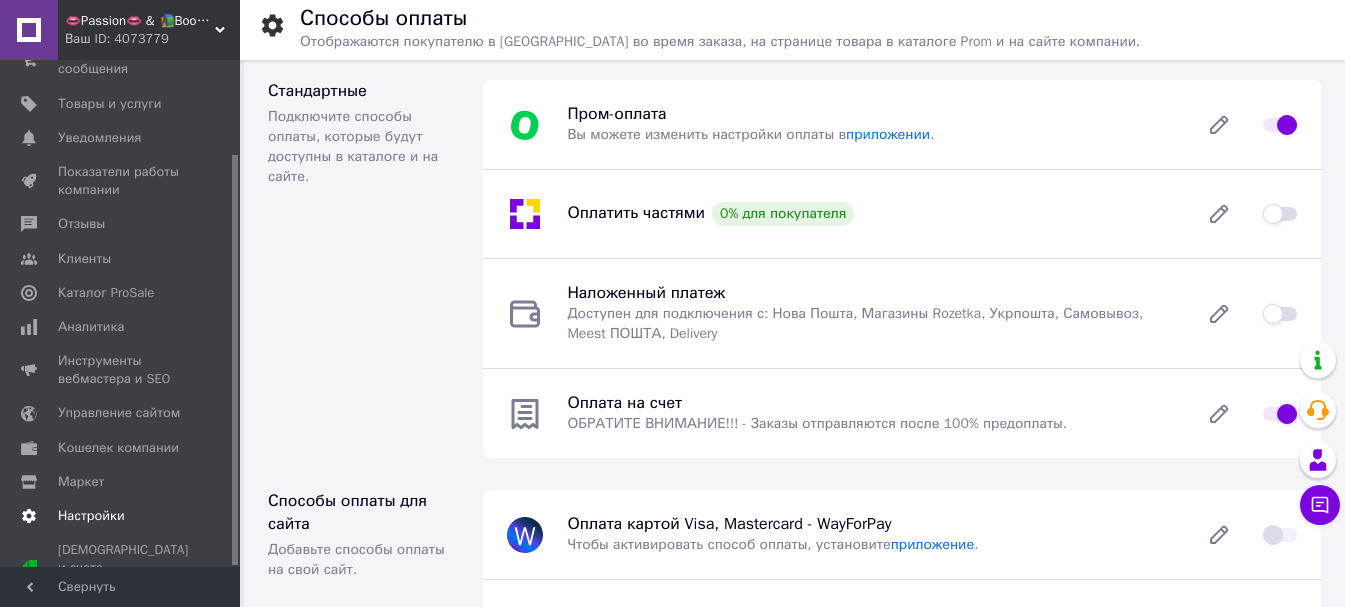 click on "Настройки" at bounding box center (91, 516) 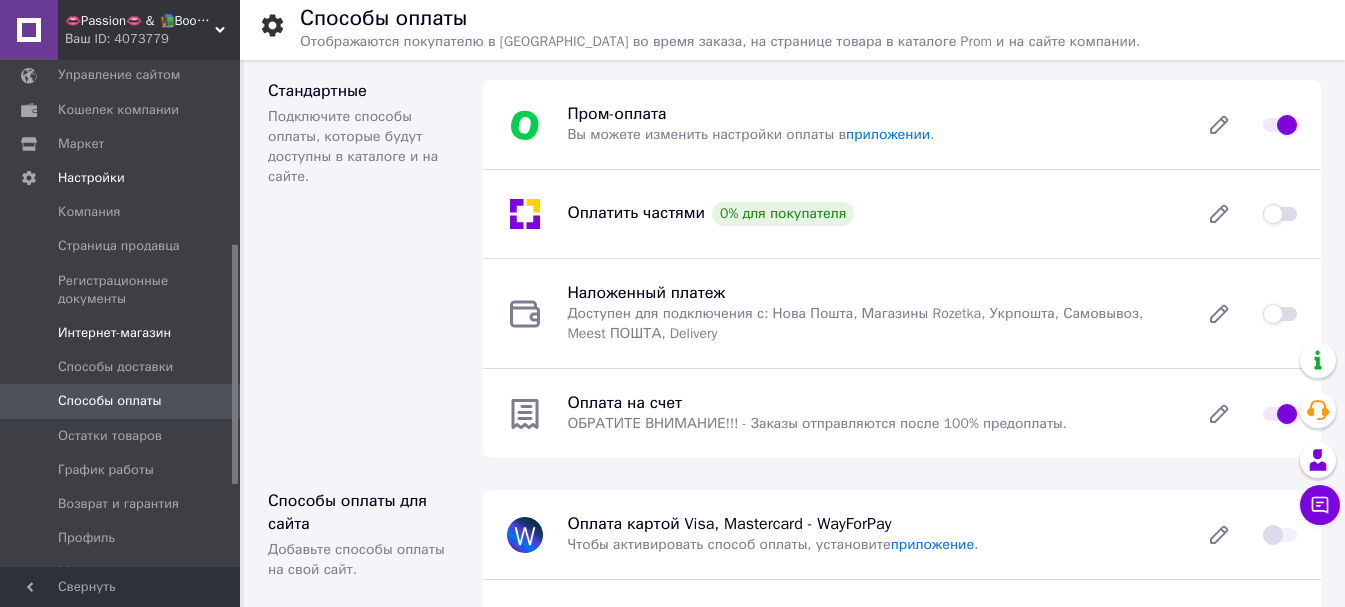 scroll, scrollTop: 490, scrollLeft: 0, axis: vertical 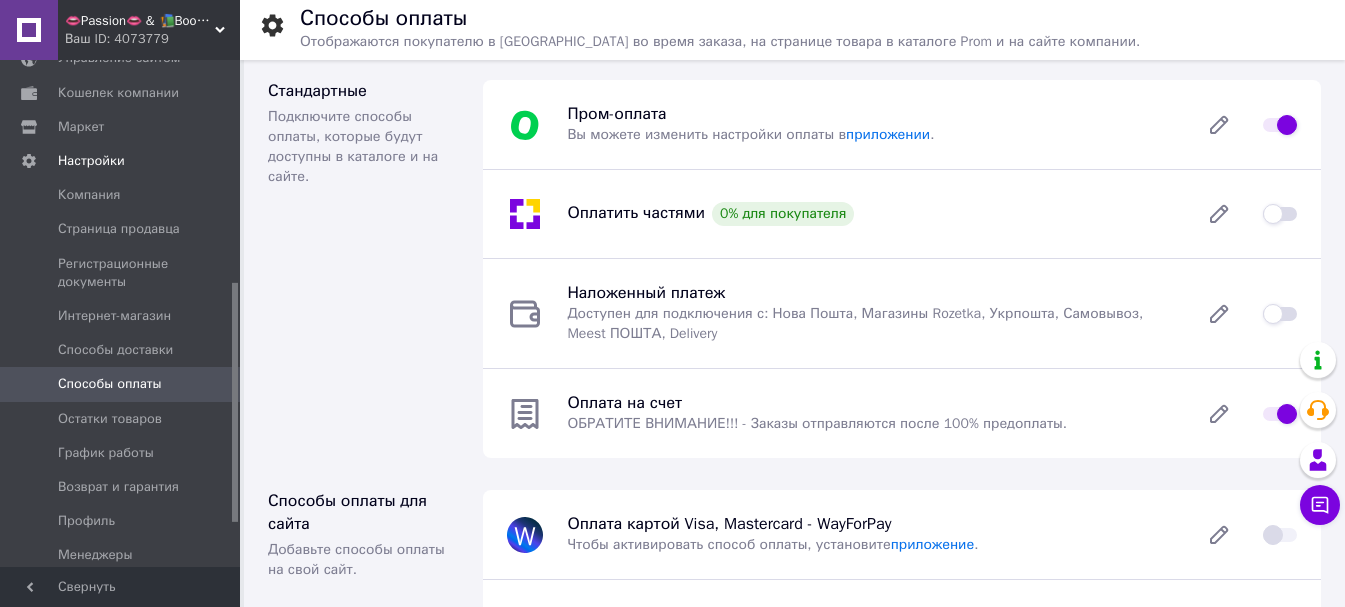 drag, startPoint x: 232, startPoint y: 342, endPoint x: 250, endPoint y: 333, distance: 20.12461 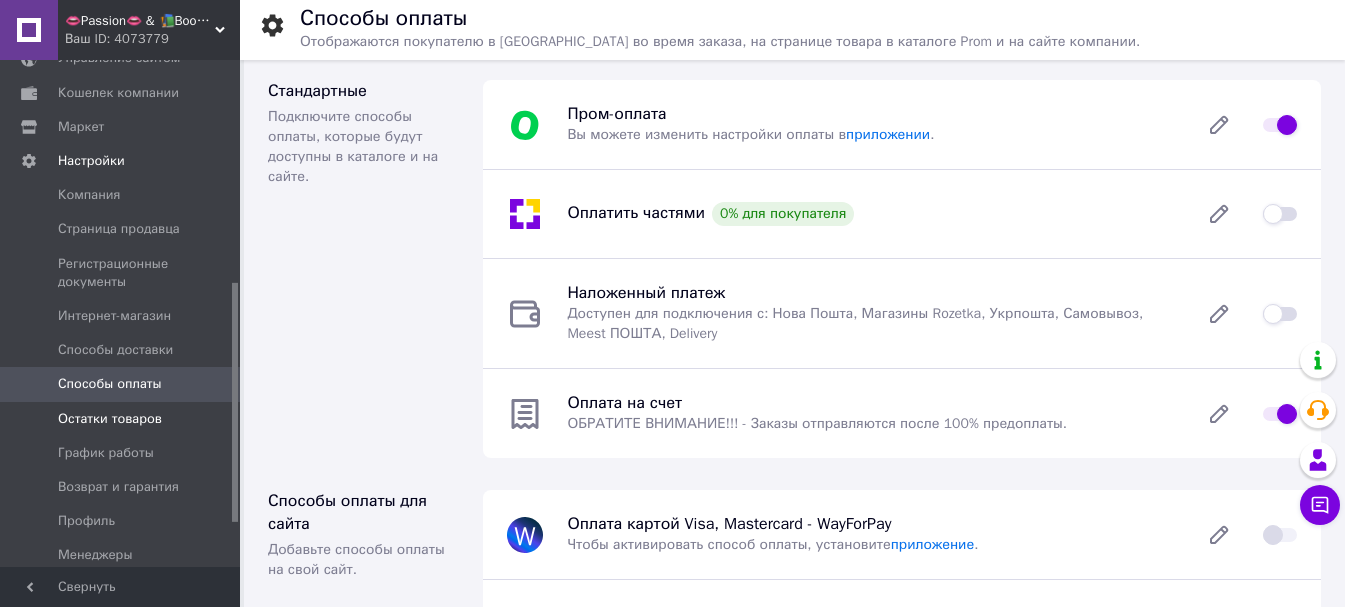 click on "Остатки товаров" at bounding box center (121, 419) 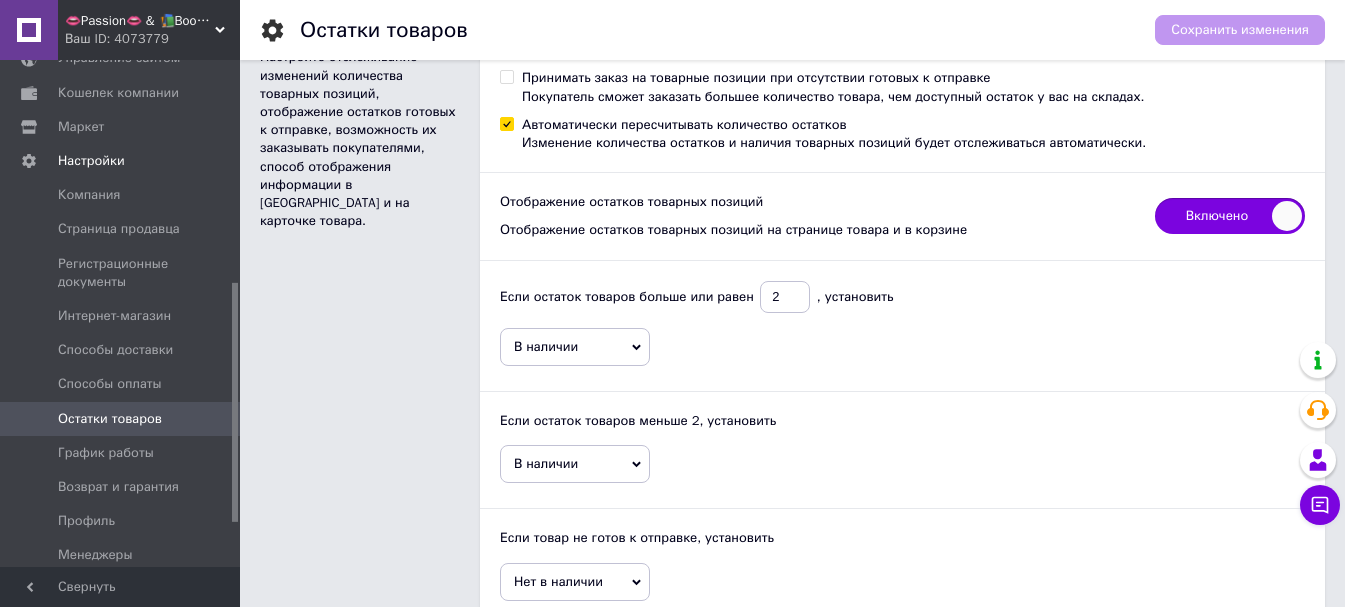 scroll, scrollTop: 188, scrollLeft: 0, axis: vertical 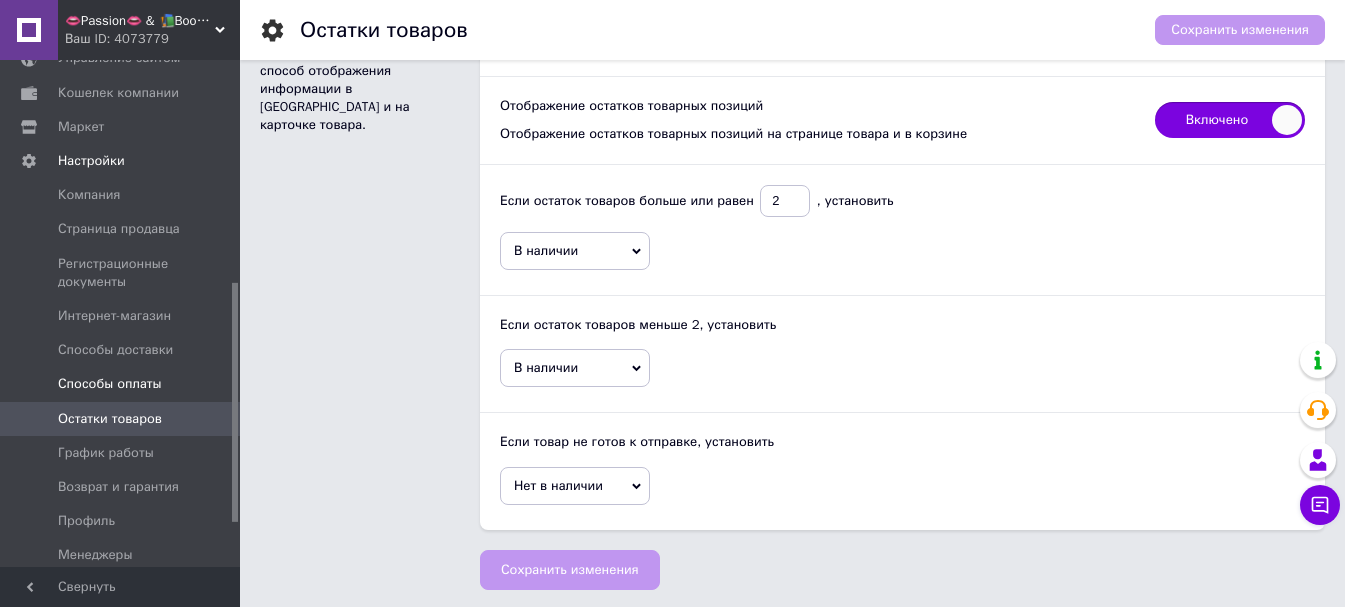 click on "Способы оплаты" at bounding box center [121, 384] 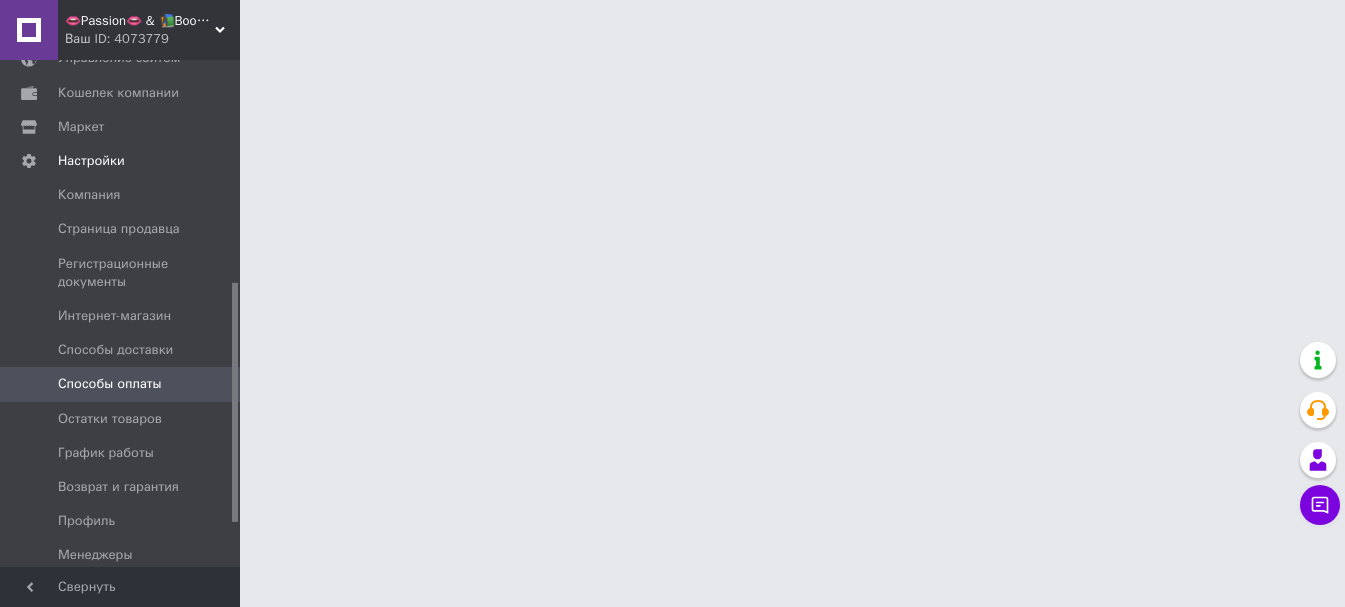 scroll, scrollTop: 0, scrollLeft: 0, axis: both 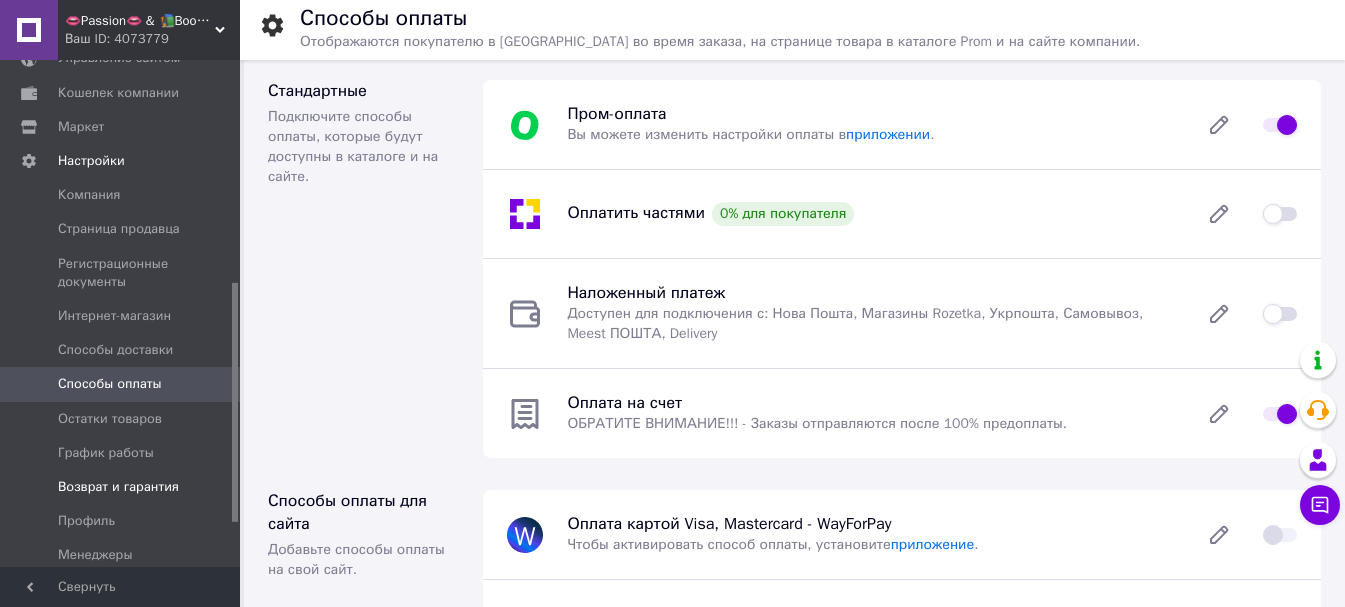click on "Возврат и гарантия" at bounding box center [118, 487] 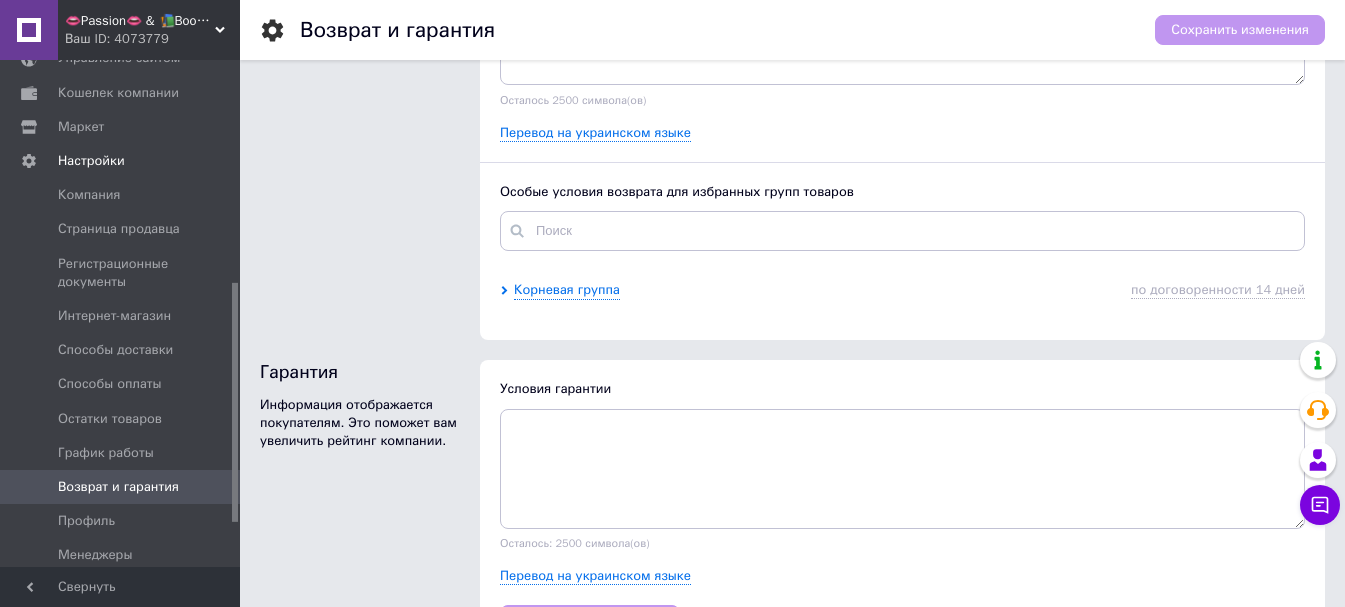 scroll, scrollTop: 557, scrollLeft: 0, axis: vertical 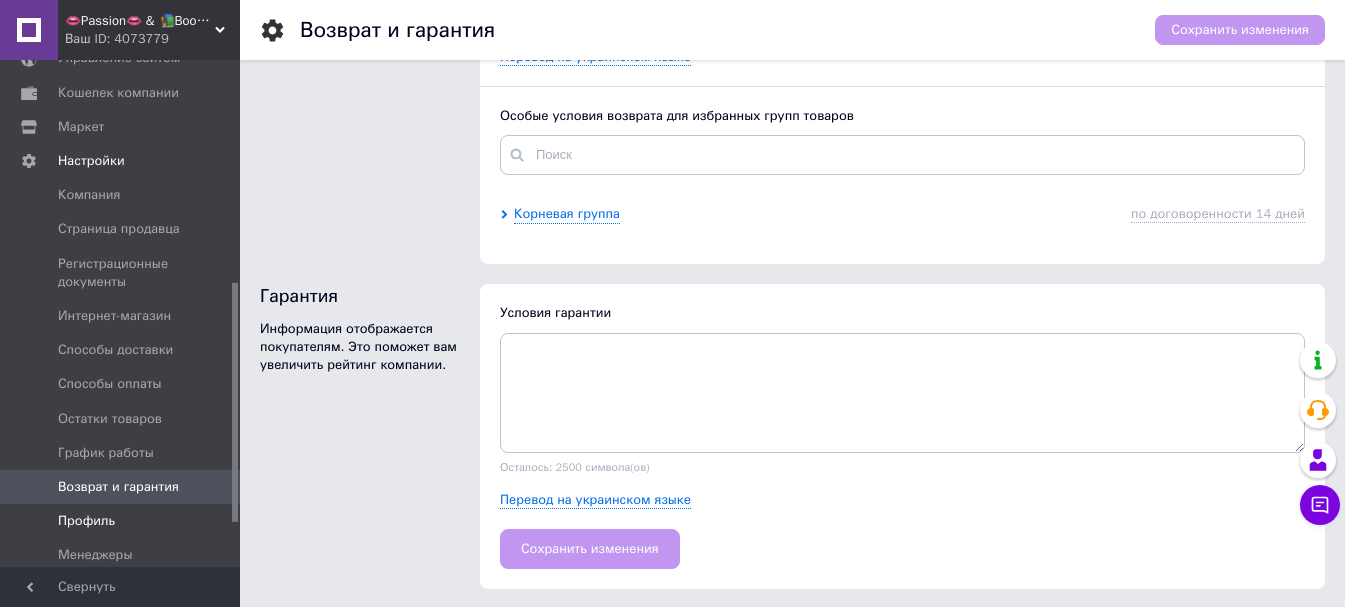 click on "Профиль" at bounding box center (121, 521) 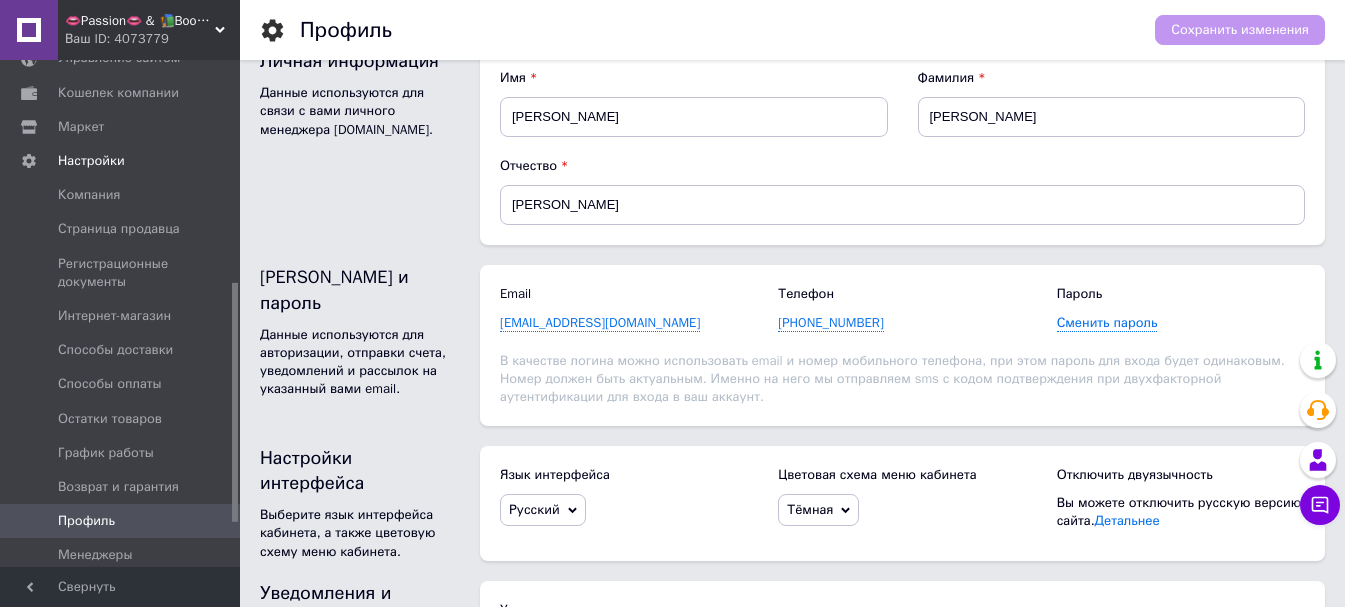 scroll, scrollTop: 0, scrollLeft: 0, axis: both 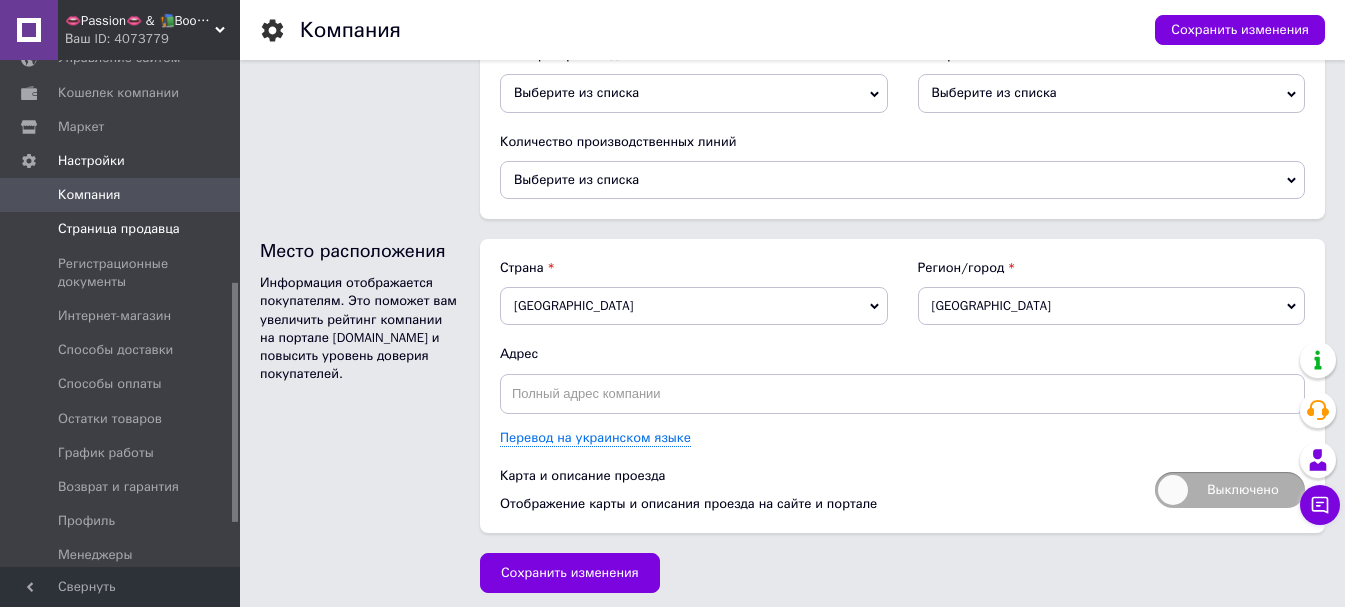 click on "Страница продавца" at bounding box center [119, 229] 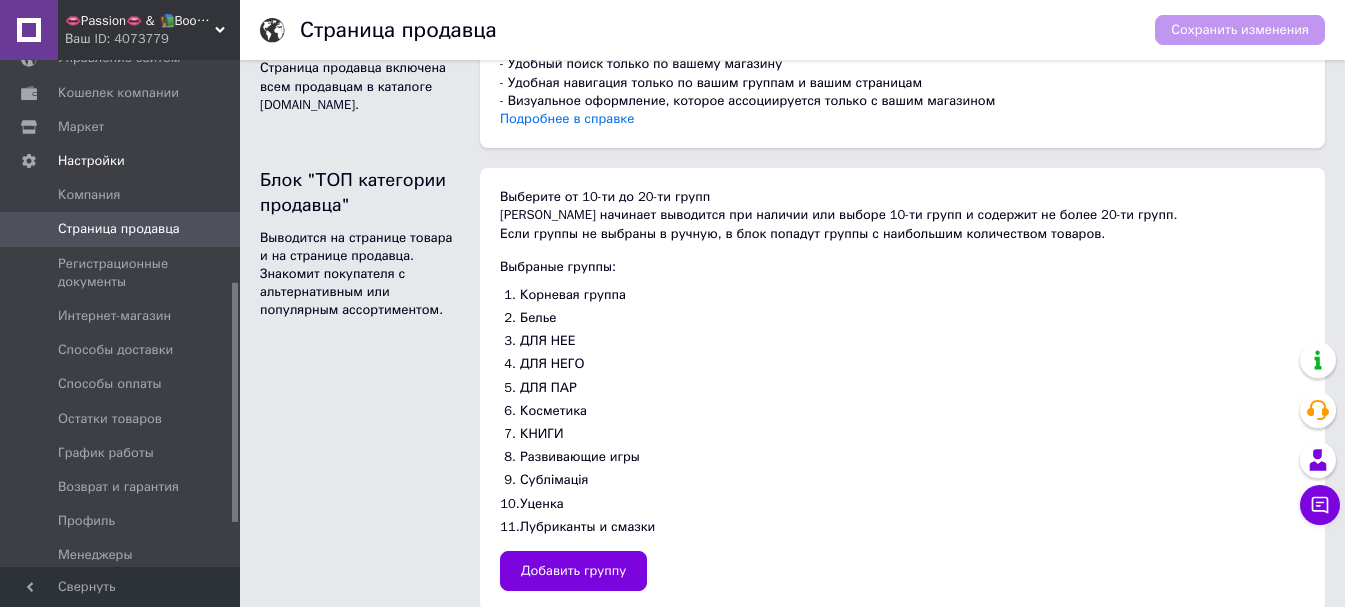 scroll, scrollTop: 0, scrollLeft: 0, axis: both 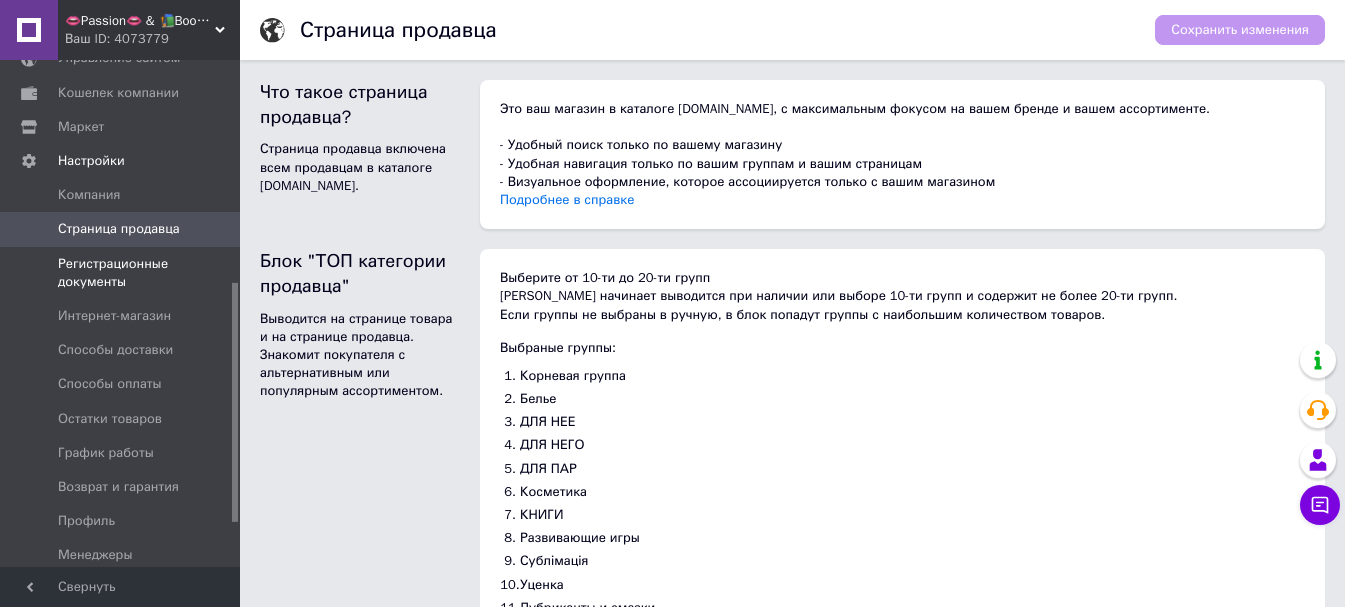 click on "Регистрационные документы" at bounding box center (121, 273) 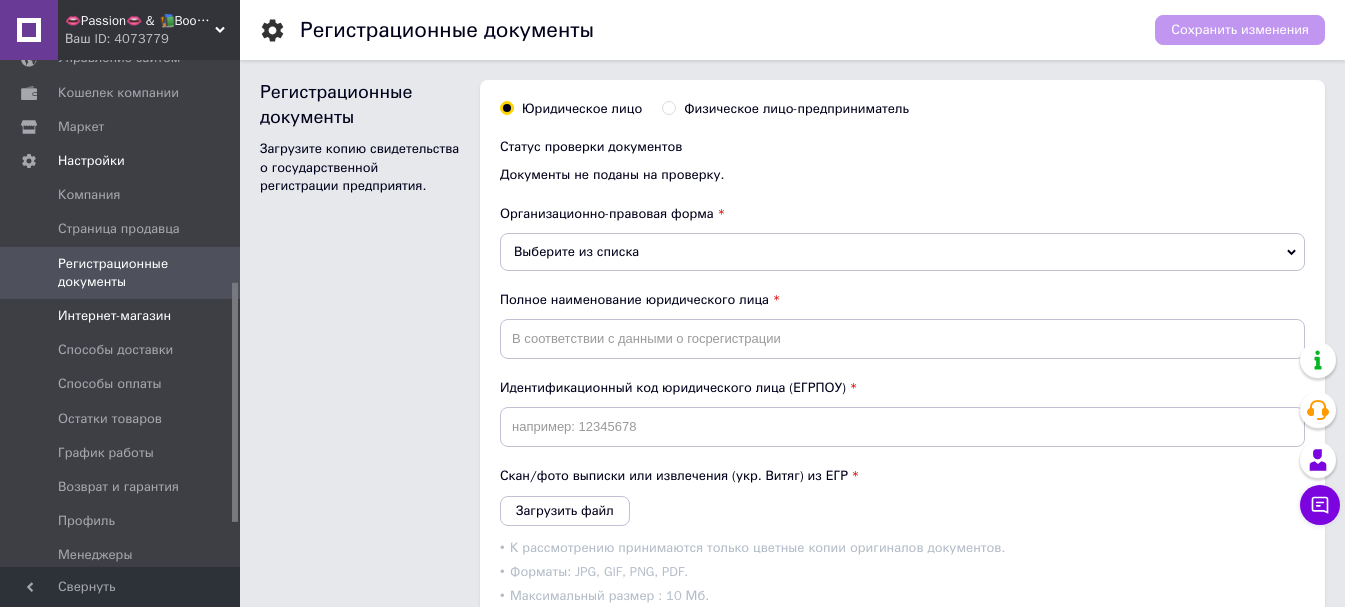 click on "Интернет-магазин" at bounding box center [121, 316] 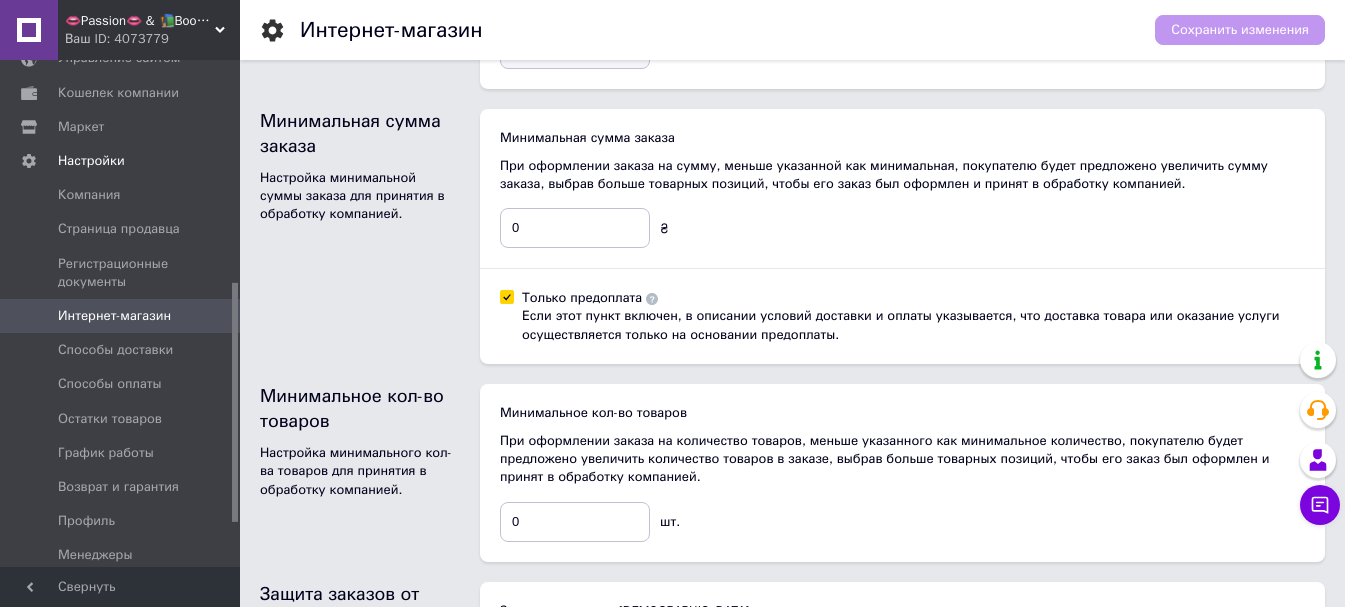 scroll, scrollTop: 0, scrollLeft: 0, axis: both 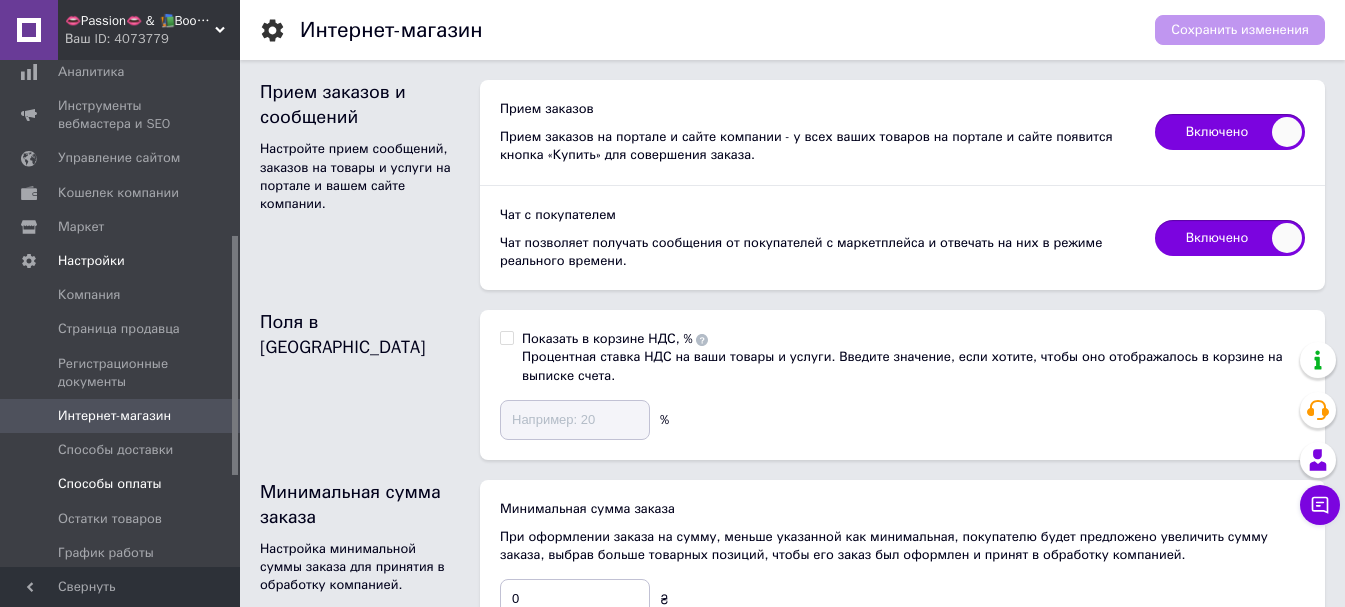 click on "Способы оплаты" at bounding box center (110, 484) 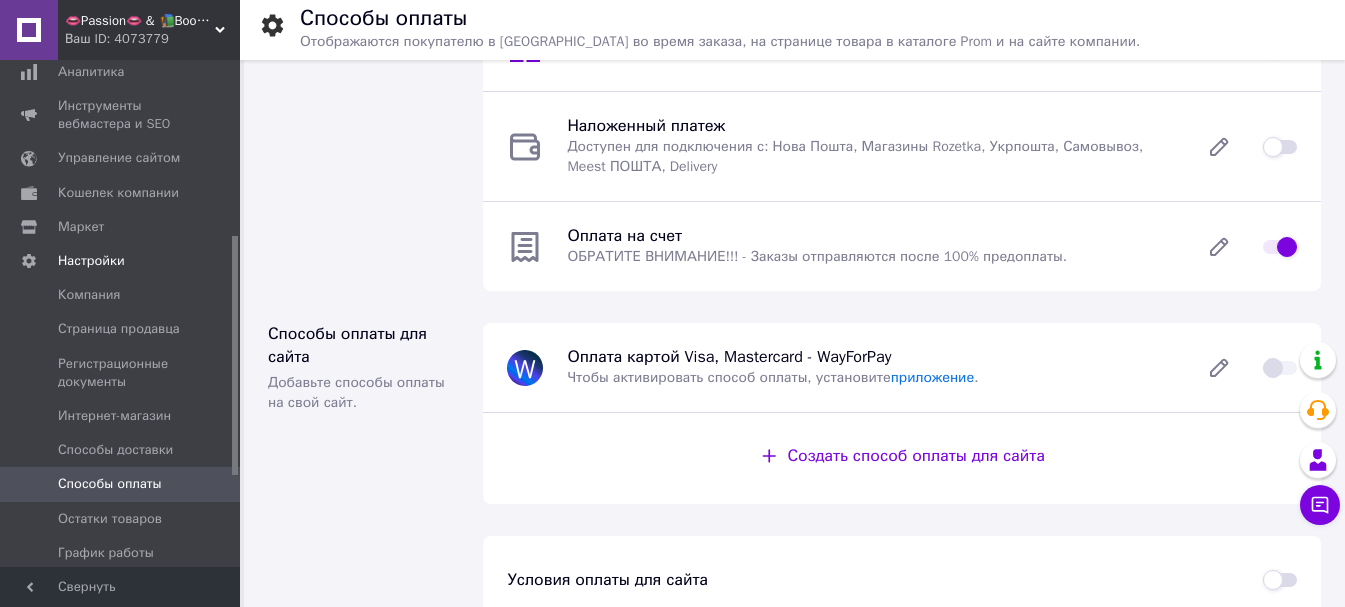 scroll, scrollTop: 203, scrollLeft: 0, axis: vertical 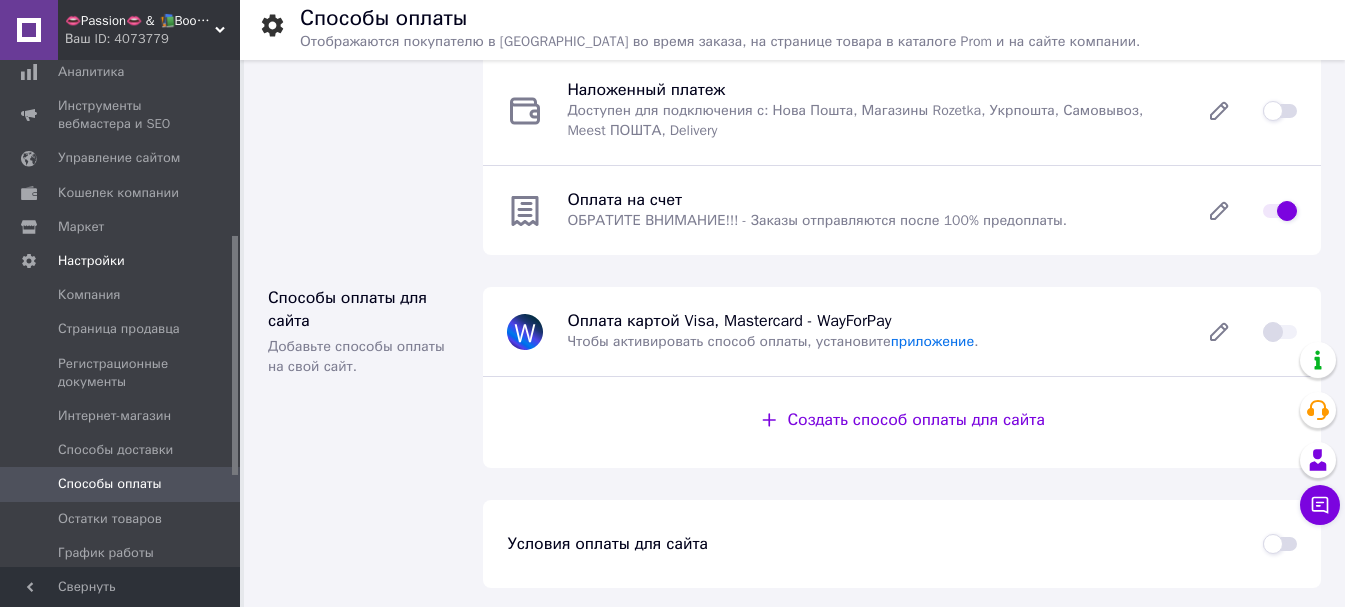 click on "Создать способ оплаты для сайта" at bounding box center (915, 420) 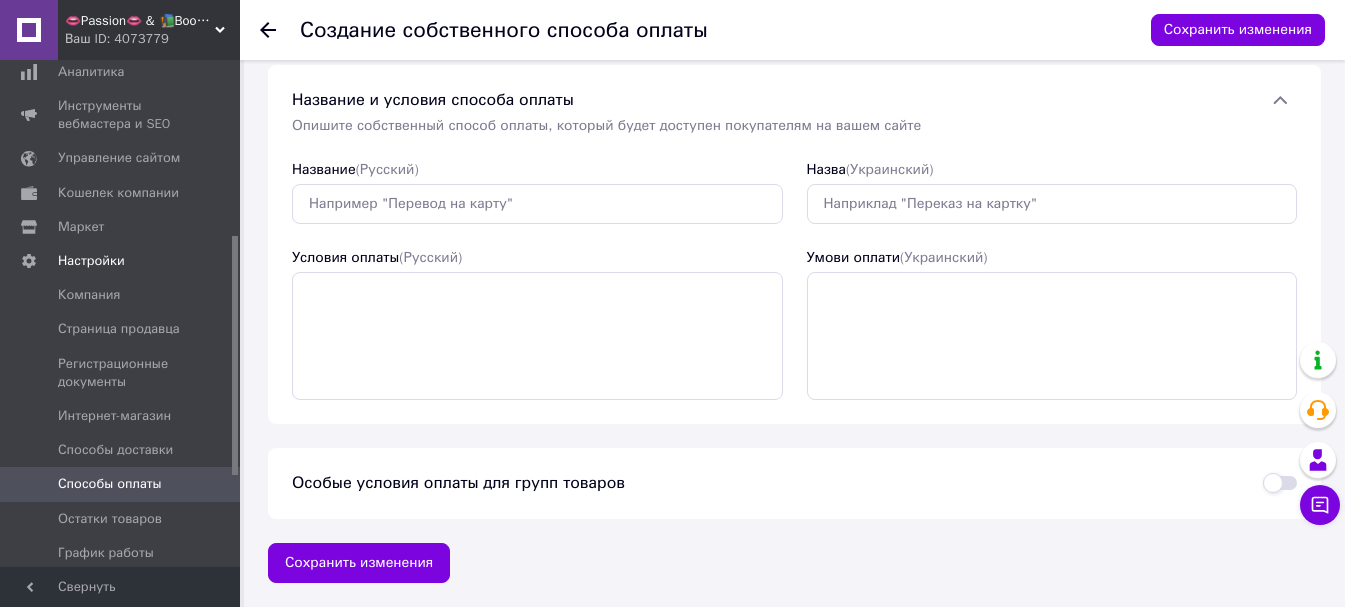 scroll, scrollTop: 0, scrollLeft: 0, axis: both 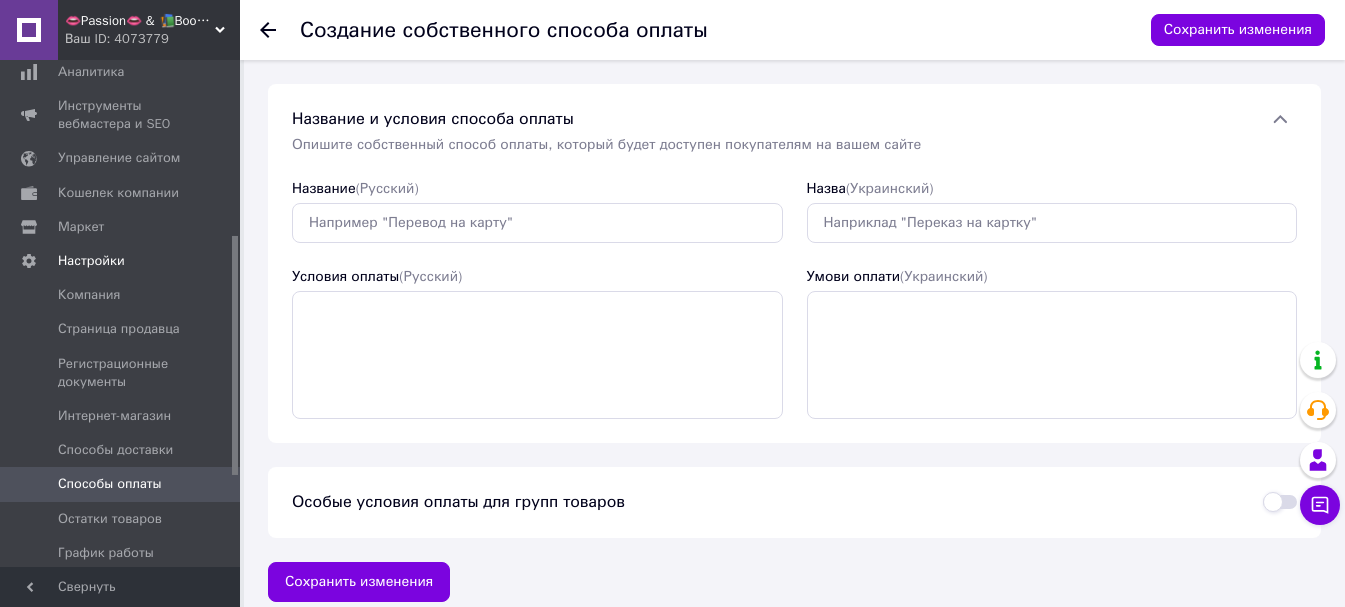 click at bounding box center [1280, 119] 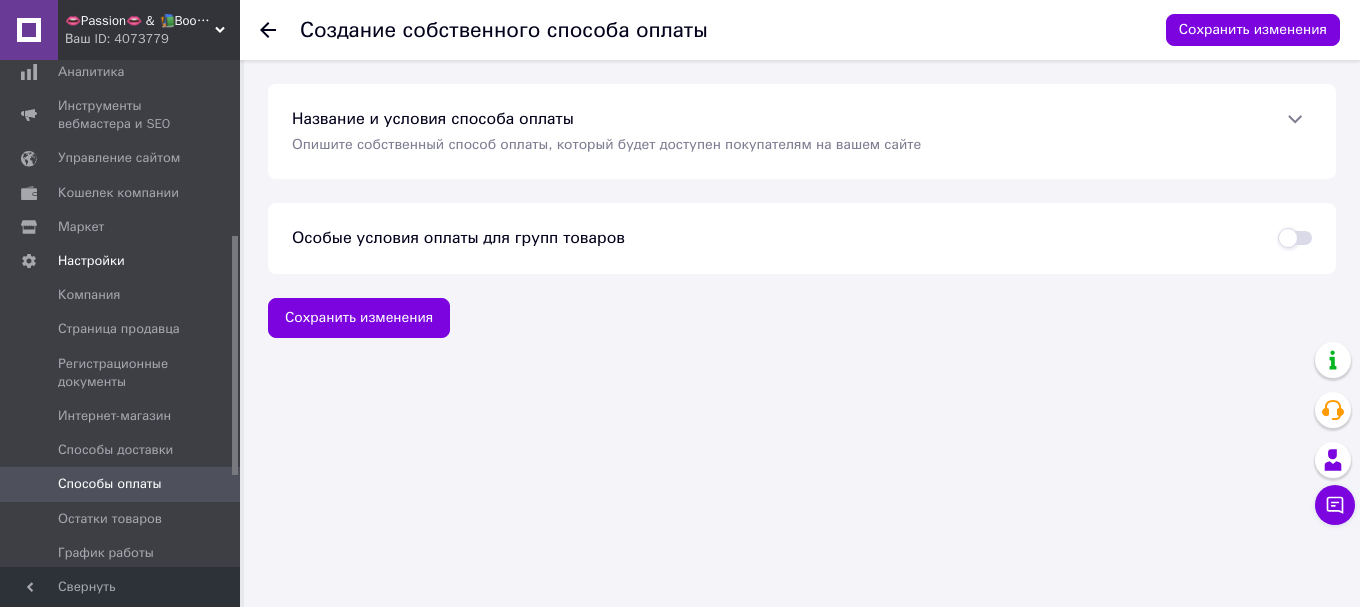 click at bounding box center (1295, 238) 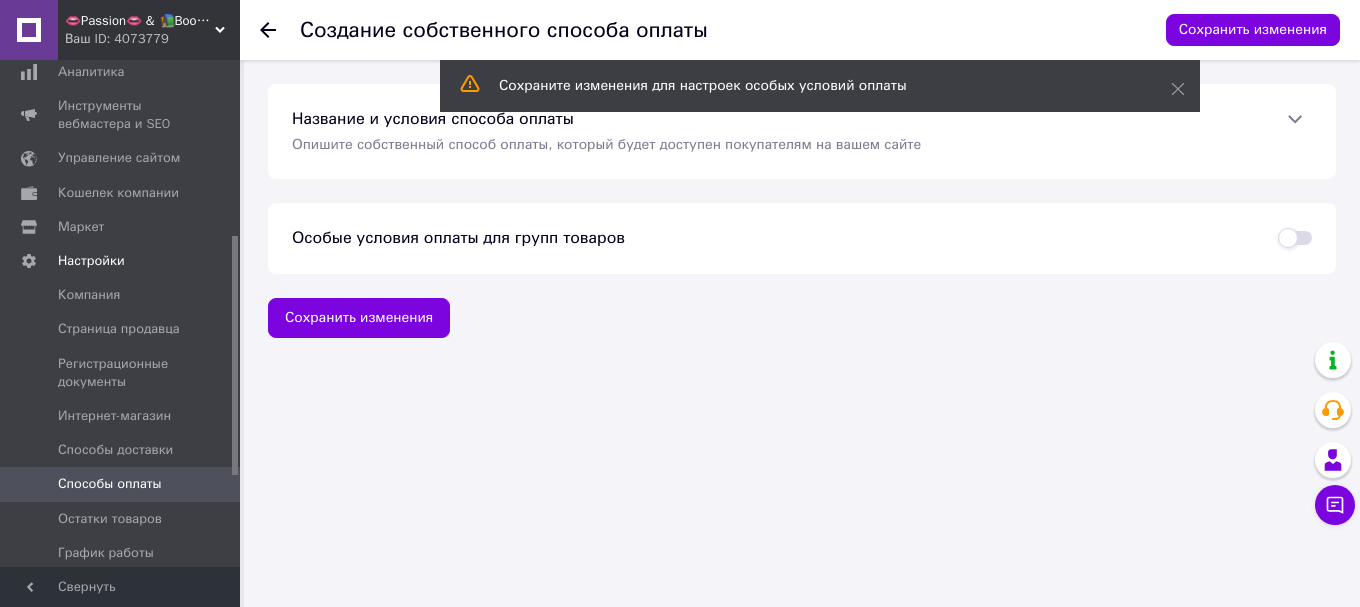 click at bounding box center (1295, 238) 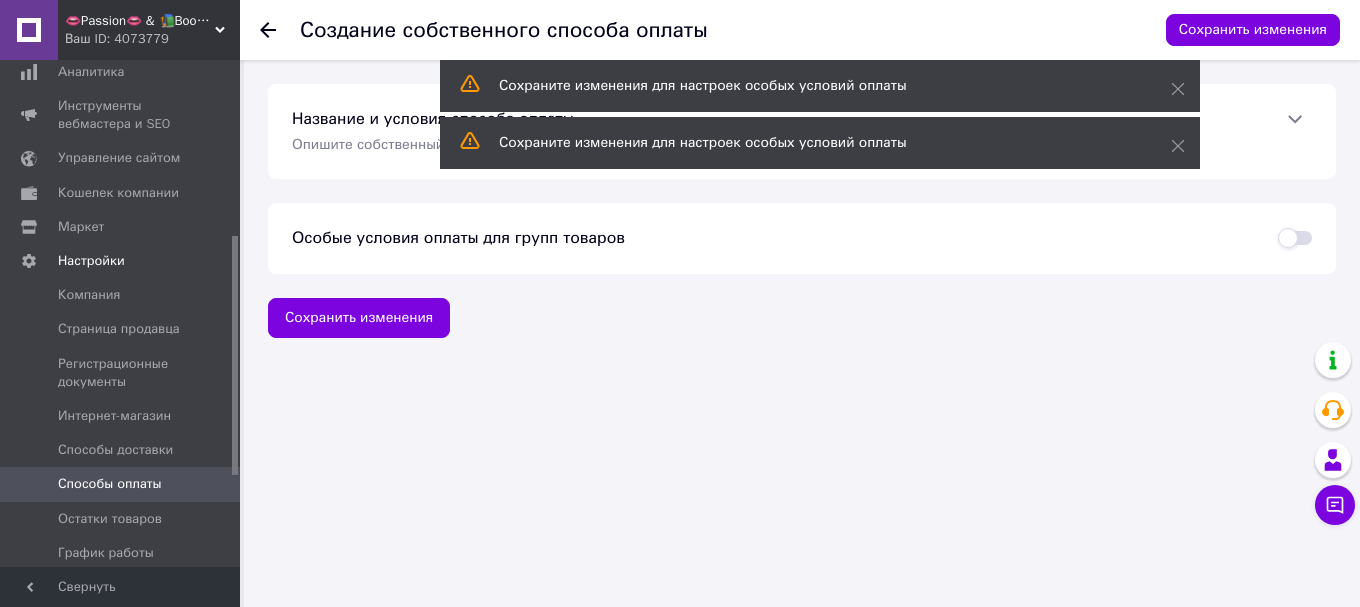 click on "Название и условия способа оплаты   Опишите собственный способ оплаты, который будет доступен покупателям на вашем сайте" at bounding box center (802, 131) 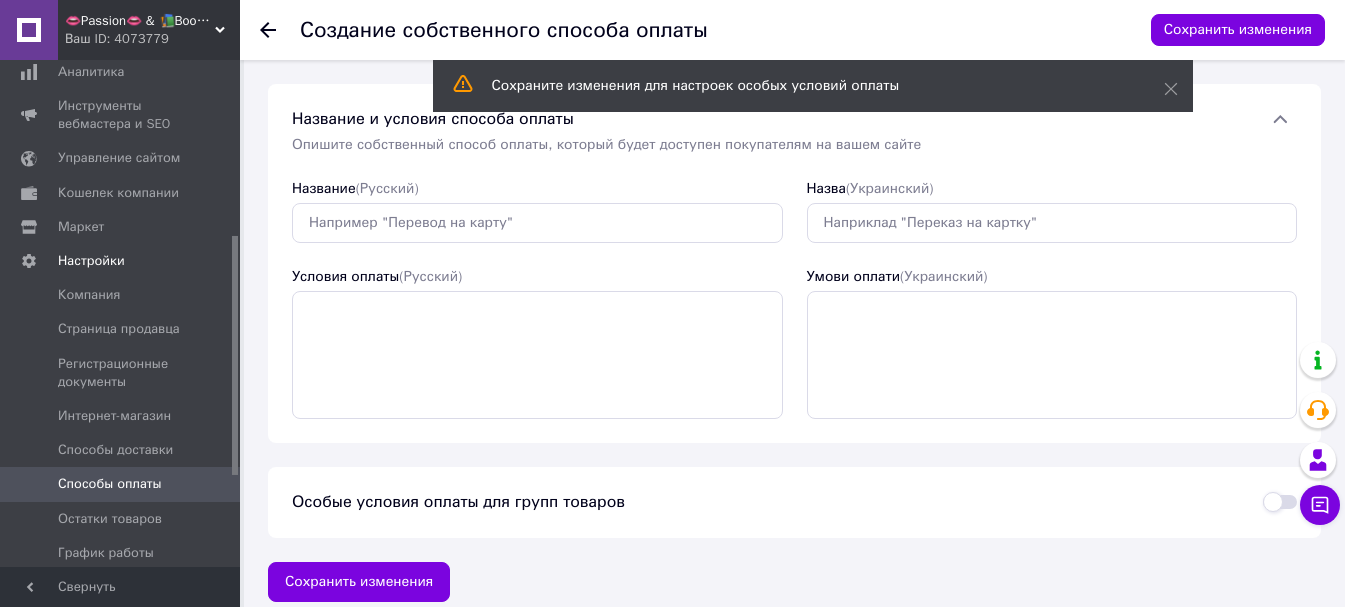 click at bounding box center [1280, 502] 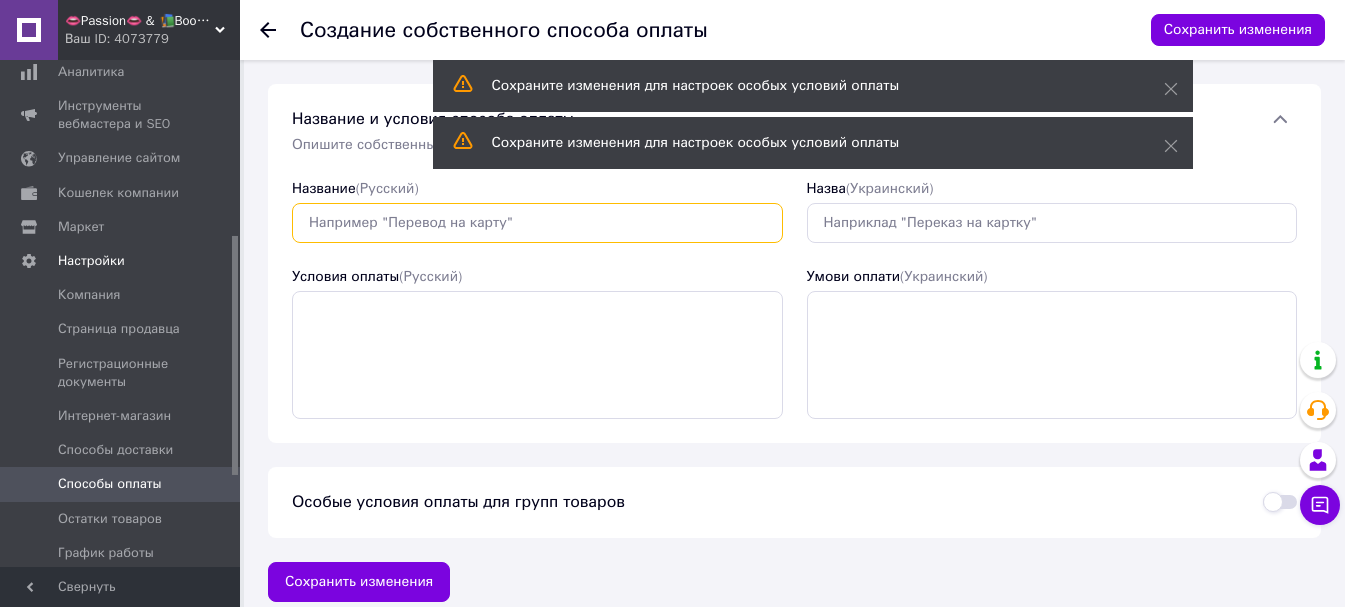 click on "Название  (Русский)" at bounding box center (537, 223) 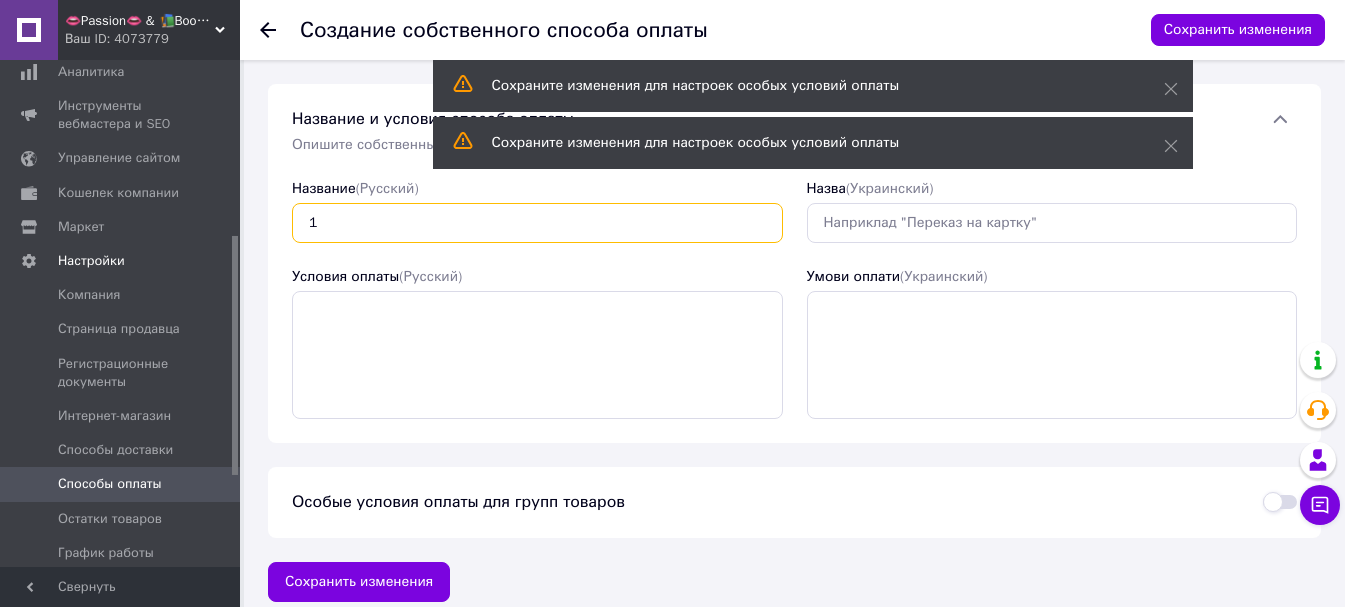 type on "1" 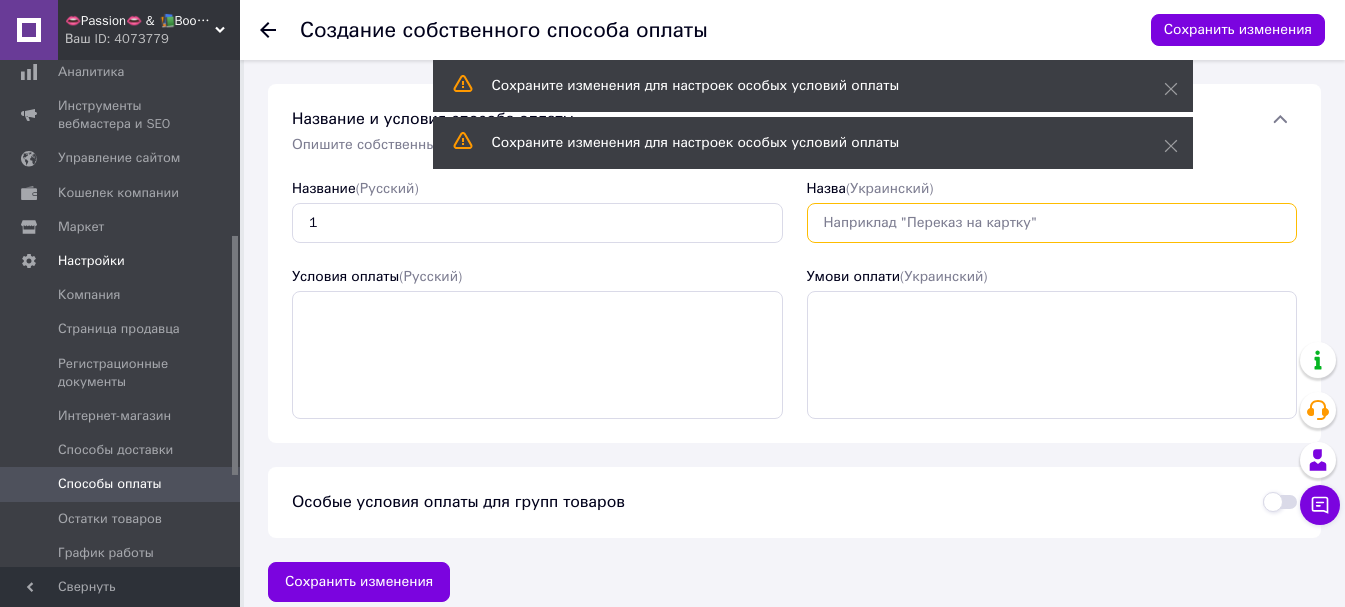 click on "Назва  (Украинский)" at bounding box center [1052, 223] 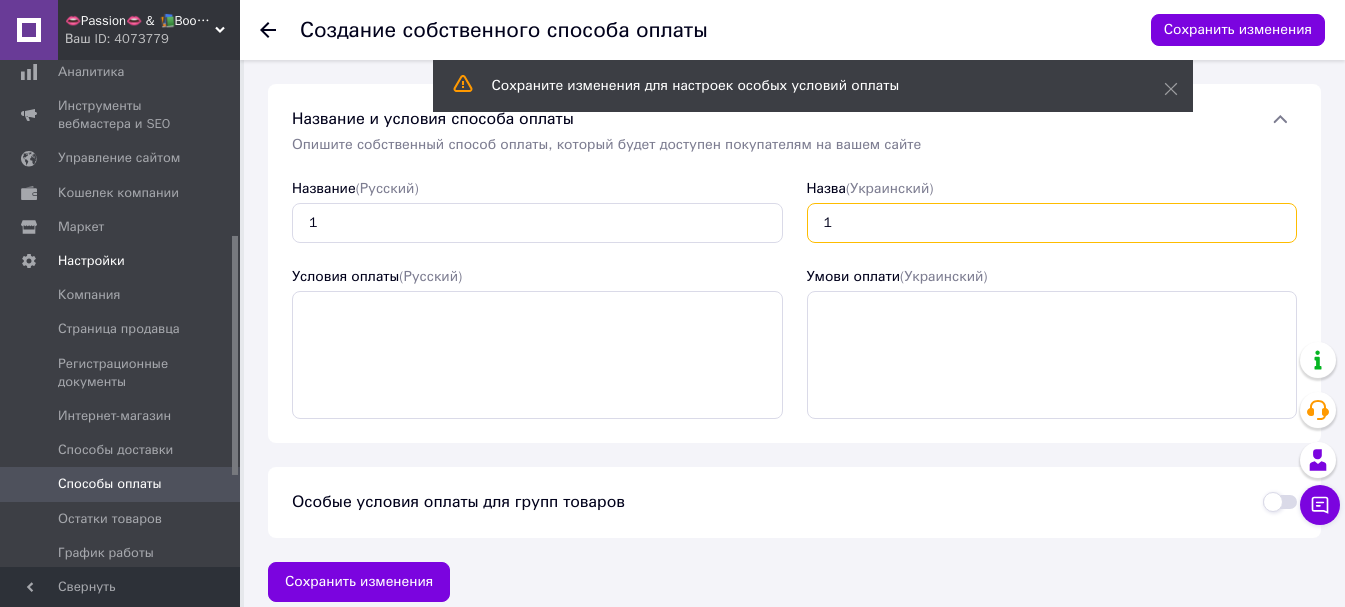 type on "1" 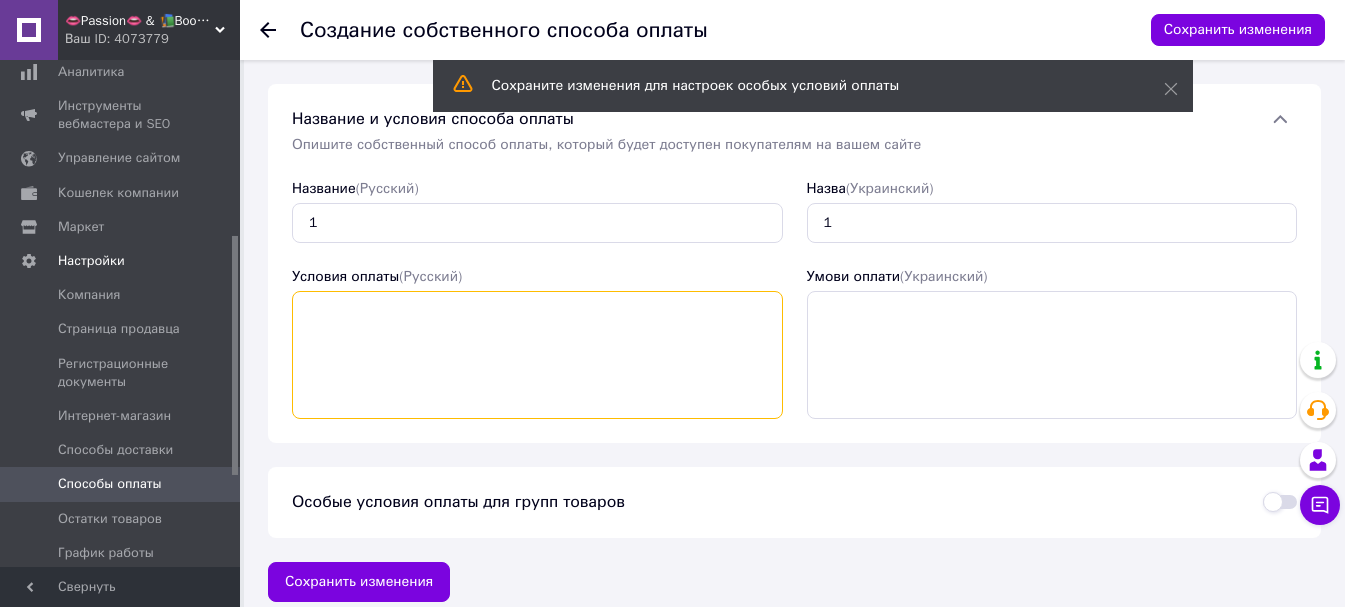 click on "Условия оплаты  (Русский)" at bounding box center [537, 355] 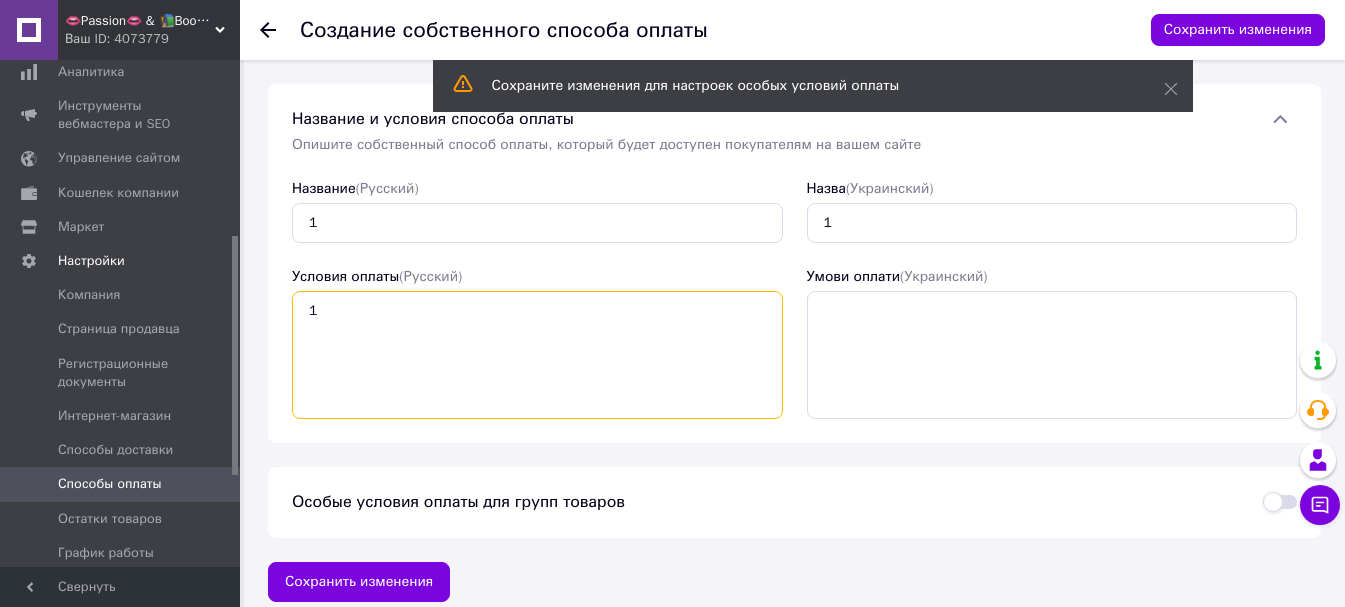 type on "1" 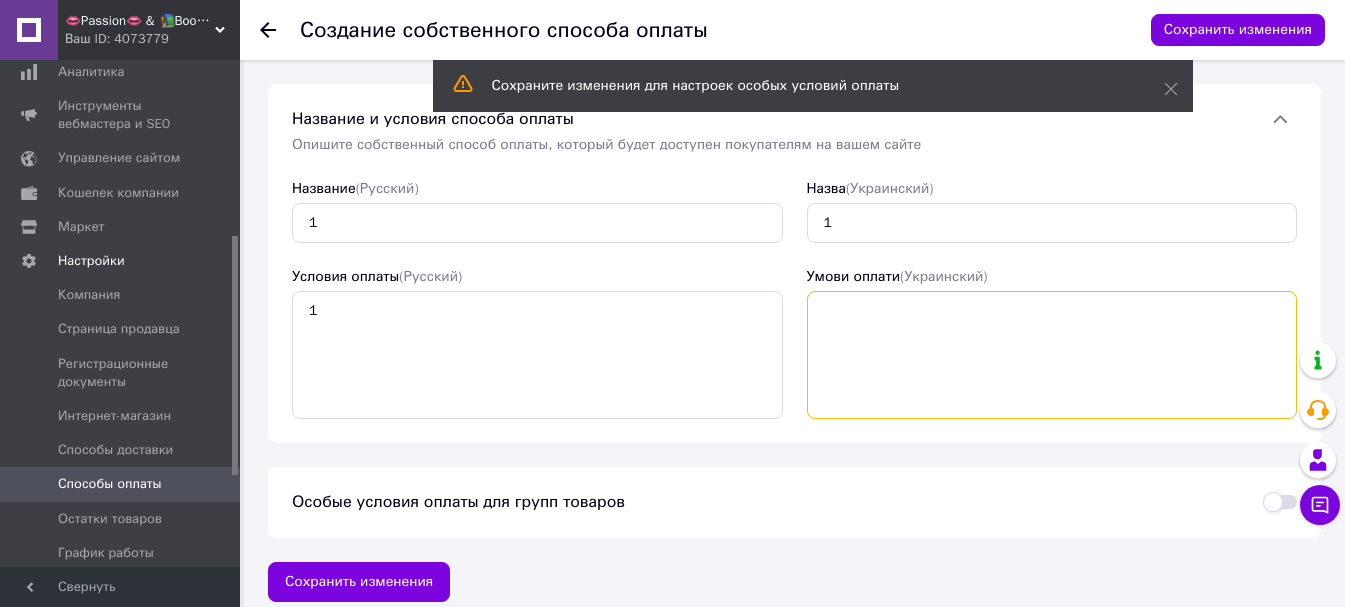 click on "Умови оплати  (Украинский)" at bounding box center (1052, 355) 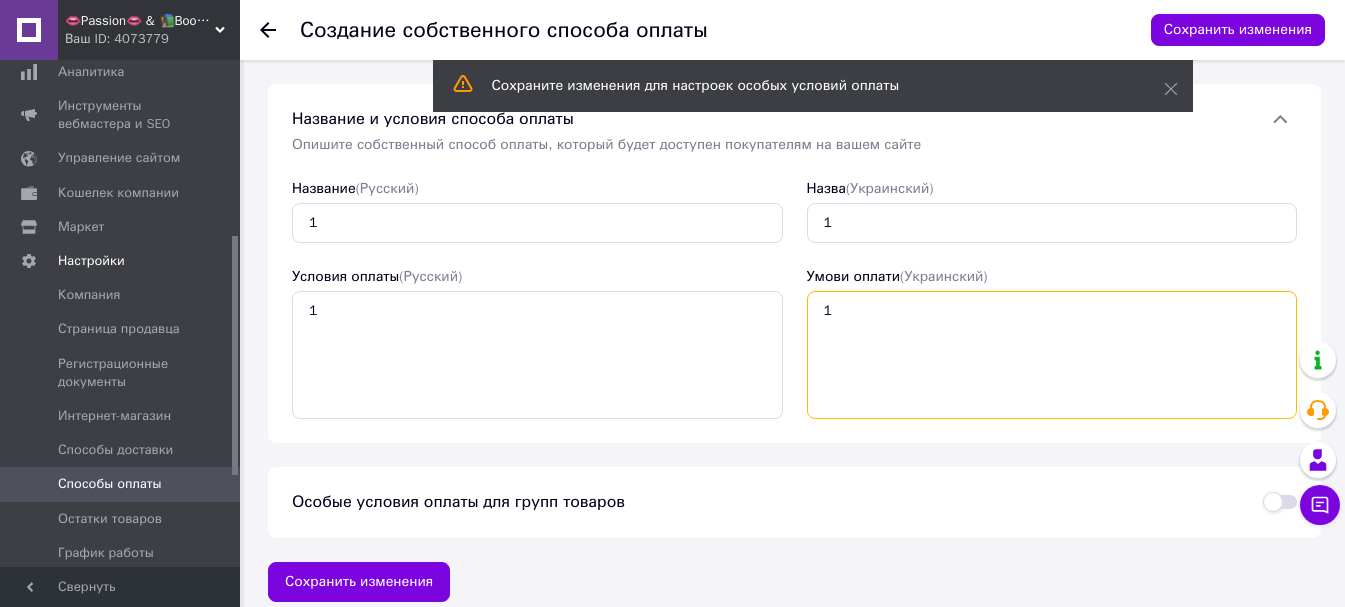 type on "1" 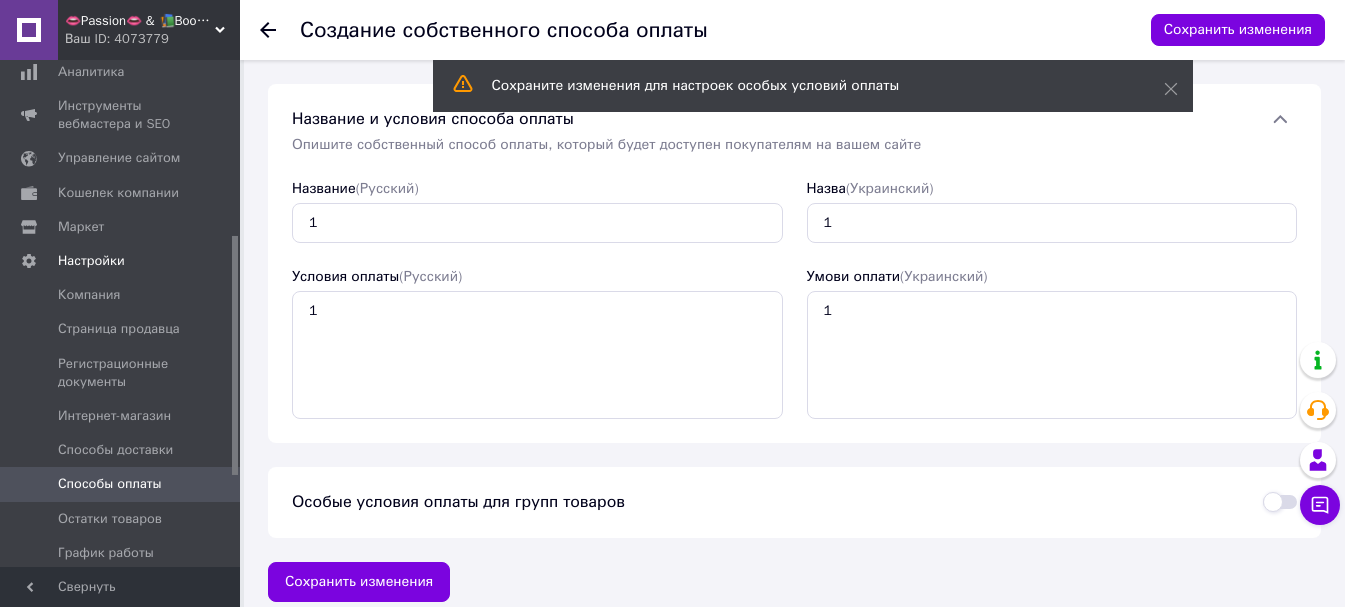 click at bounding box center [1280, 502] 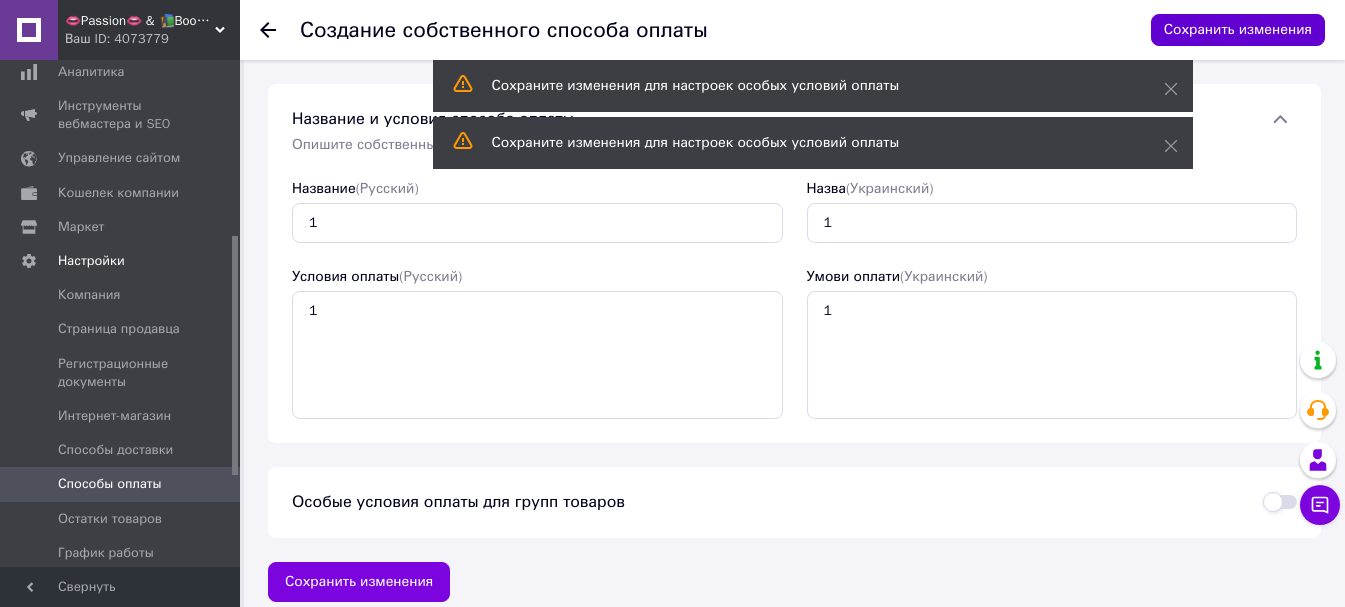 click on "Сохранить изменения" at bounding box center [1238, 30] 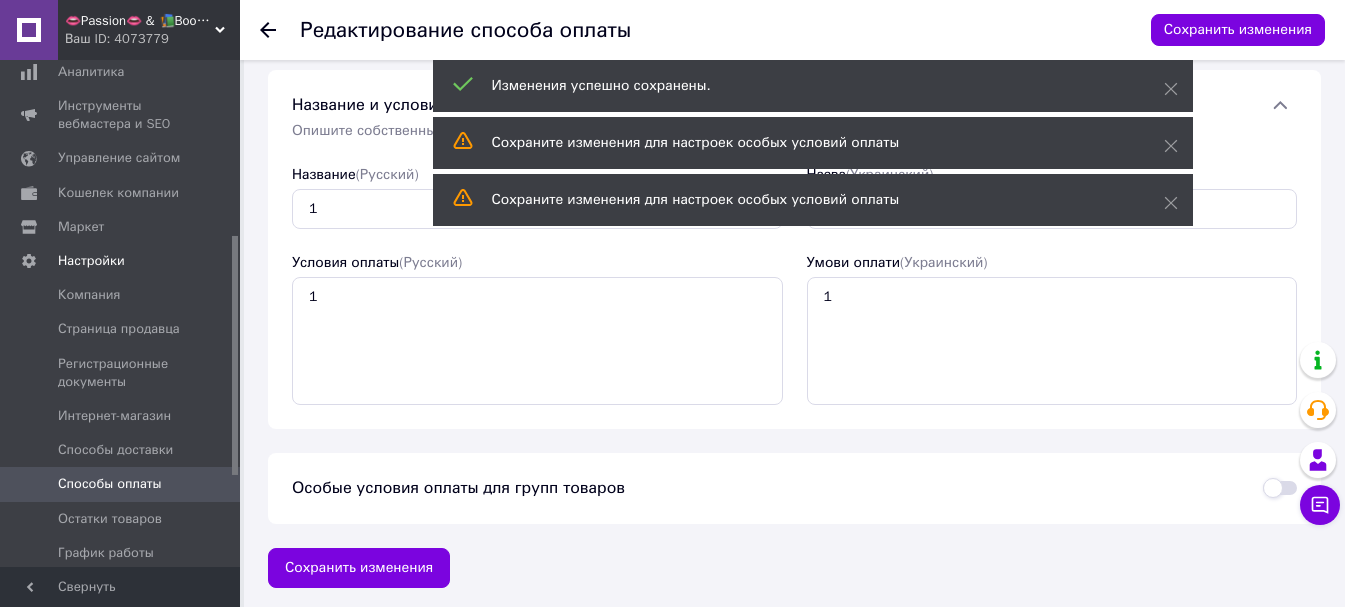scroll, scrollTop: 127, scrollLeft: 0, axis: vertical 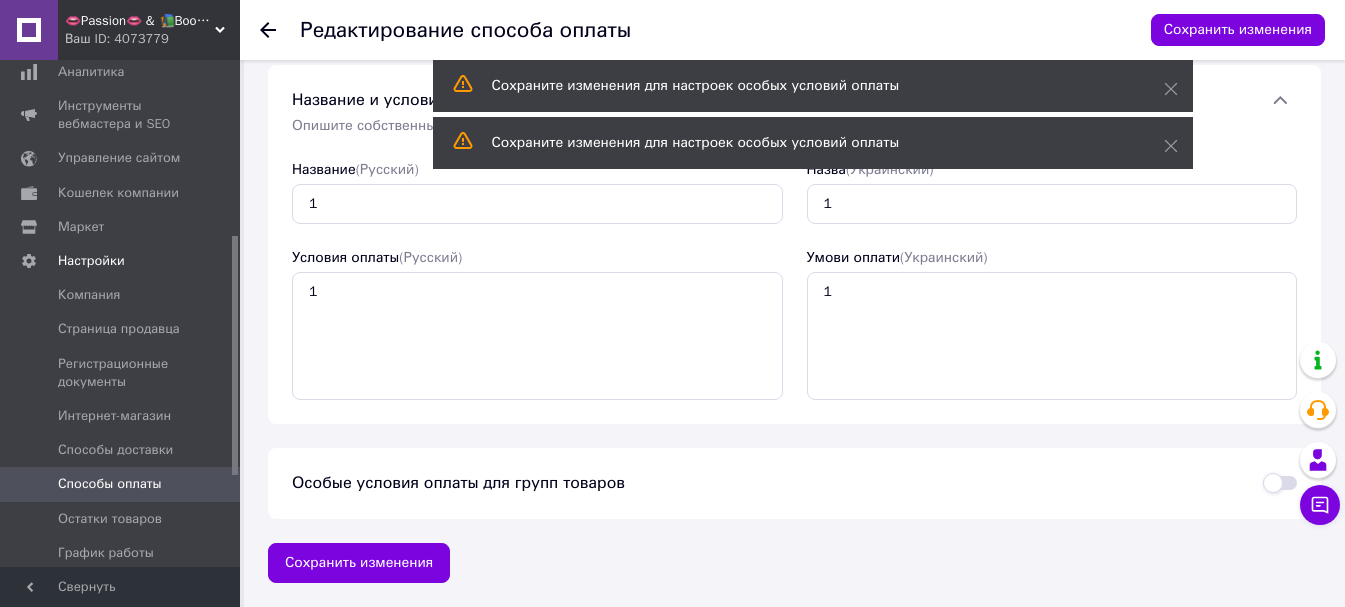 click at bounding box center [1280, 483] 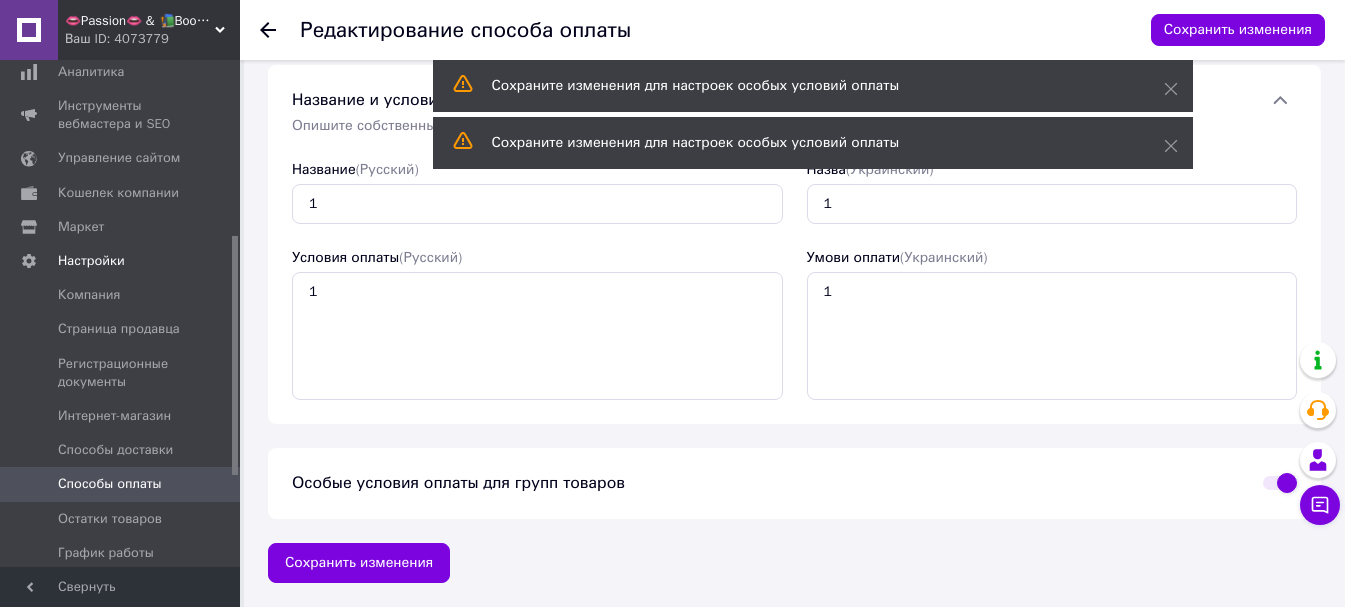 checkbox on "true" 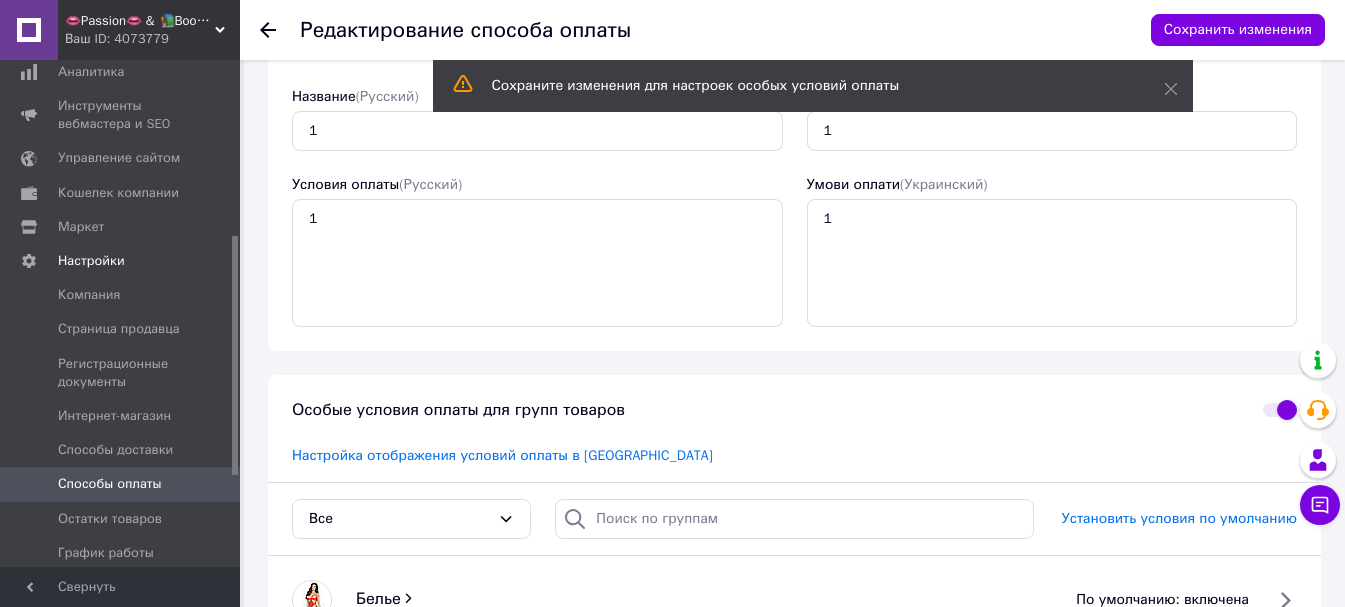 scroll, scrollTop: 427, scrollLeft: 0, axis: vertical 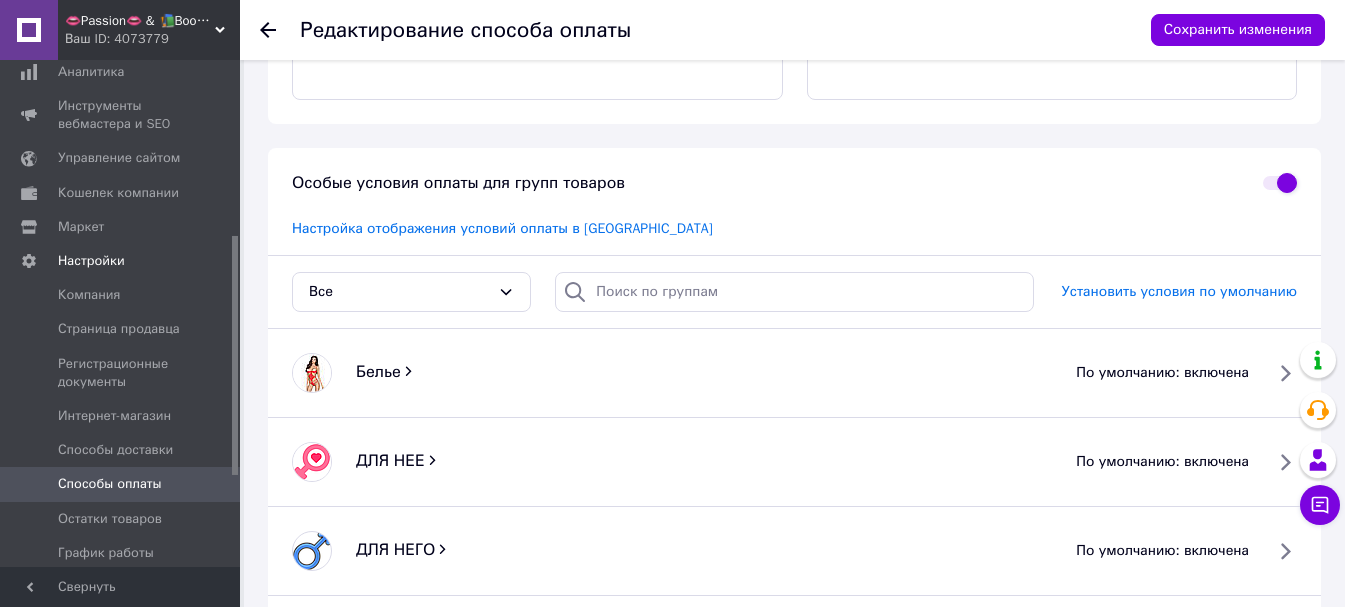 click on "Настройка отображения условий оплаты в корзине" at bounding box center [502, 228] 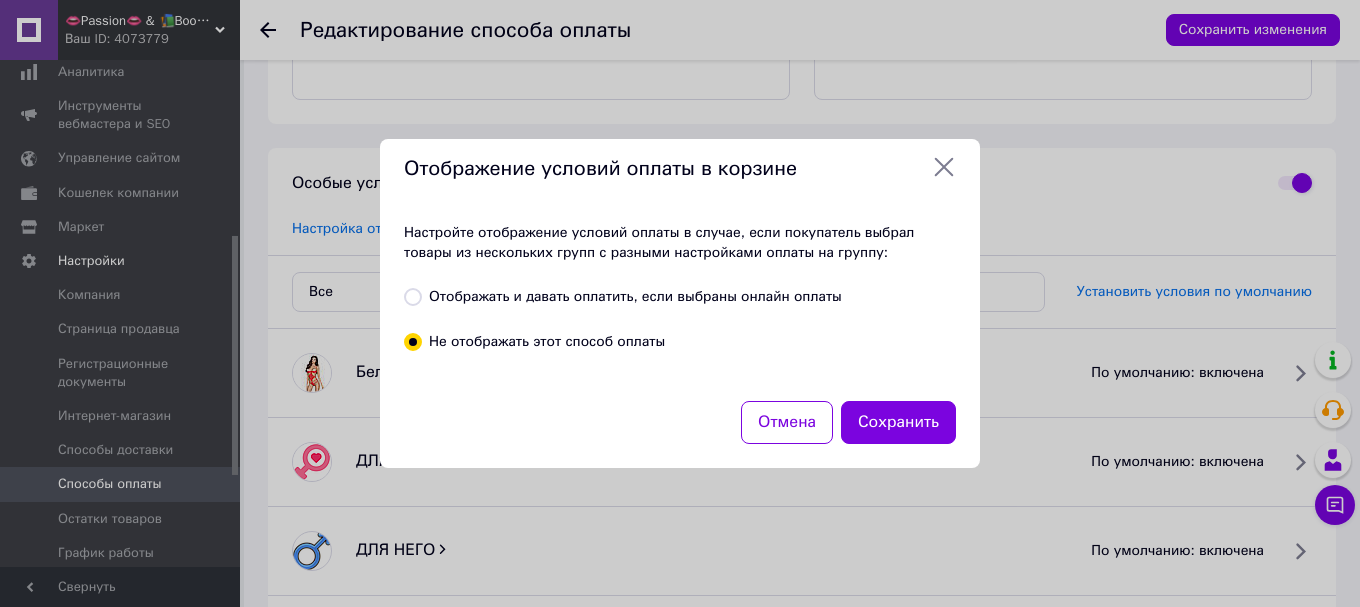 click on "Отображать и давать оплатить,  если выбраны онлайн оплаты" at bounding box center [635, 297] 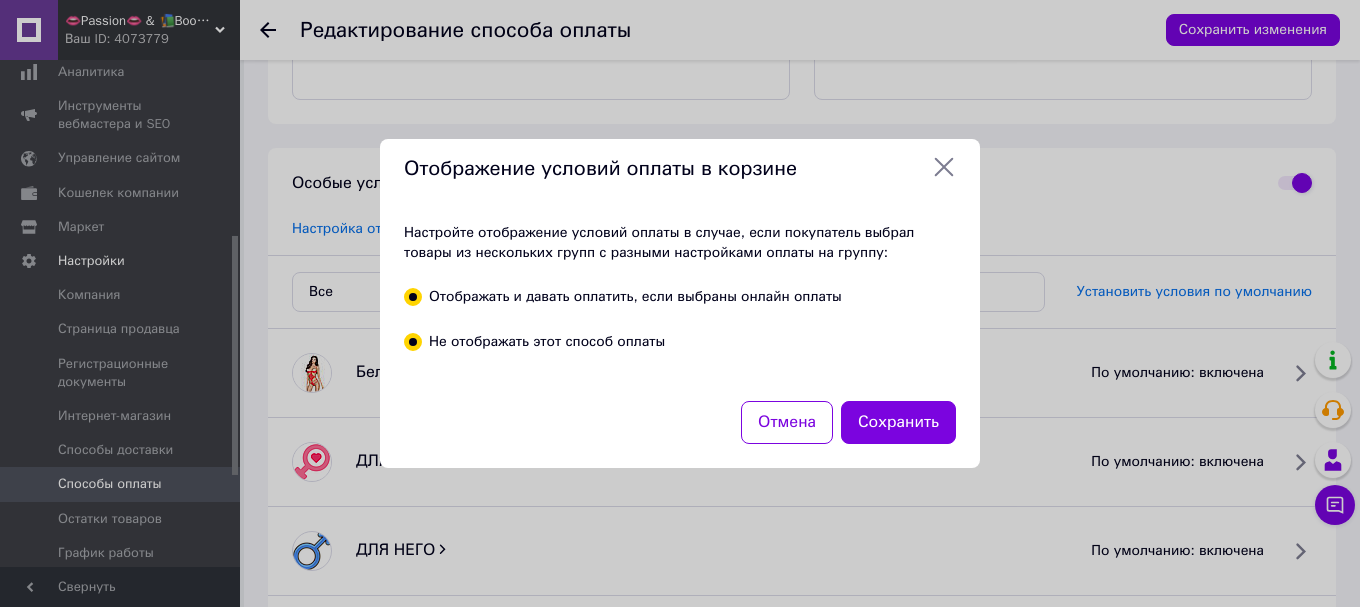 radio on "true" 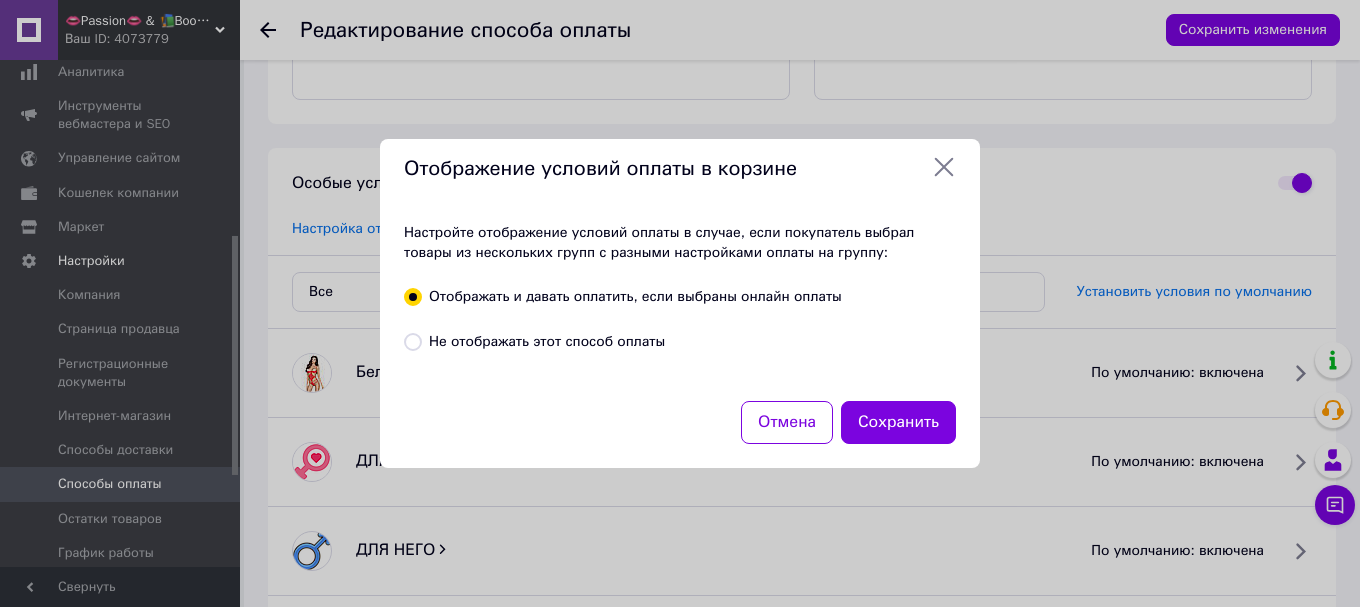 click on "Не отображать этот способ оплаты" at bounding box center [547, 342] 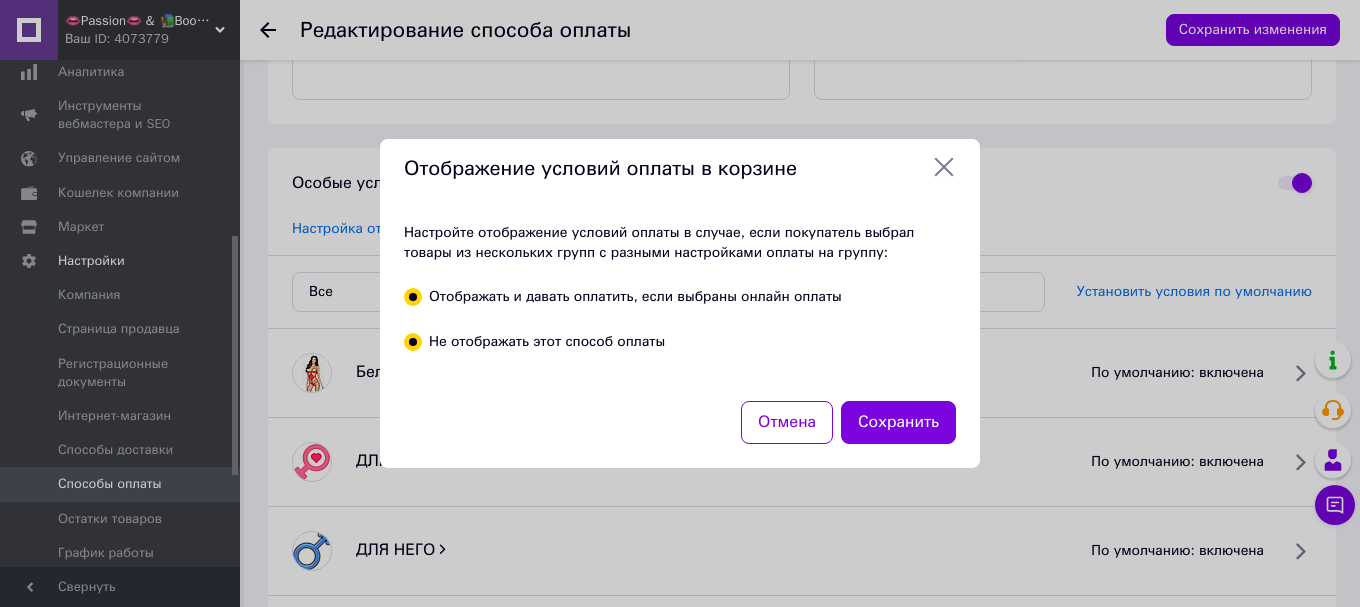 radio on "false" 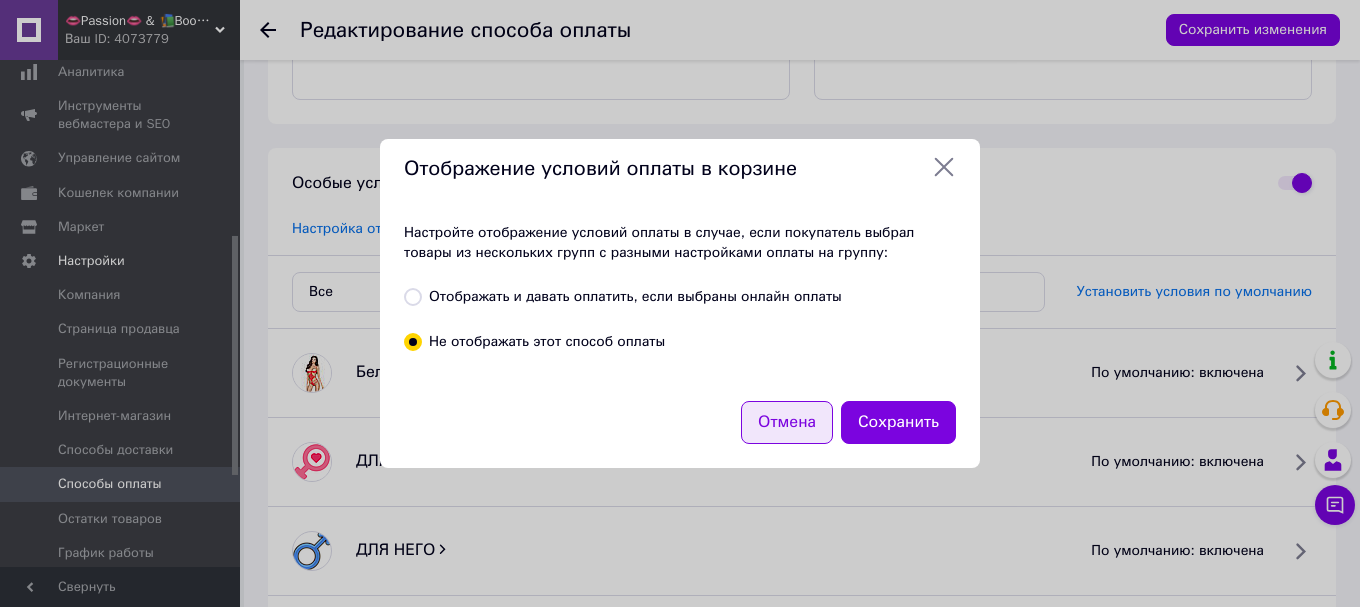 click on "Отмена" at bounding box center [787, 422] 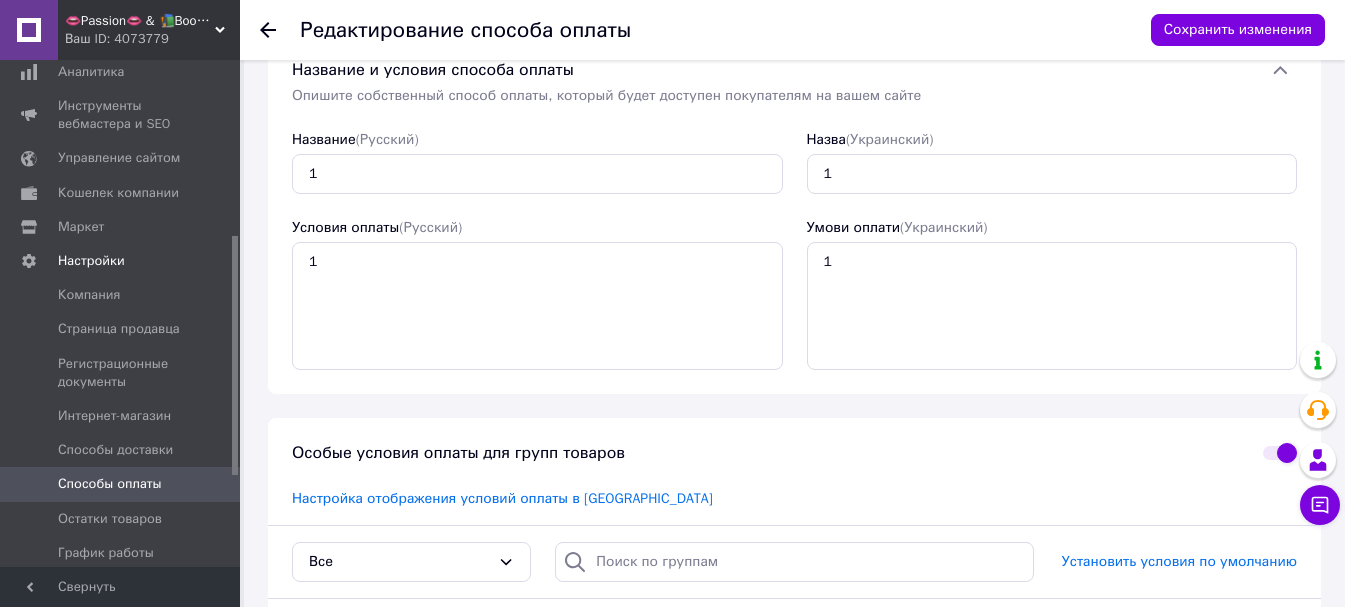 scroll, scrollTop: 0, scrollLeft: 0, axis: both 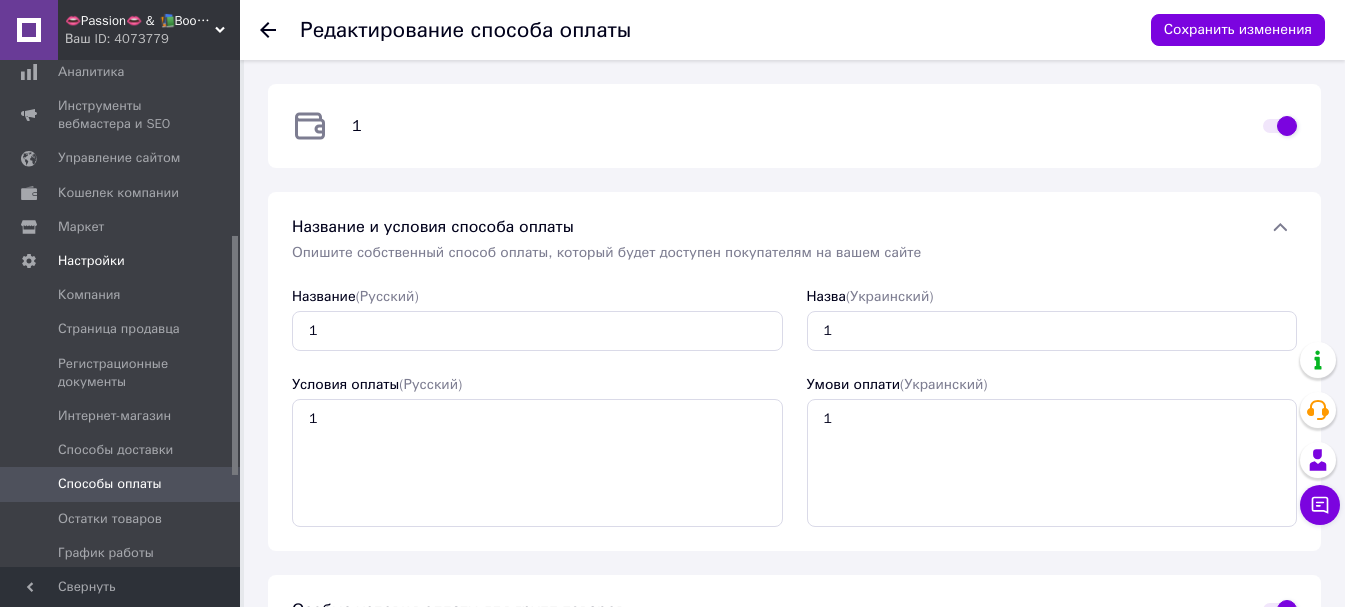 click 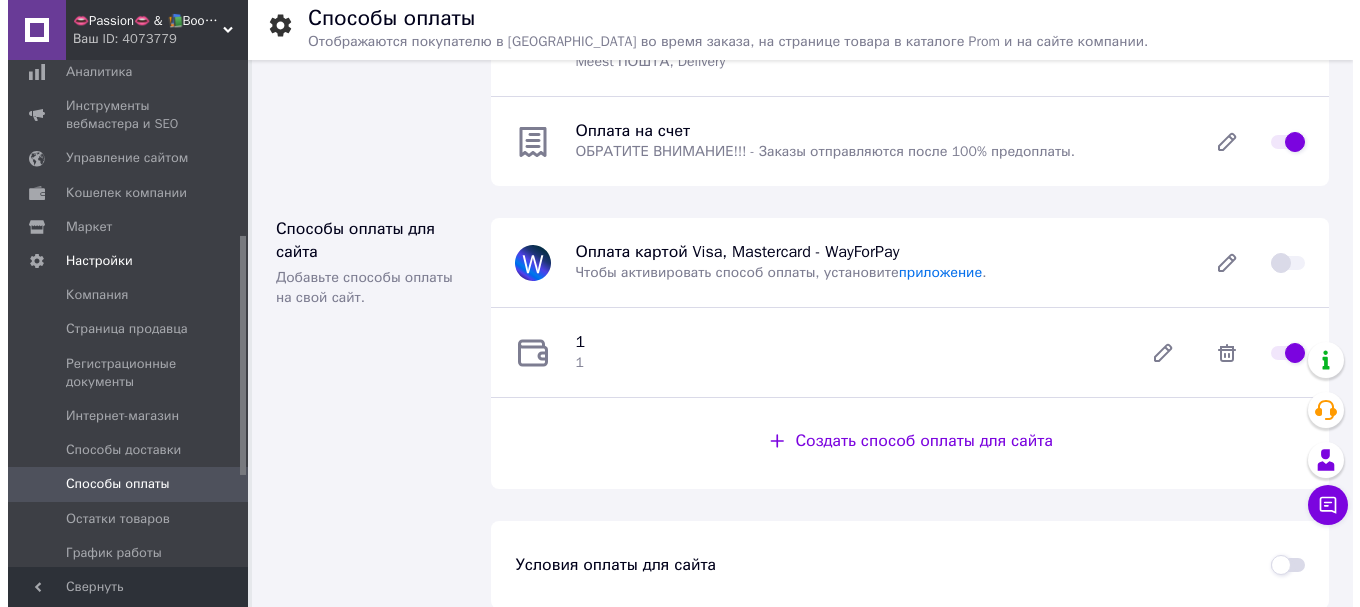 scroll, scrollTop: 293, scrollLeft: 0, axis: vertical 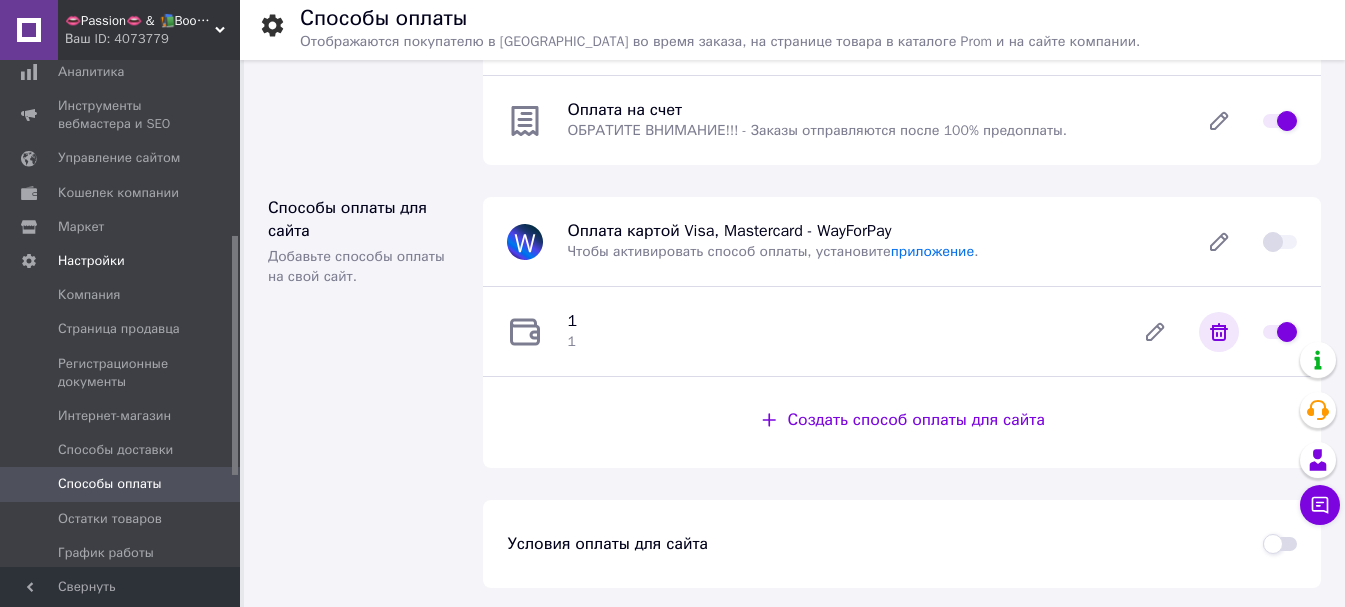 click 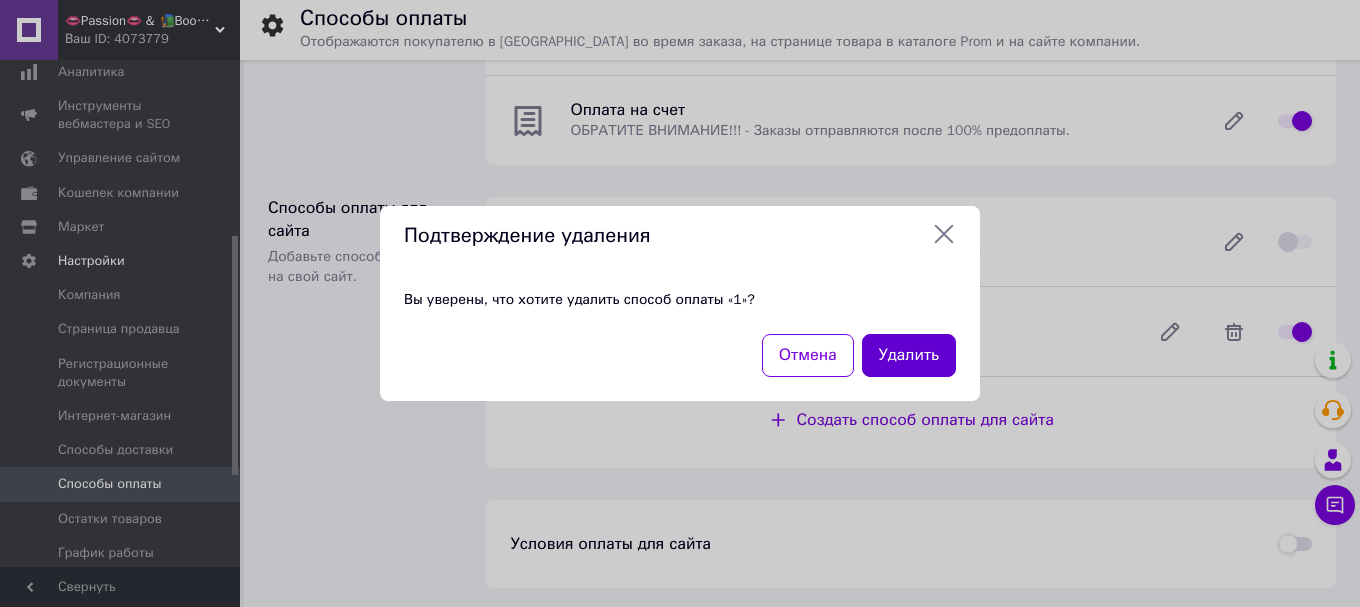 click on "Удалить" at bounding box center (909, 355) 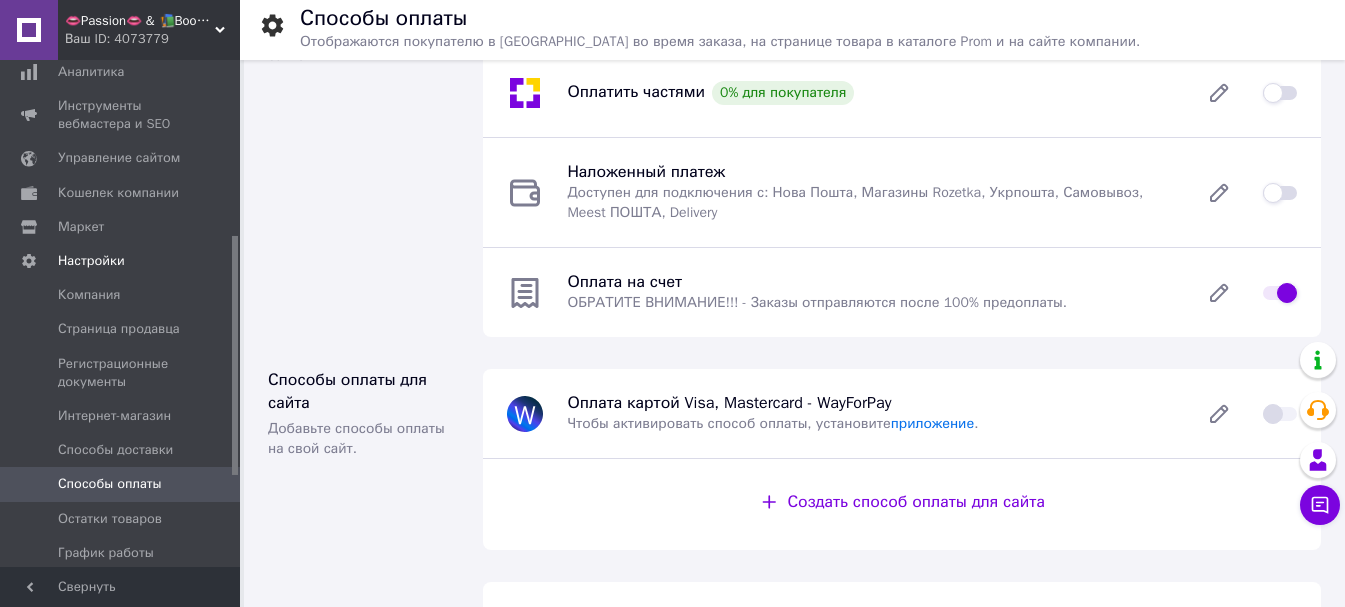 scroll, scrollTop: 0, scrollLeft: 0, axis: both 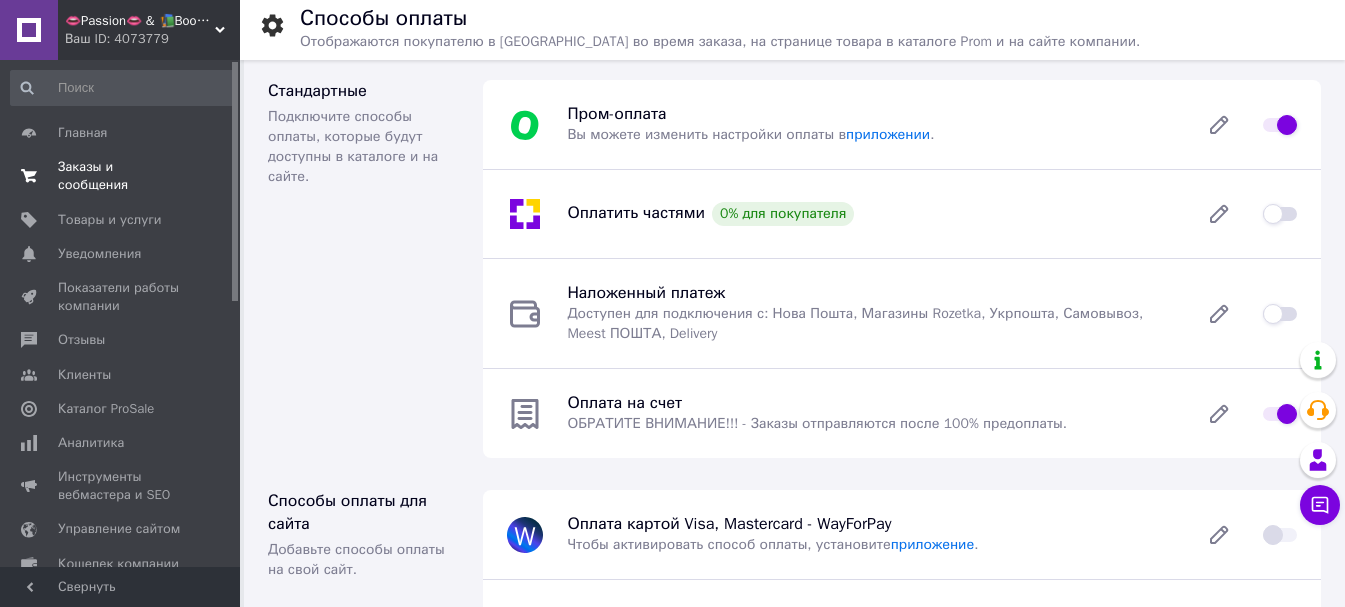 click on "Заказы и сообщения" at bounding box center (121, 176) 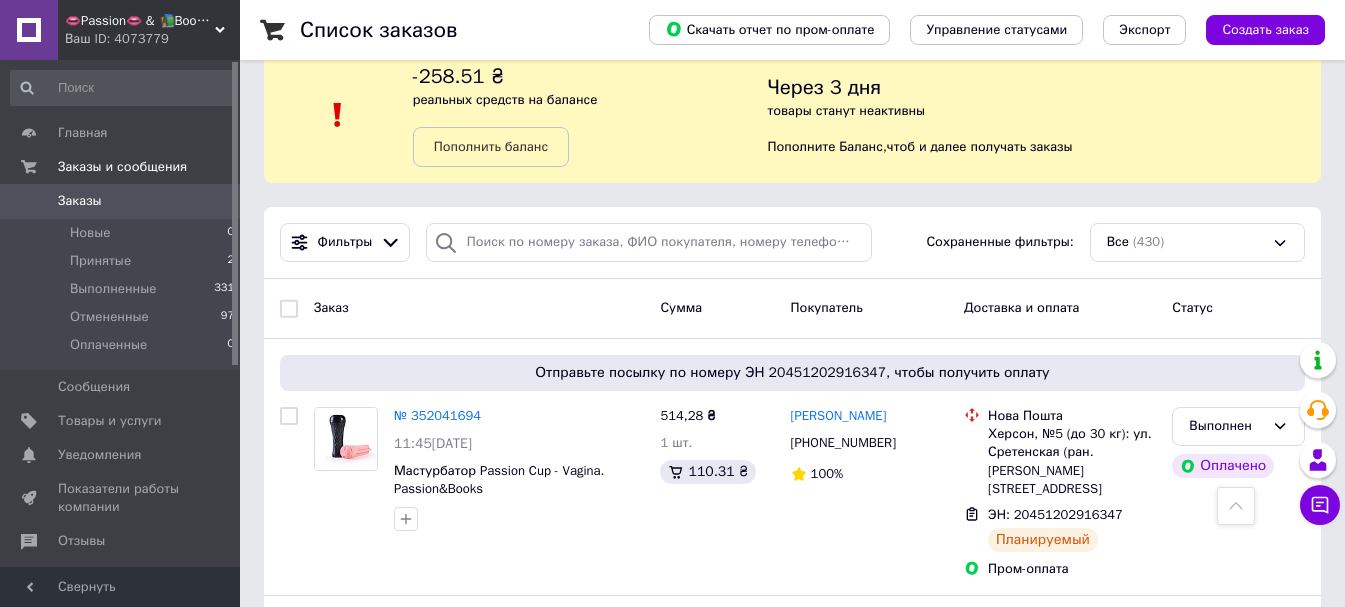 scroll, scrollTop: 0, scrollLeft: 0, axis: both 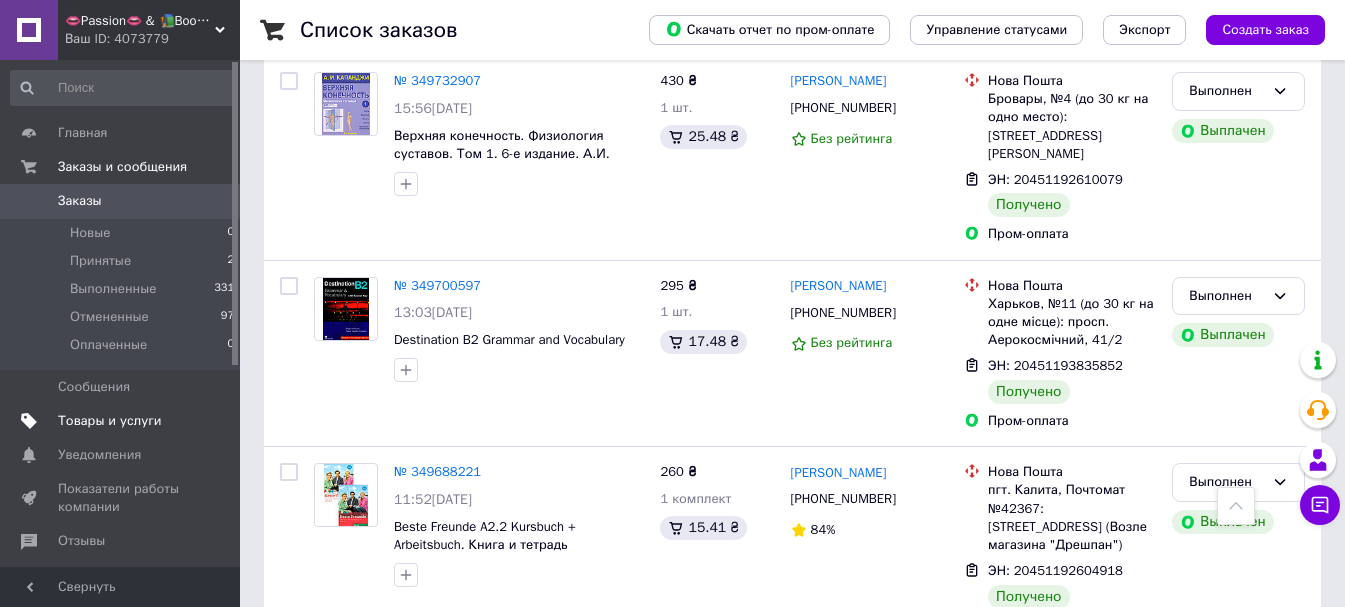 click on "Товары и услуги" at bounding box center [110, 421] 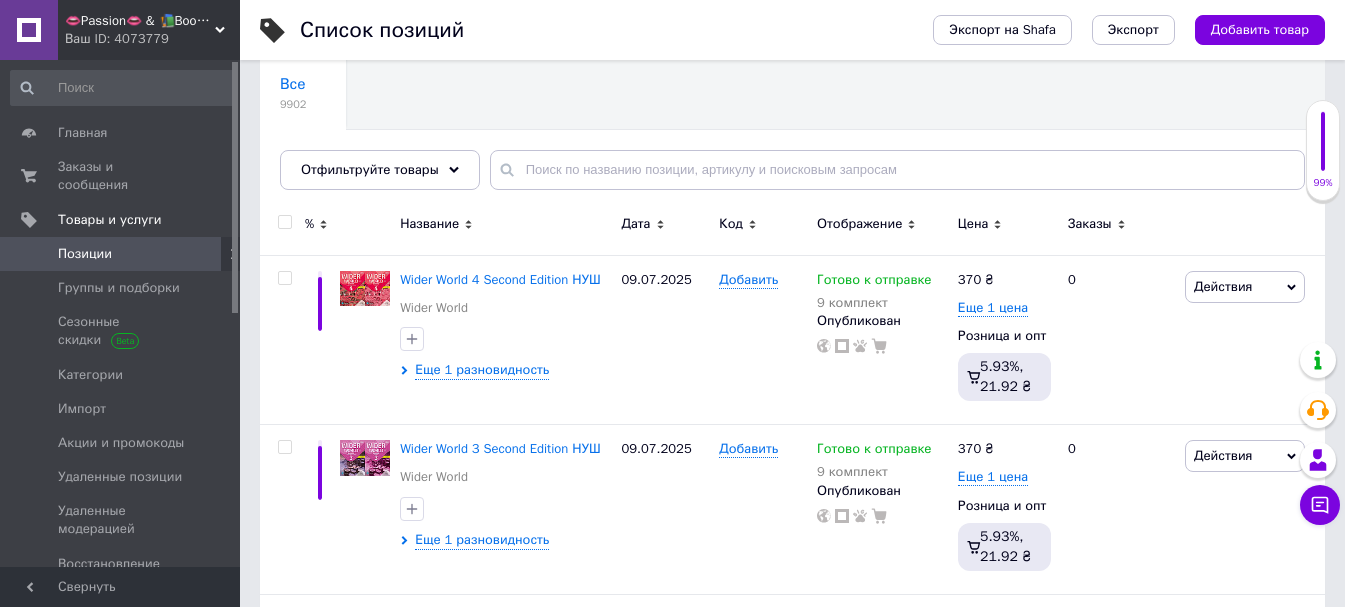 scroll, scrollTop: 200, scrollLeft: 0, axis: vertical 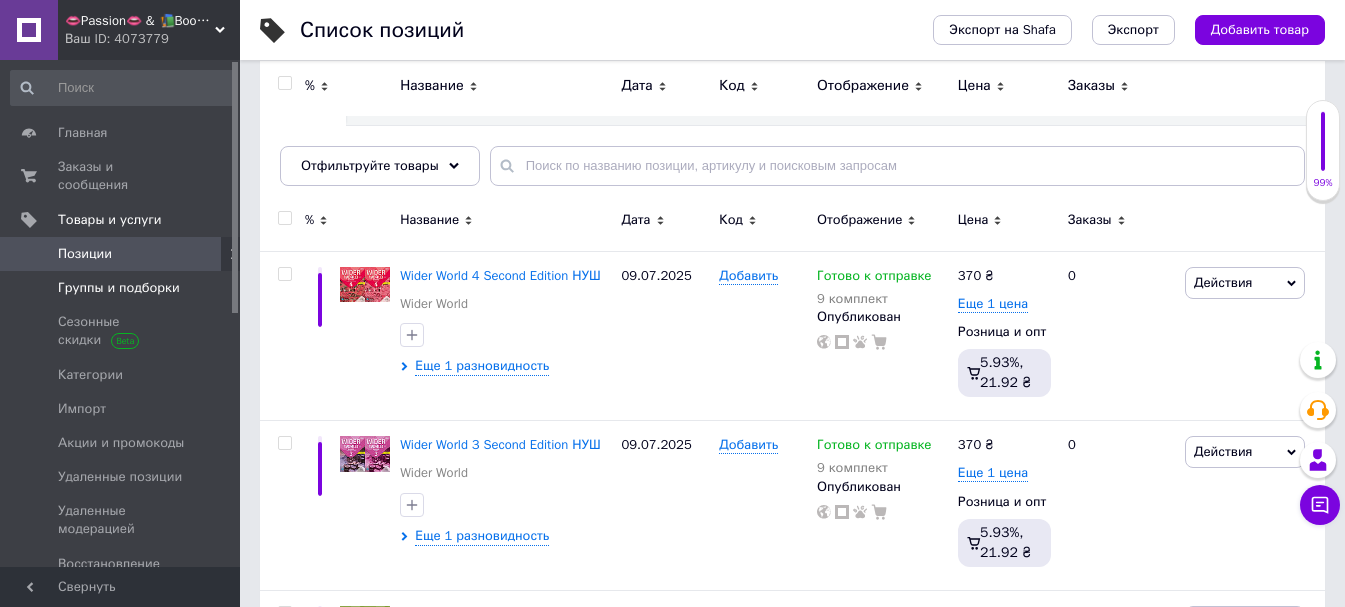 click on "Группы и подборки" at bounding box center (119, 288) 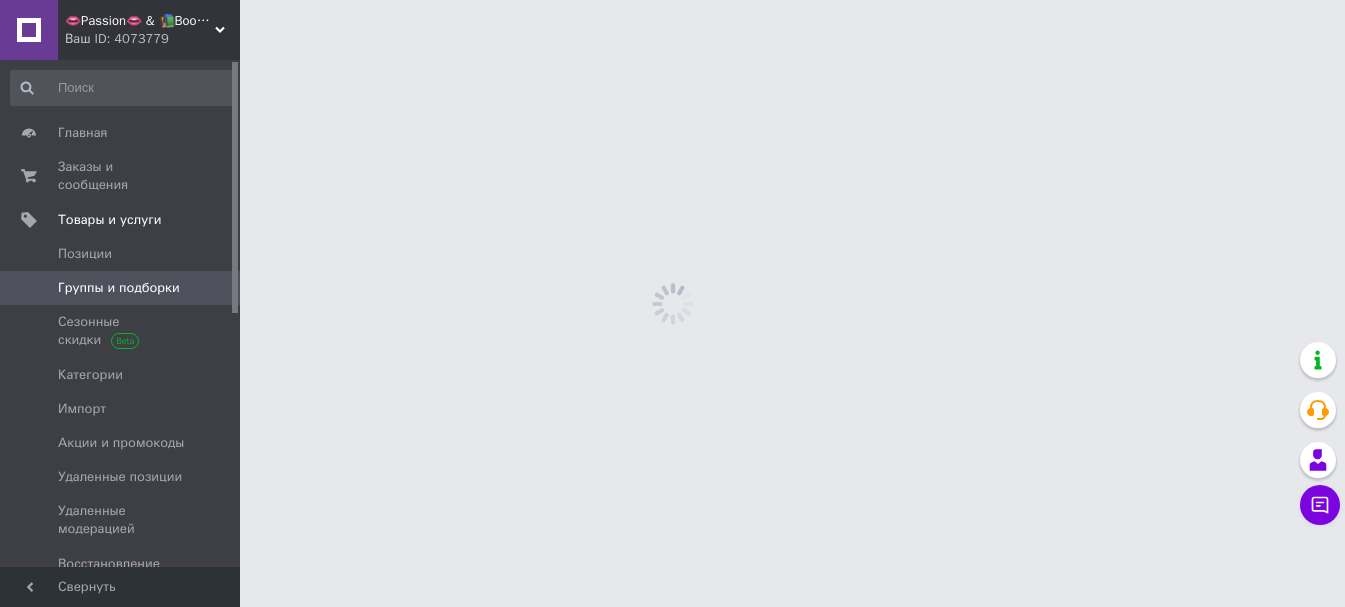 scroll, scrollTop: 0, scrollLeft: 0, axis: both 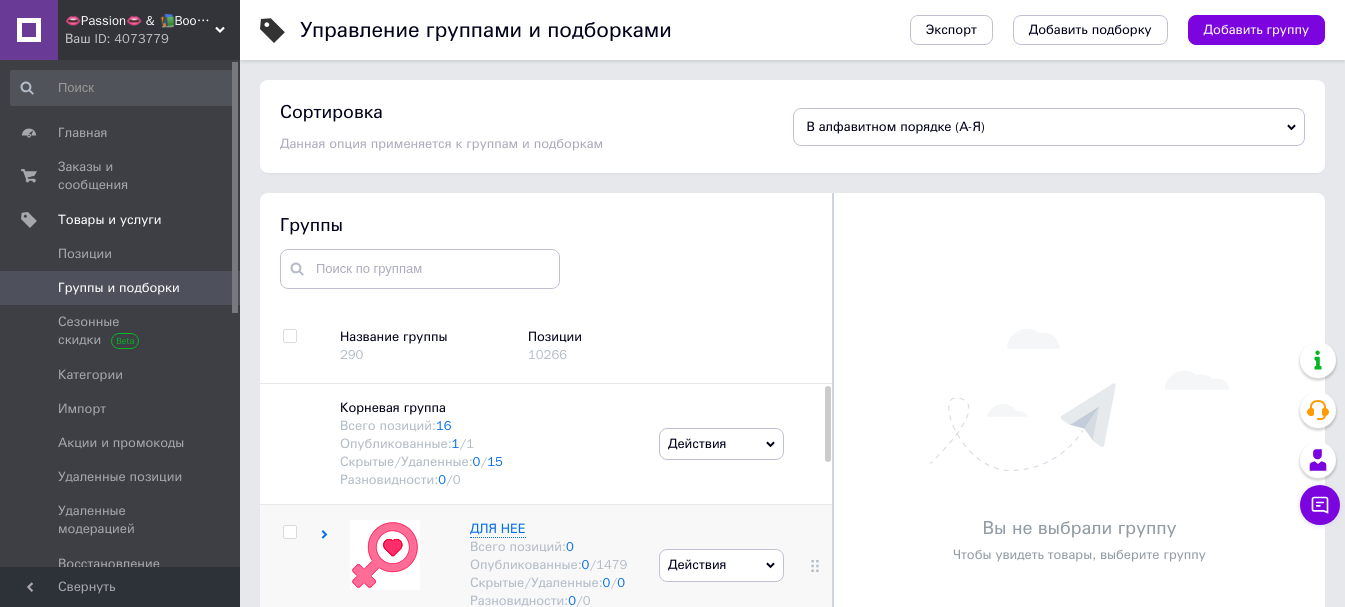 click at bounding box center [289, 532] 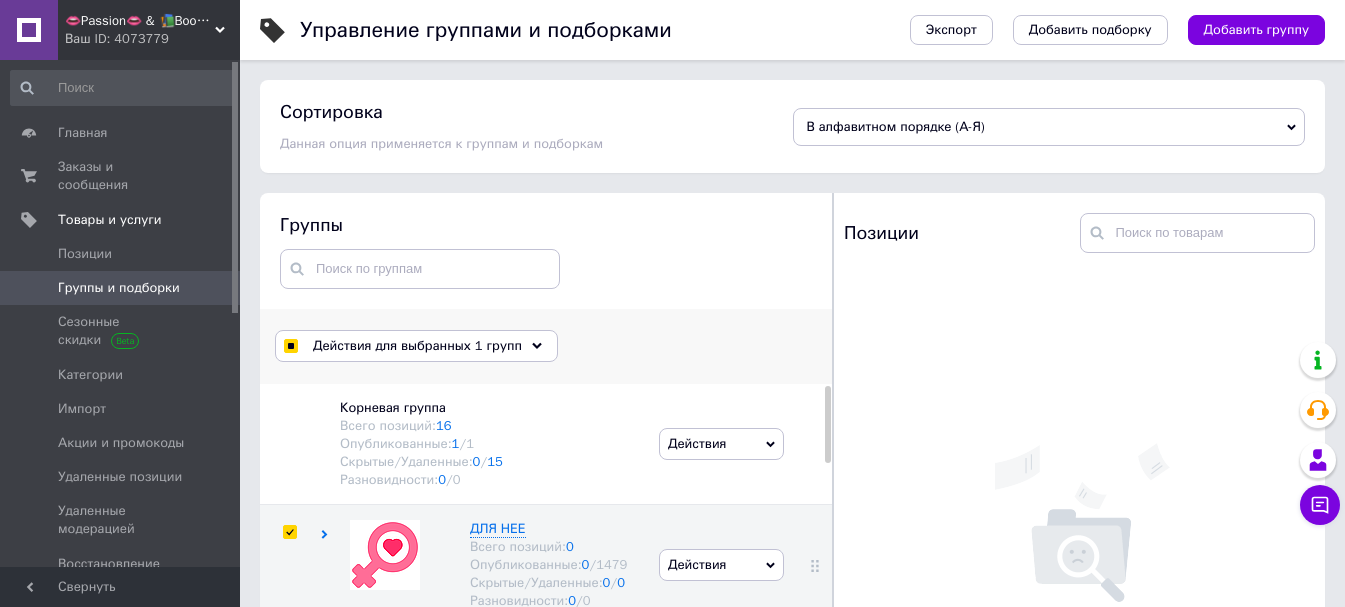 click on "Действия для выбранных 1 групп" at bounding box center [417, 346] 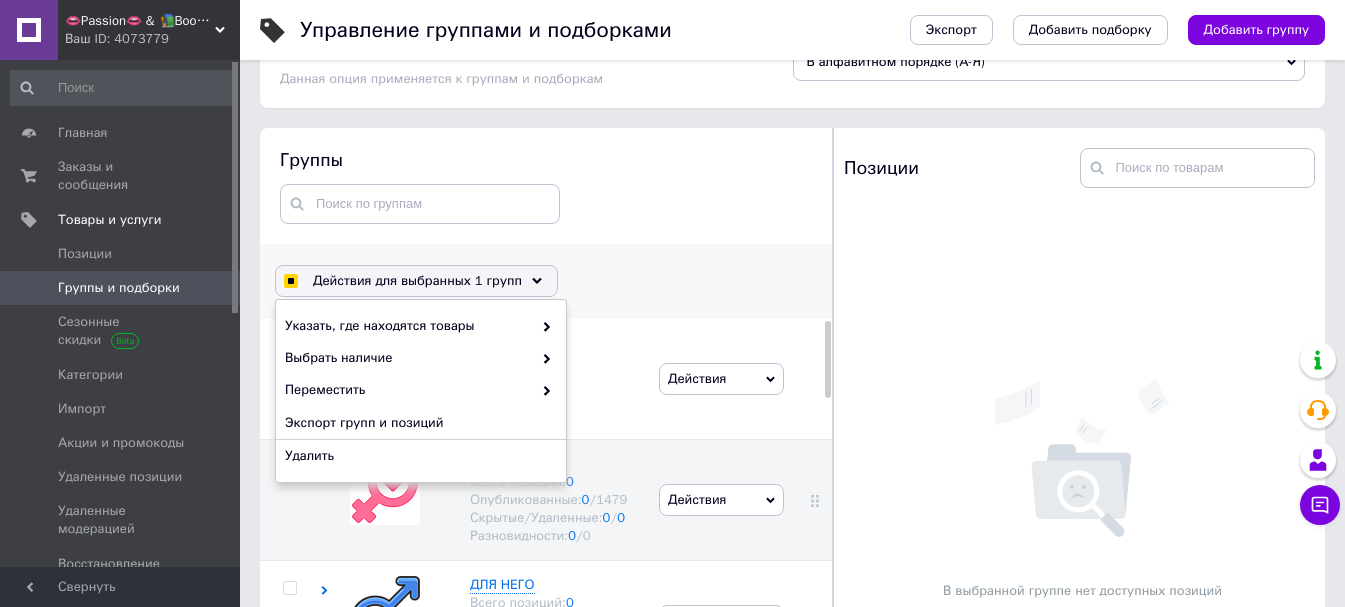 scroll, scrollTop: 100, scrollLeft: 0, axis: vertical 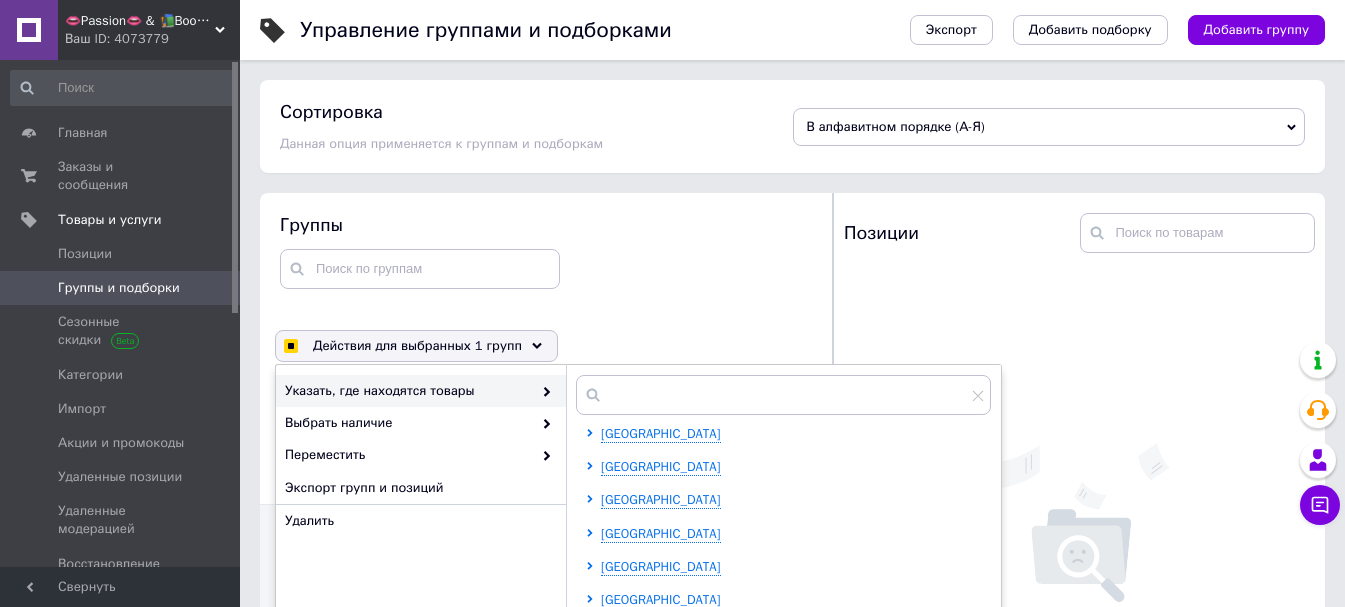 click on "Группы Действия для выбранных 1 групп Выбрать все группы Выбраны все группы Отменить выбор Указать, где находятся товары Винницкая область Волынская область Днепропетровская область Донецкая область Житомирская область Закарпатская область Запорожская область Ивано-Франковская область Киевская область Кировоградская область Луганская область Львовская область Николаевская область Одесская область Полтавская область Ровненская область Сумская область Тернопольская область Харьковская область Херсонская область Хмельницкая область Выбрать 16" at bounding box center (546, 446) 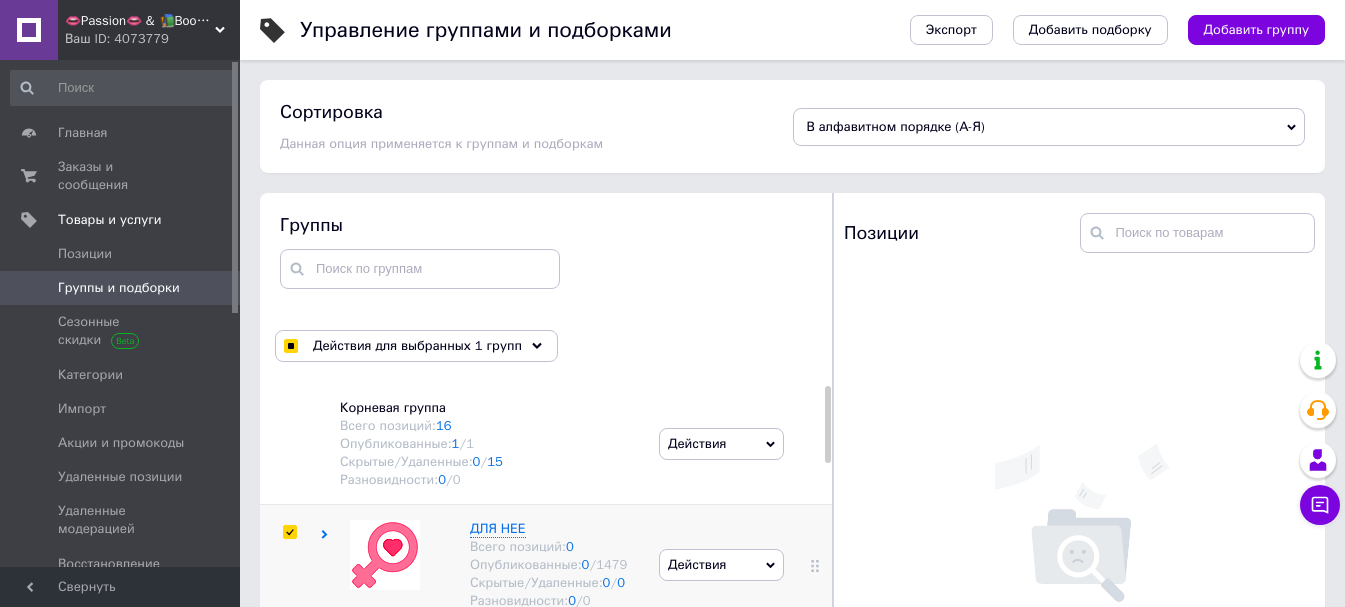 click at bounding box center (289, 532) 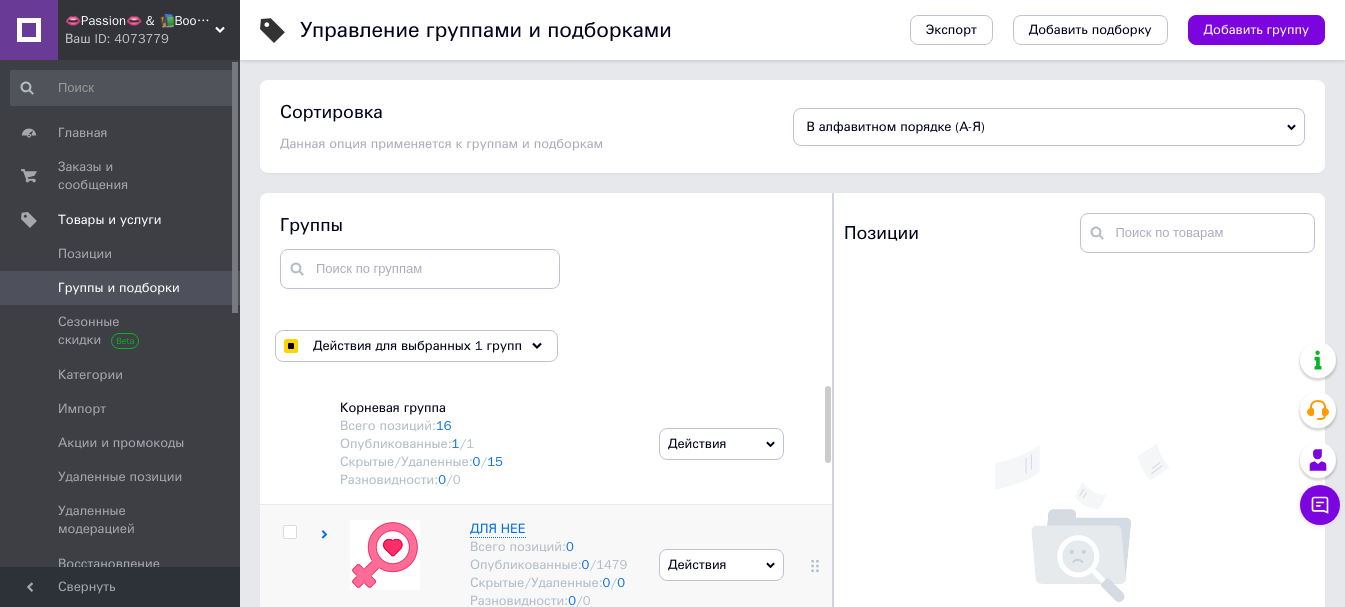 checkbox on "false" 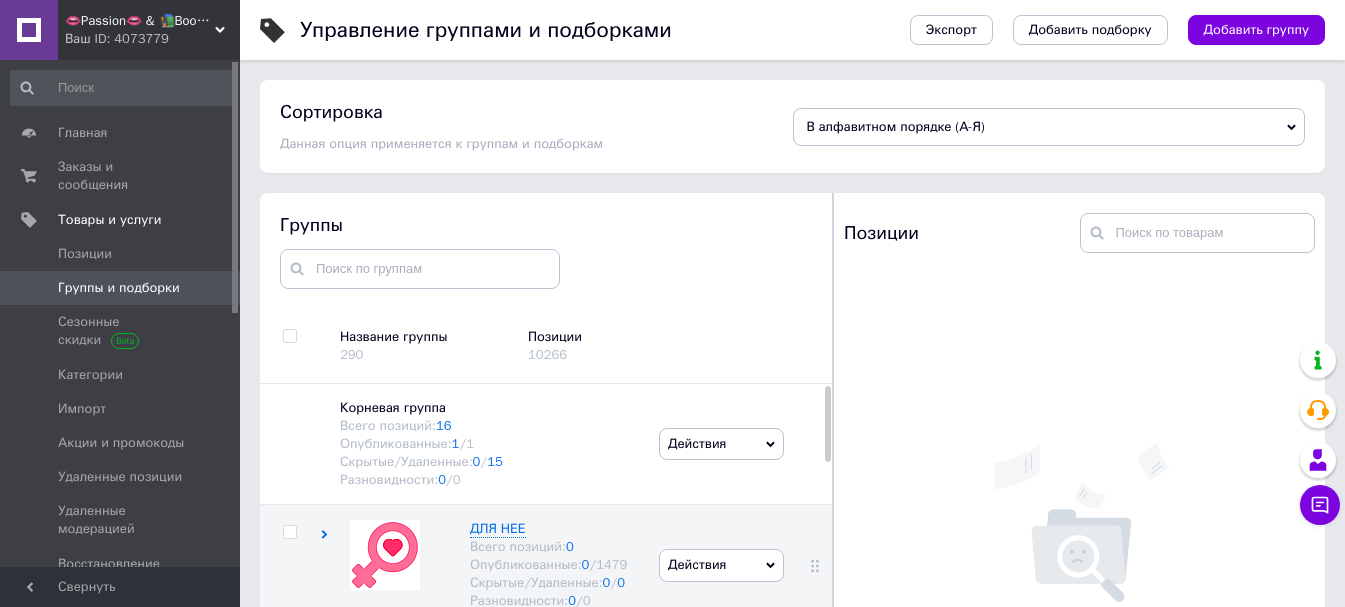 click on "Группы" at bounding box center (546, 225) 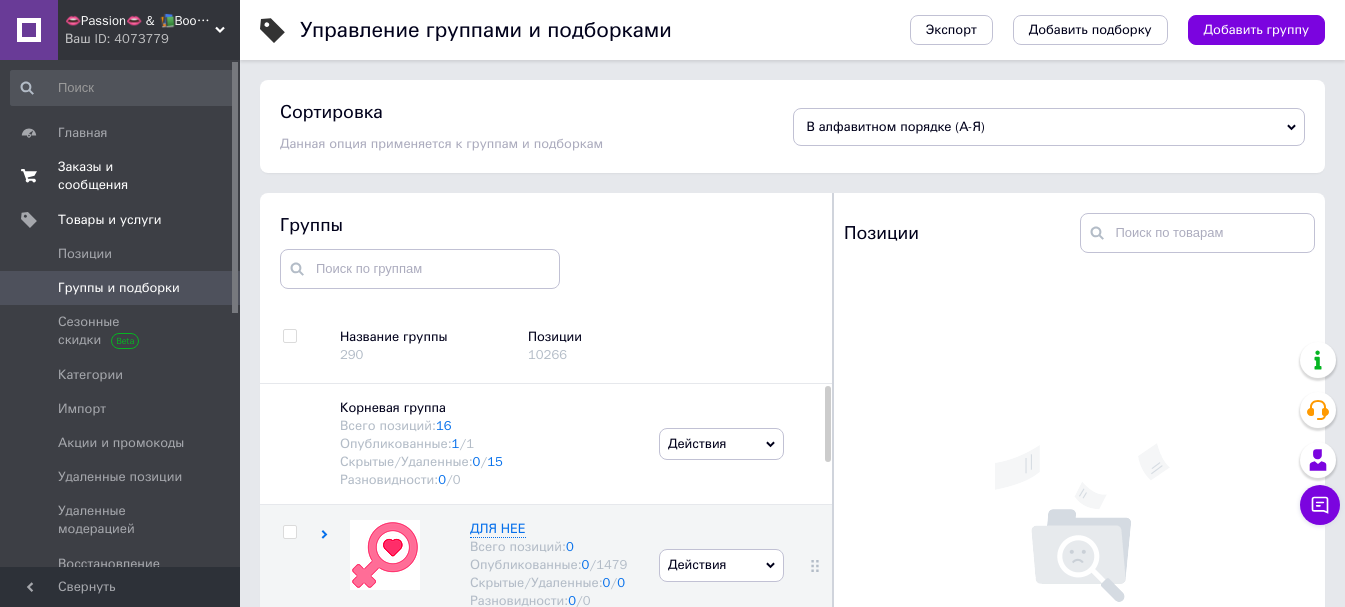 click on "Заказы и сообщения 0 0" at bounding box center [123, 176] 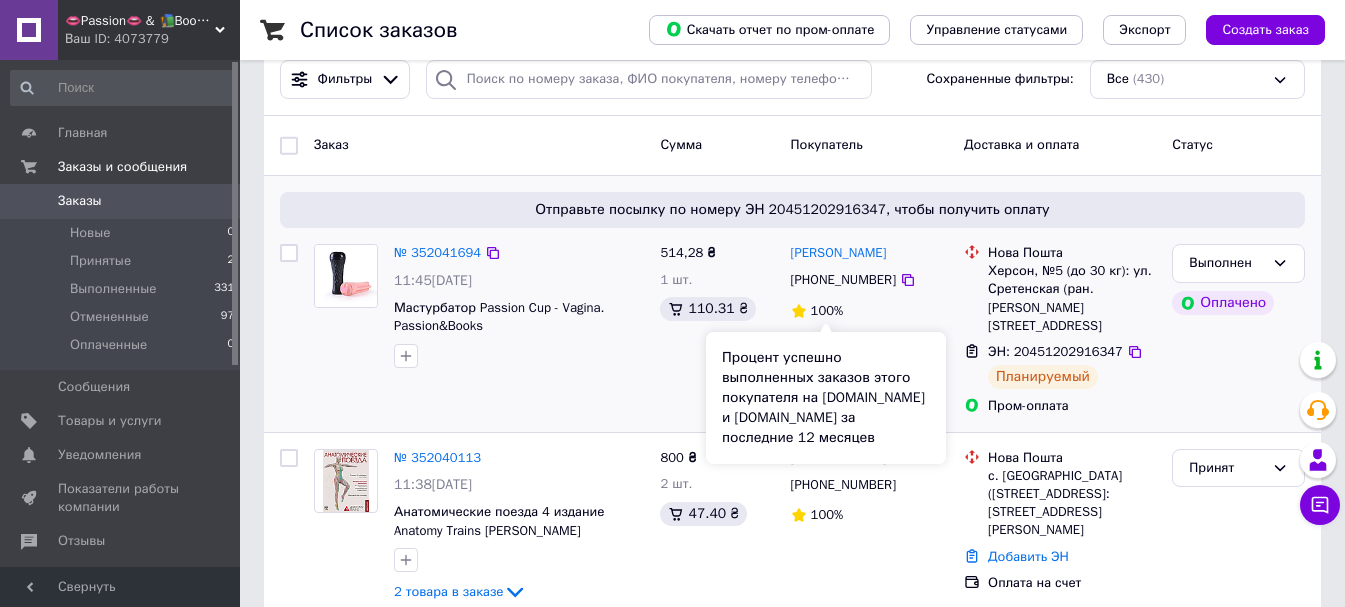 scroll, scrollTop: 0, scrollLeft: 0, axis: both 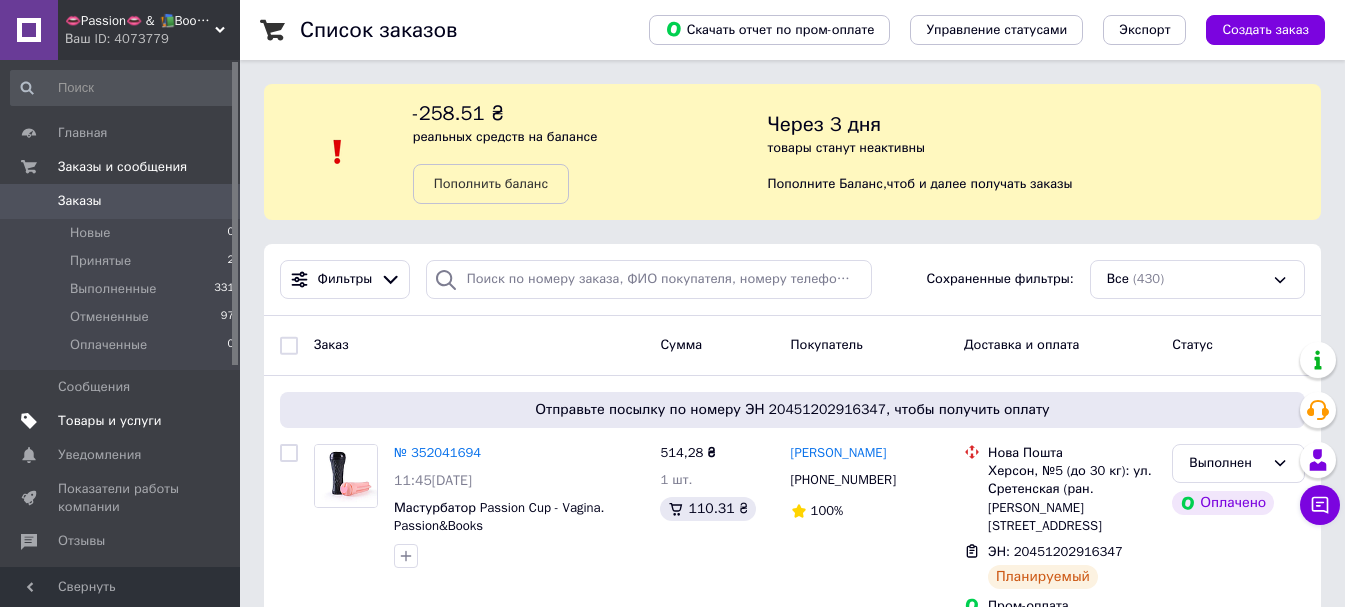 click on "Товары и услуги" at bounding box center [110, 421] 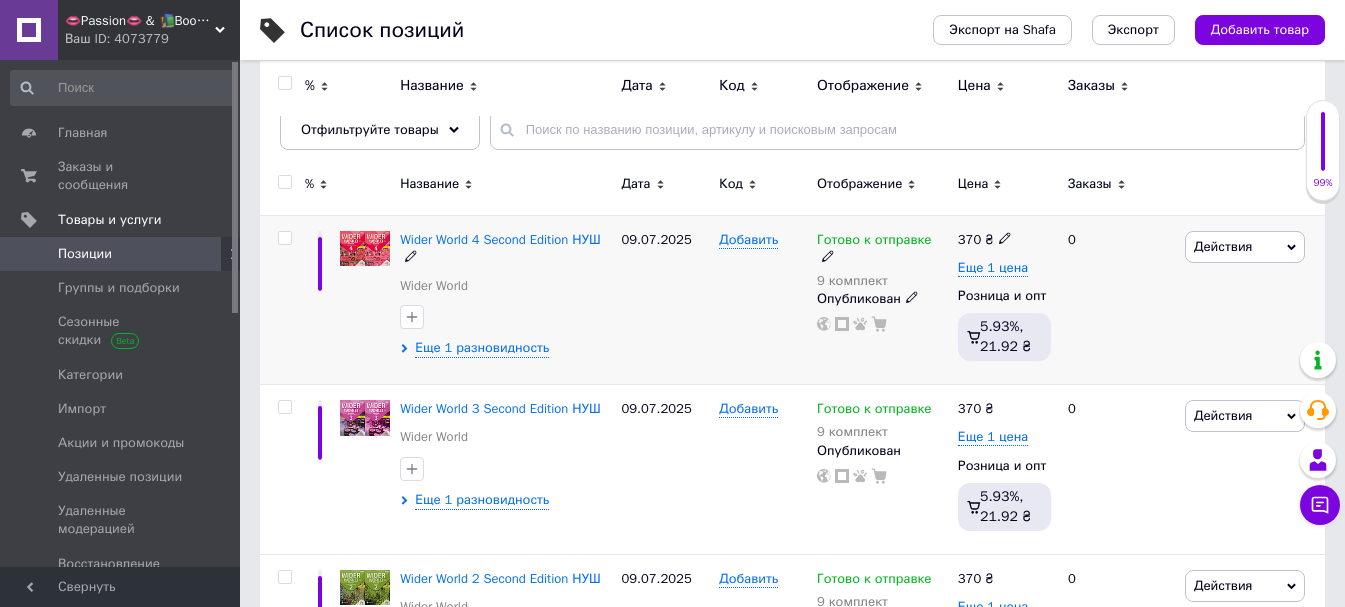 scroll, scrollTop: 200, scrollLeft: 0, axis: vertical 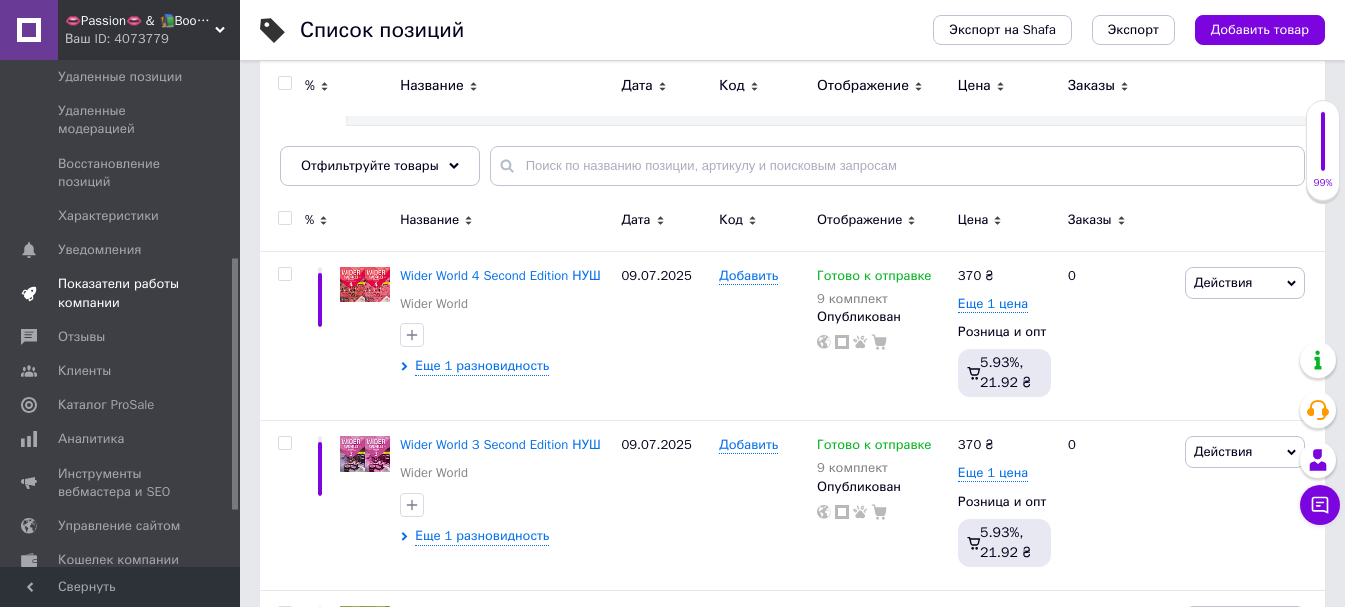 click on "Показатели работы компании" at bounding box center (121, 293) 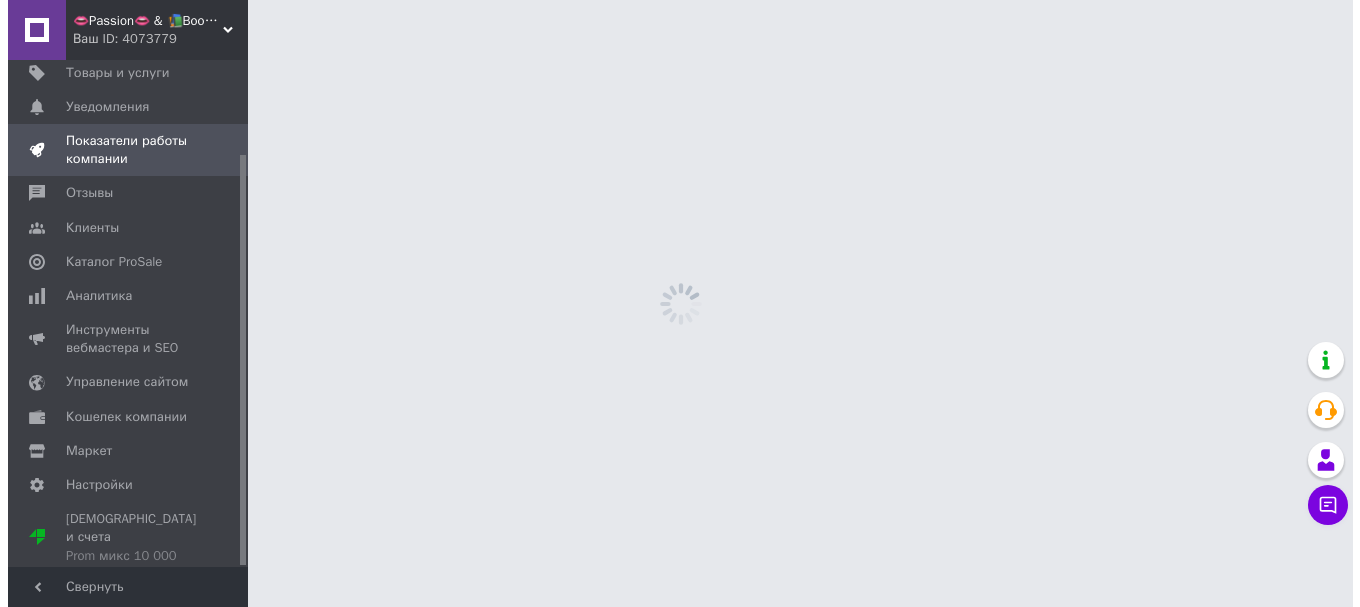 scroll, scrollTop: 0, scrollLeft: 0, axis: both 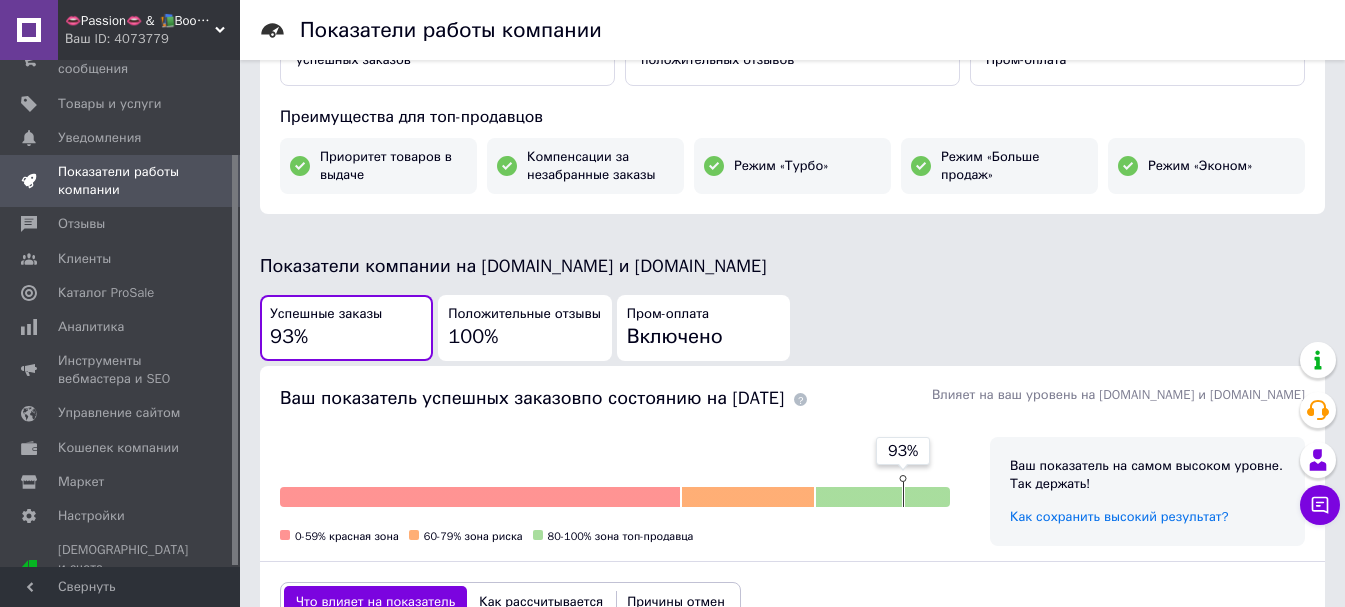 click on "Положительные отзывы 100%" at bounding box center (524, 328) 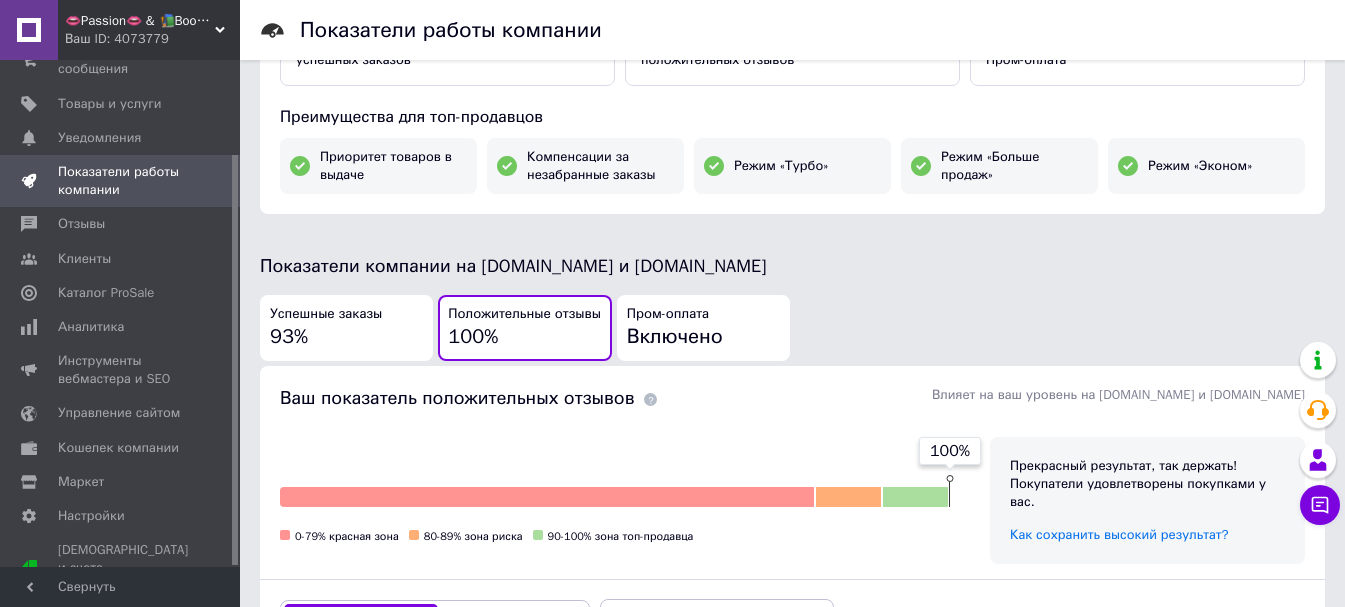 click on "Успешные заказы 93%" at bounding box center [346, 328] 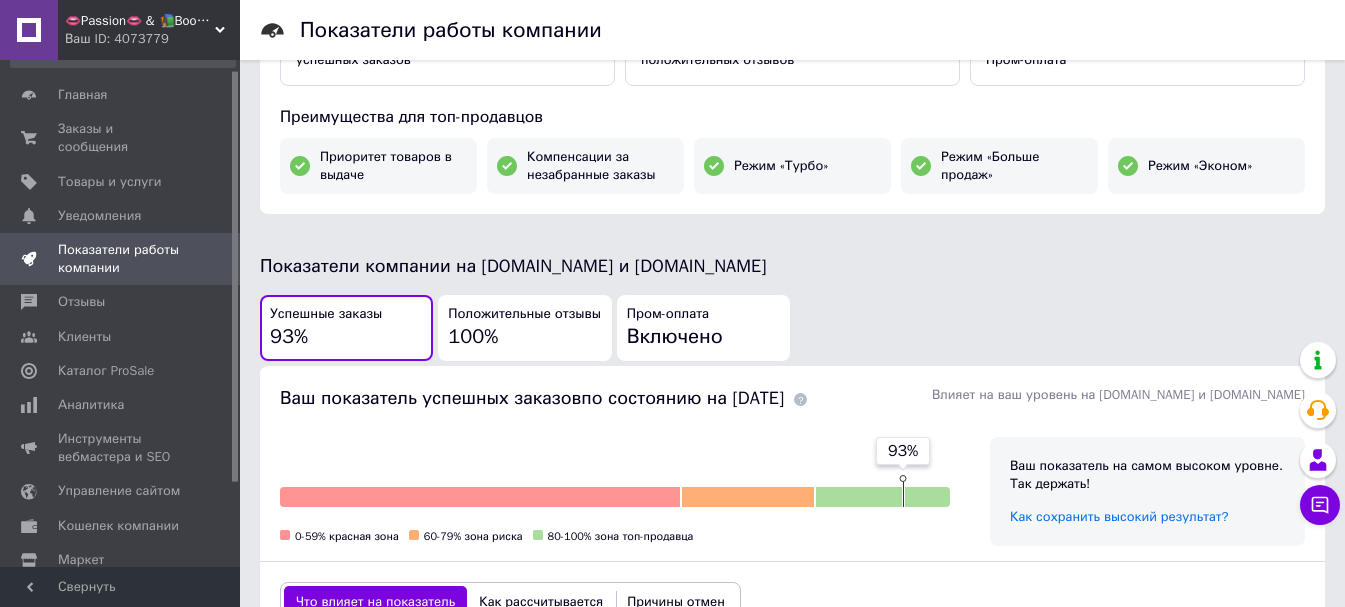 scroll, scrollTop: 0, scrollLeft: 0, axis: both 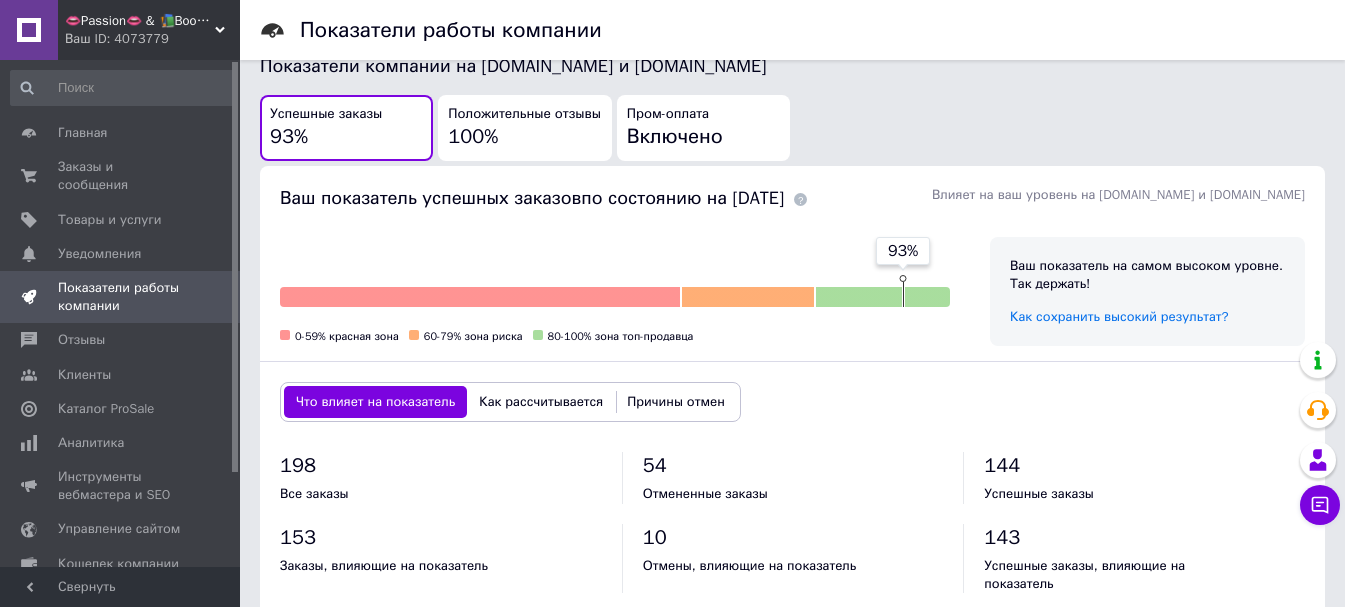 click on "Положительные отзывы" at bounding box center [524, 114] 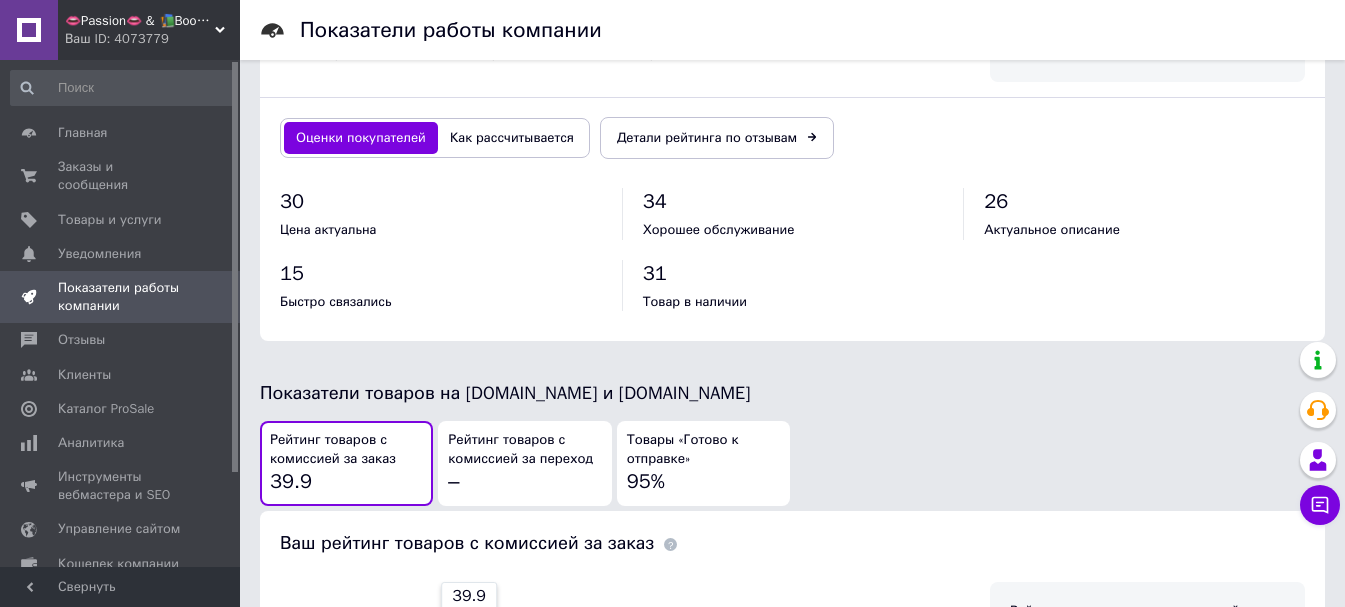 scroll, scrollTop: 800, scrollLeft: 0, axis: vertical 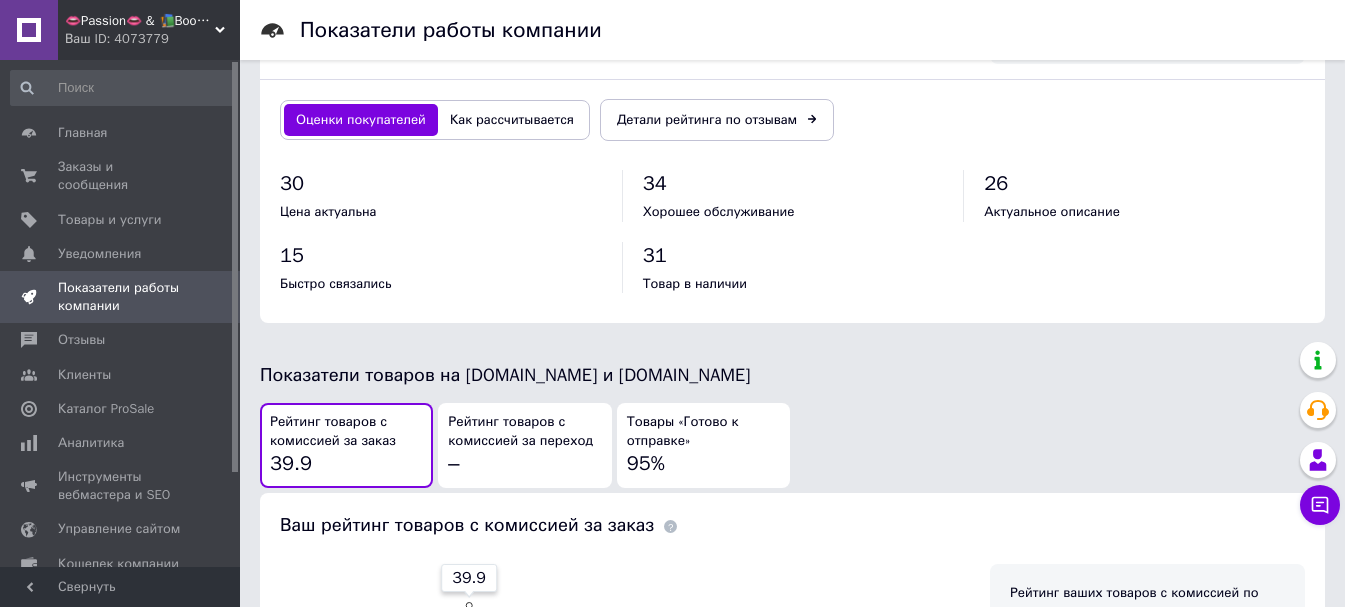click on "Как рассчитывается" at bounding box center (512, 120) 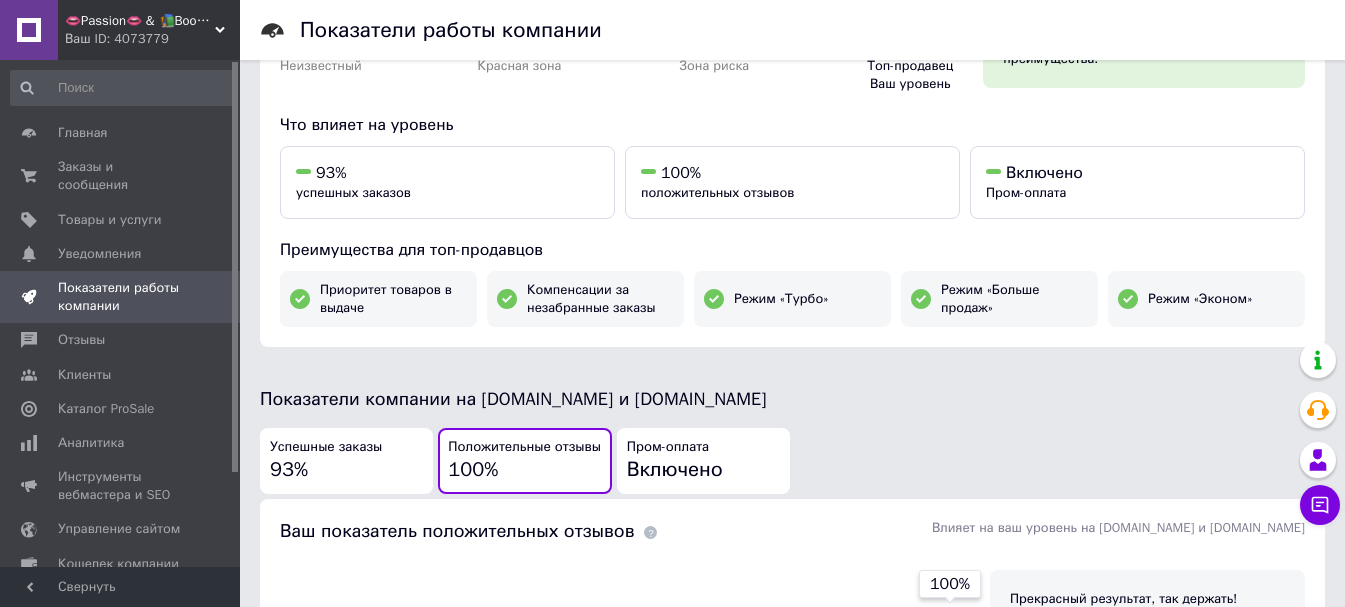 scroll, scrollTop: 0, scrollLeft: 0, axis: both 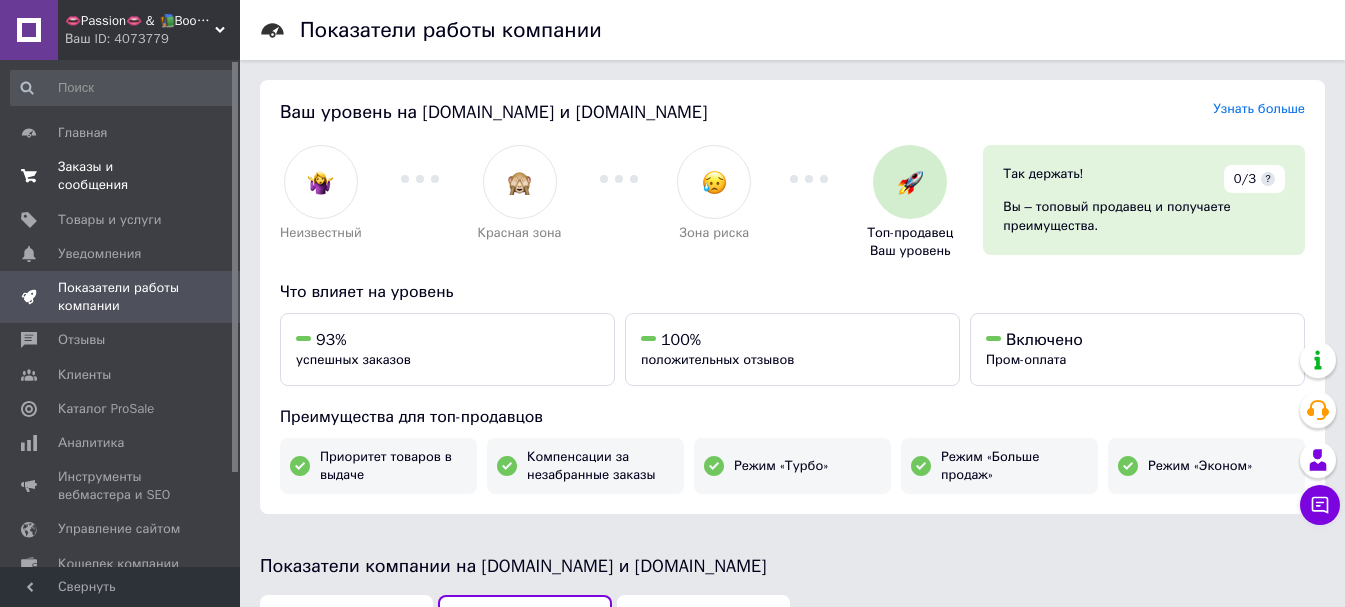click on "Заказы и сообщения 0 0" at bounding box center [123, 176] 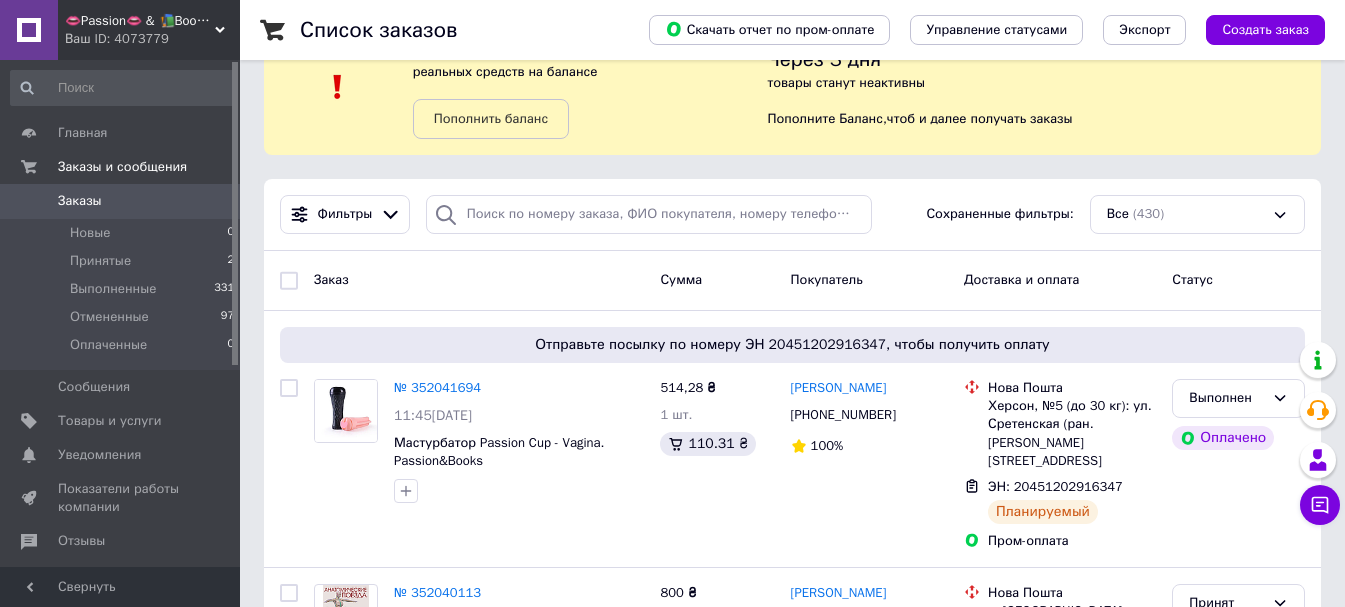 scroll, scrollTop: 0, scrollLeft: 0, axis: both 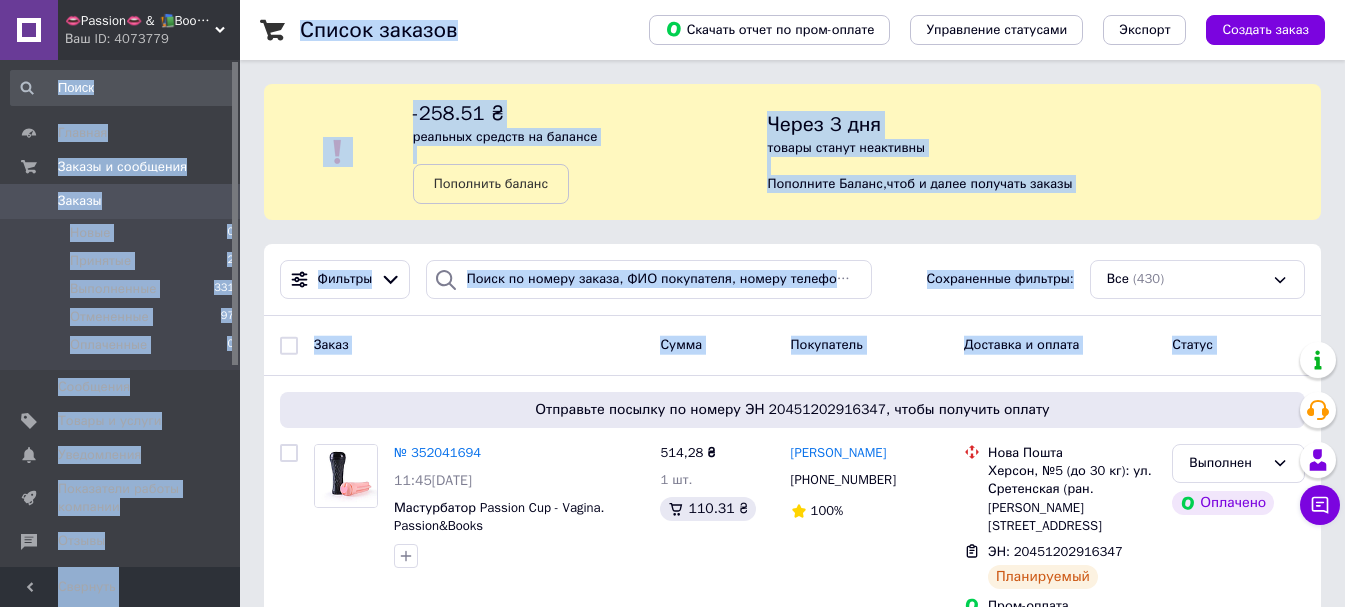 drag, startPoint x: 231, startPoint y: 69, endPoint x: 241, endPoint y: 376, distance: 307.1628 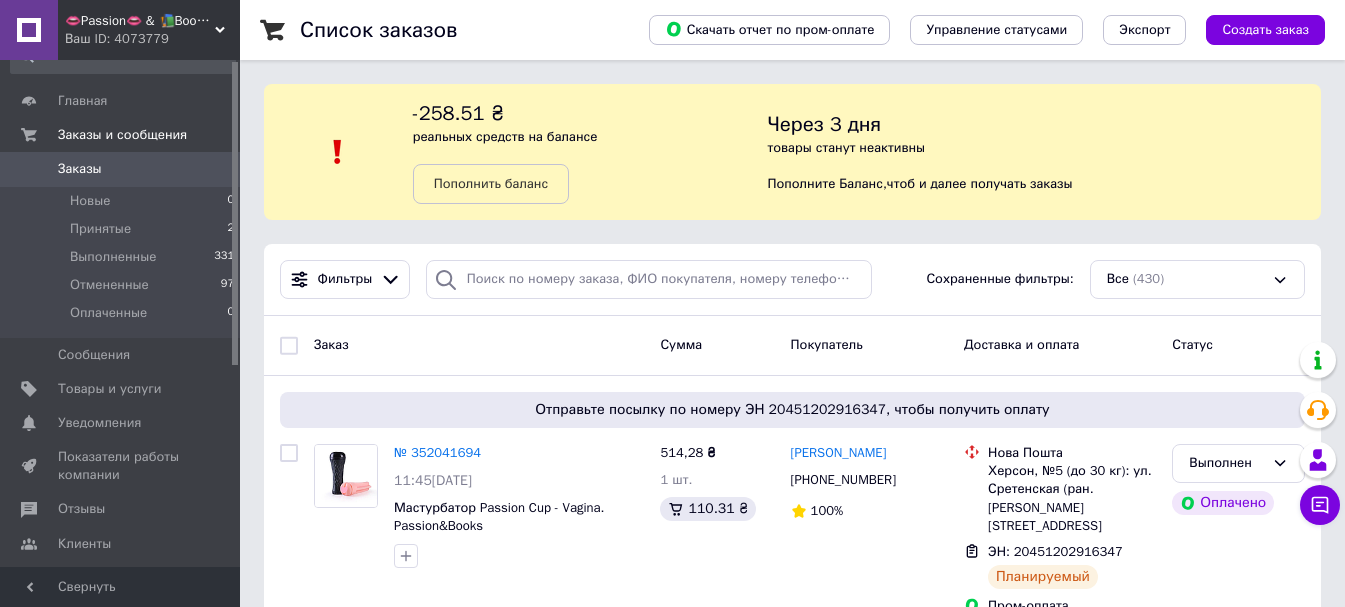 scroll, scrollTop: 0, scrollLeft: 0, axis: both 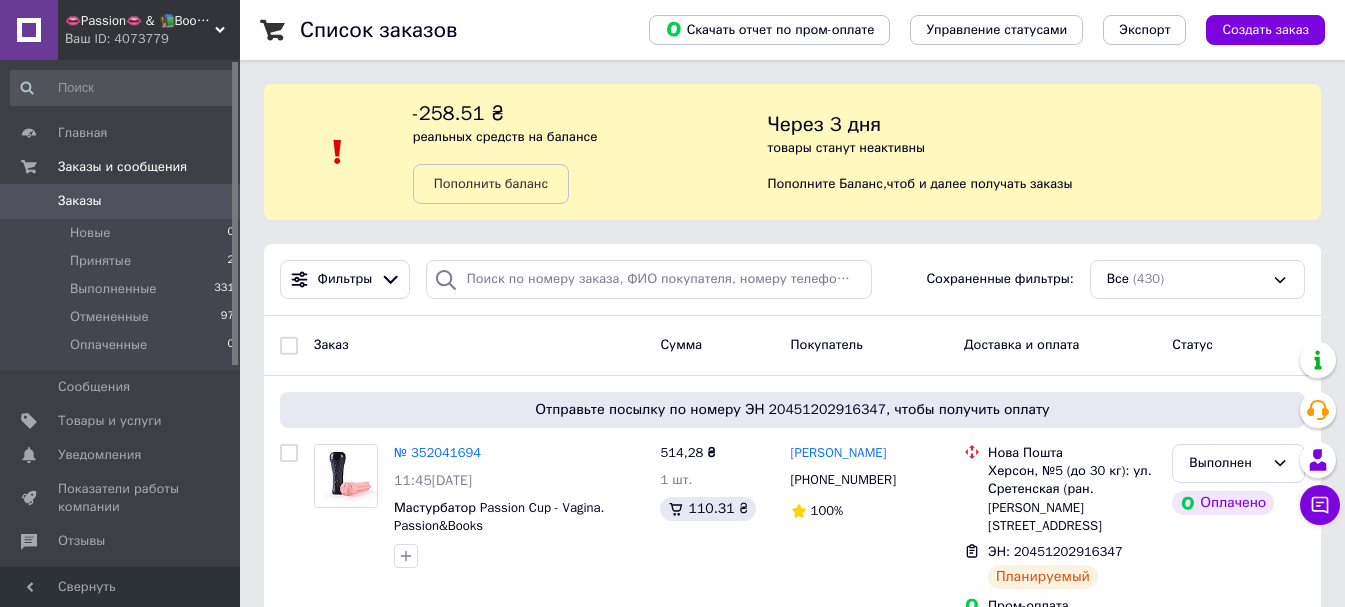 drag, startPoint x: 235, startPoint y: 354, endPoint x: 271, endPoint y: 305, distance: 60.80296 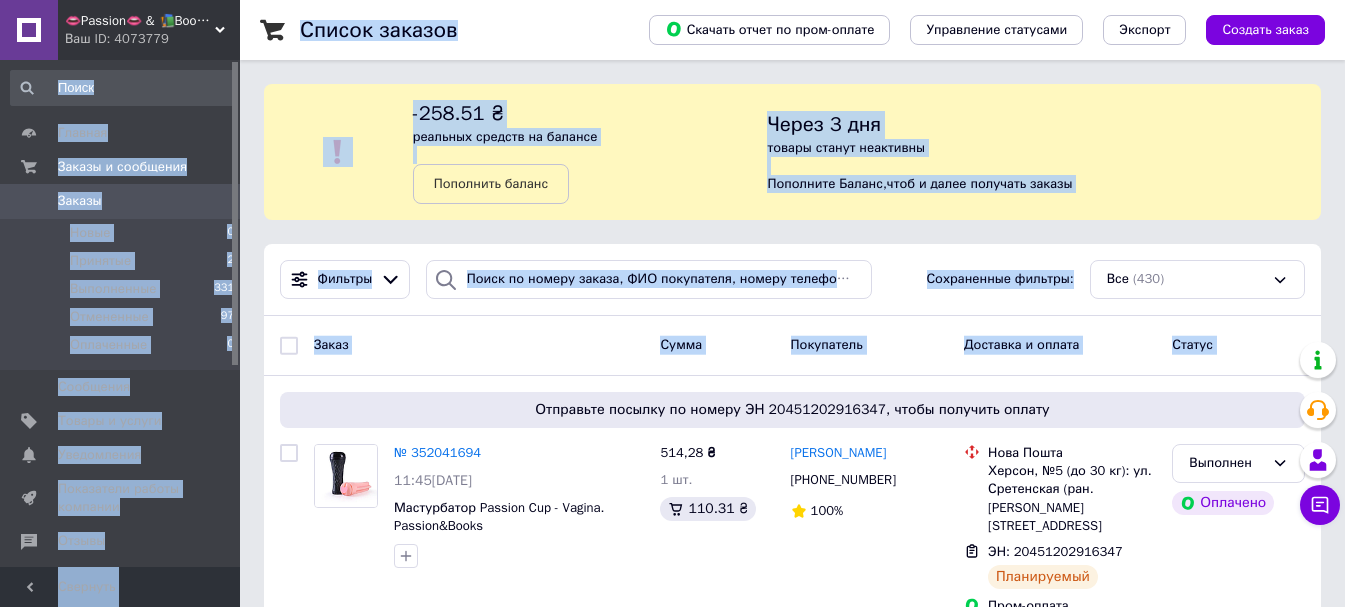 click on "Заказ" at bounding box center [479, 345] 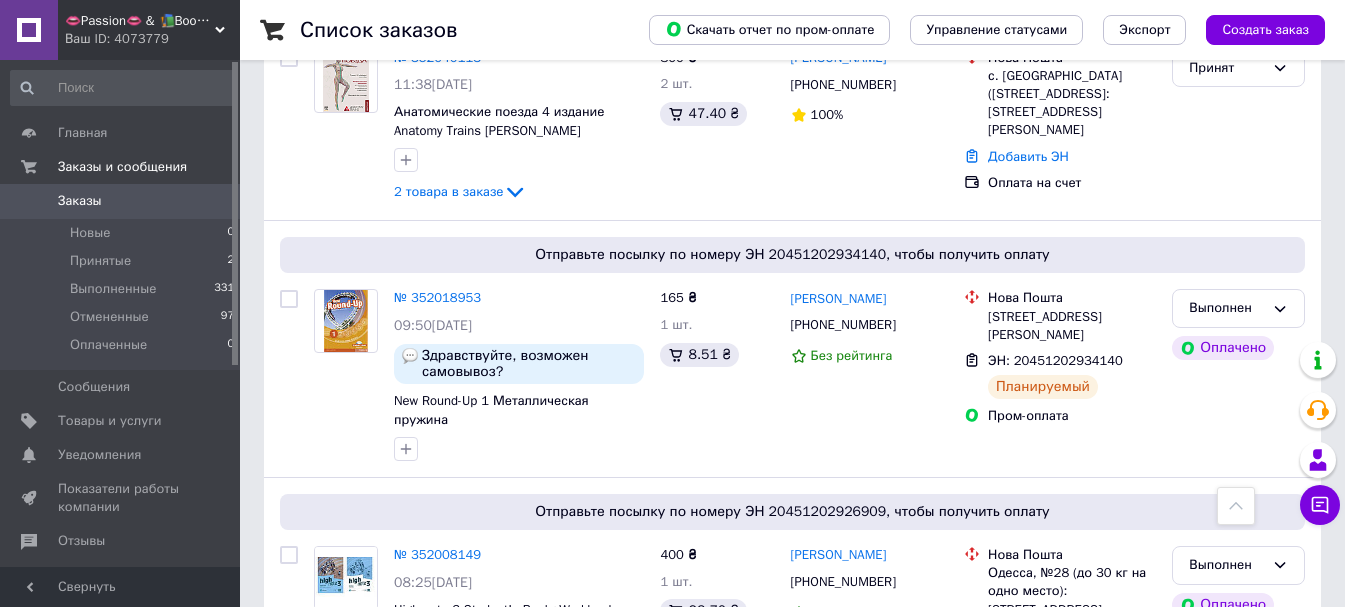 scroll, scrollTop: 0, scrollLeft: 0, axis: both 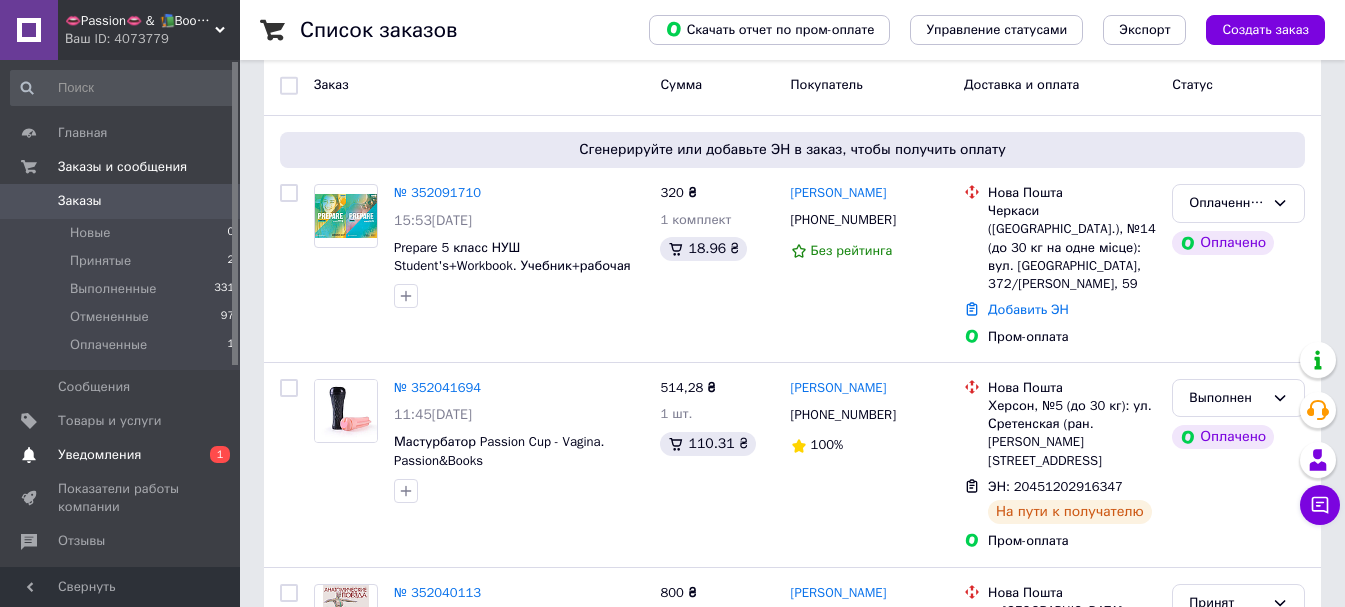 click on "0 1" at bounding box center [212, 455] 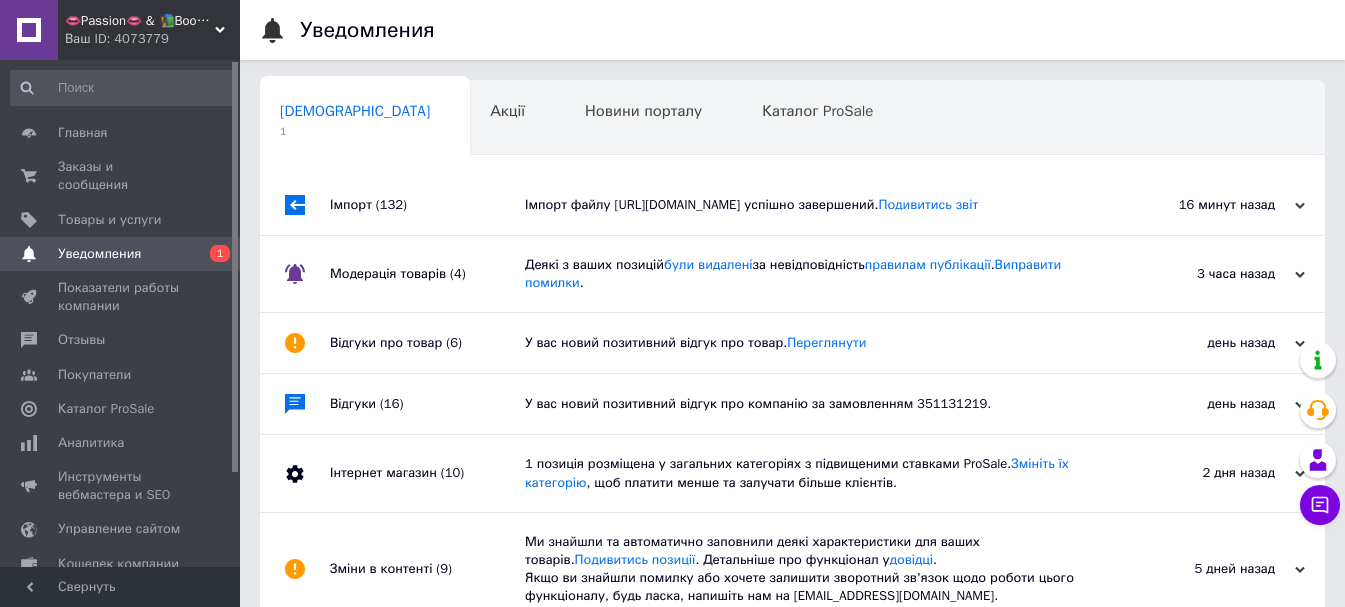 click on "Імпорт файлу https://smtm.com.ua/_prices/import-retail-2.xml успішно завершений.  Подивитись звіт" at bounding box center (815, 205) 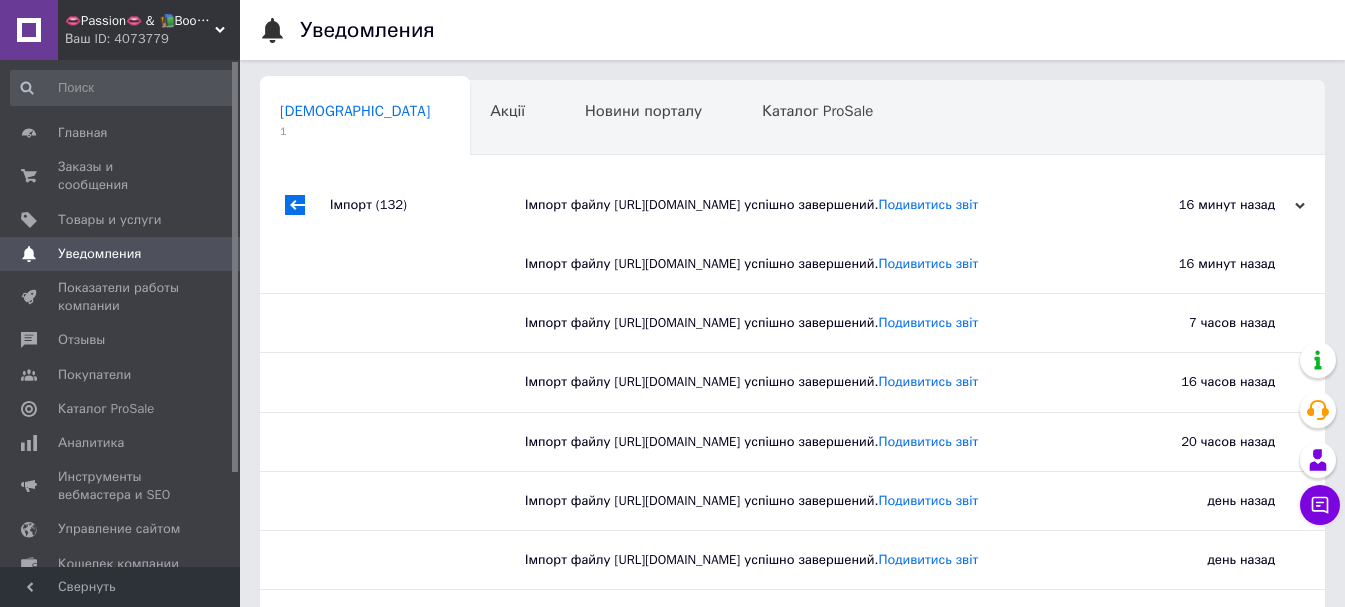 click on "Уведомления" at bounding box center (99, 254) 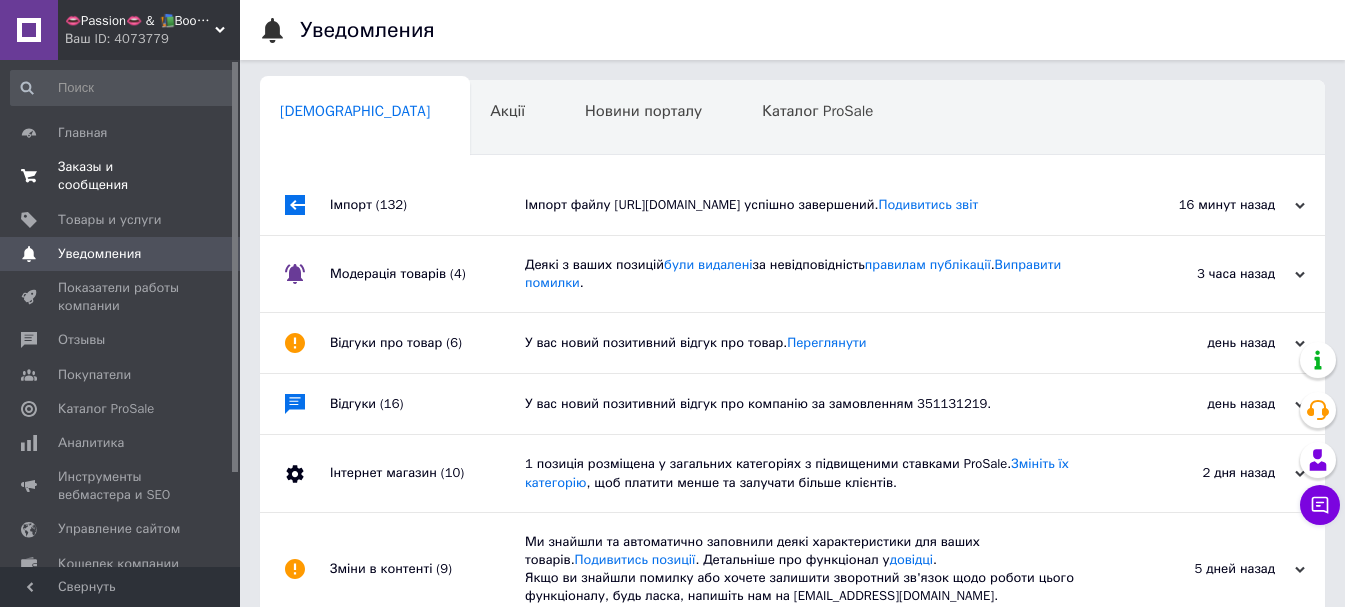 click on "Заказы и сообщения 0 0" at bounding box center [123, 176] 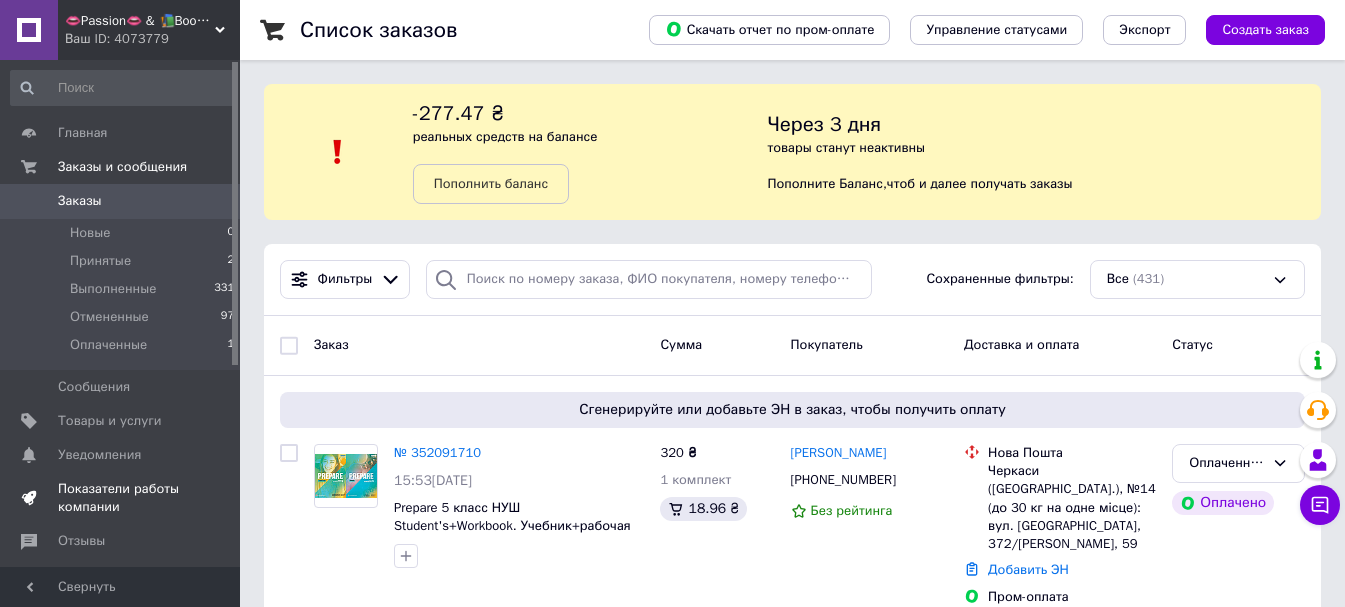click on "Показатели работы компании" at bounding box center [123, 498] 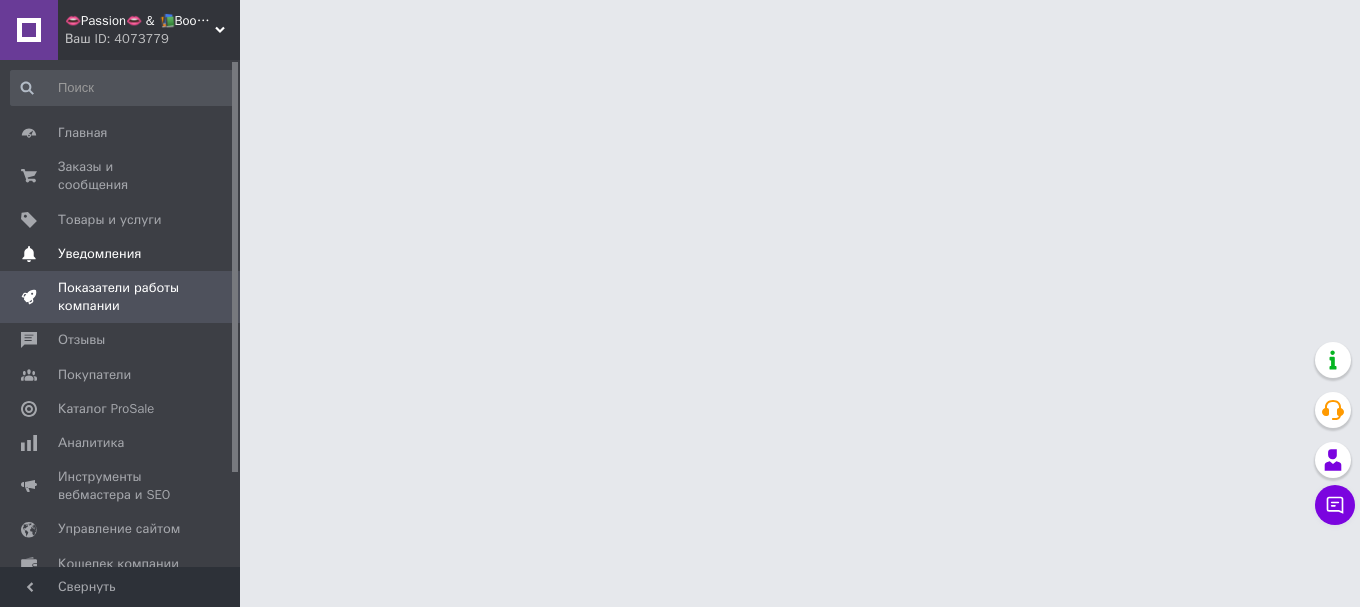 click on "Уведомления" at bounding box center [99, 254] 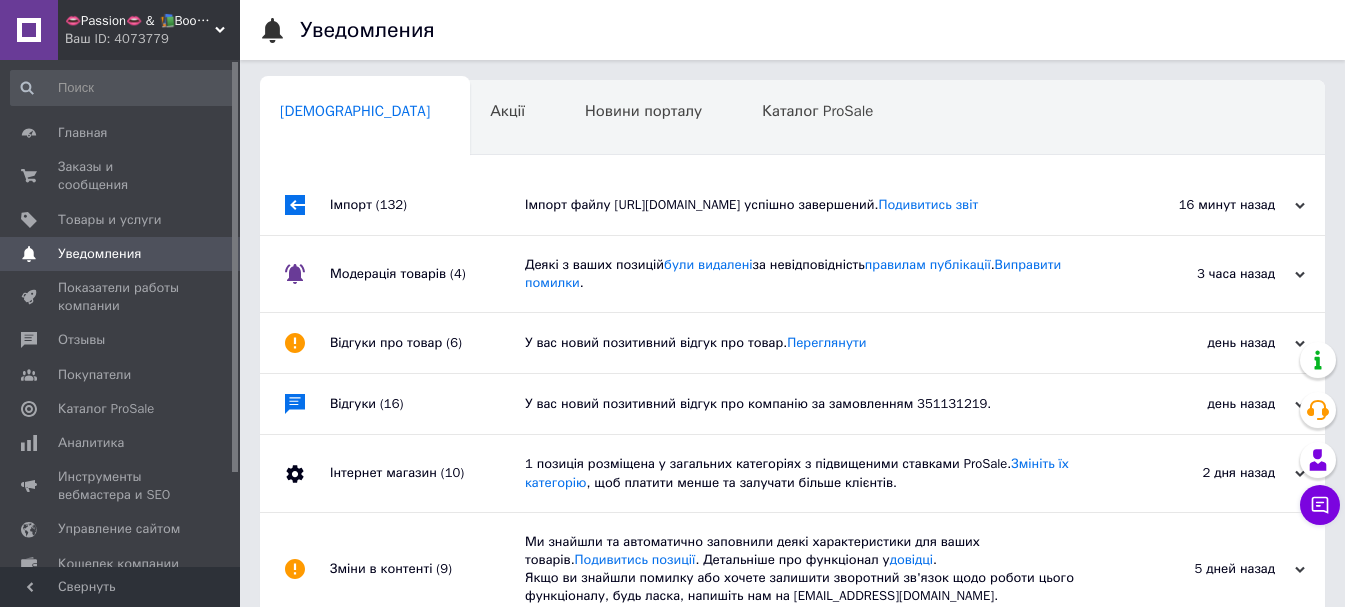 click on "Деякі з ваших позицій  були видалені  за невідповідність  правилам публікації .  Виправити помилки ." at bounding box center [815, 274] 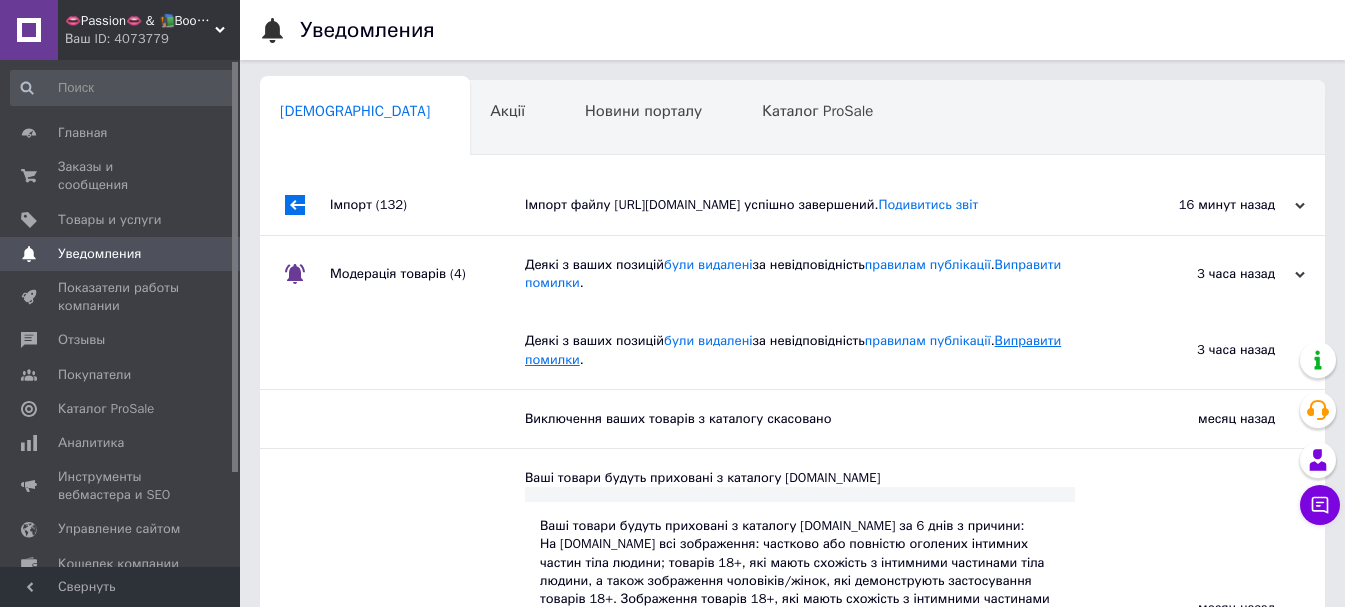 click on "Виправити помилки" at bounding box center [793, 349] 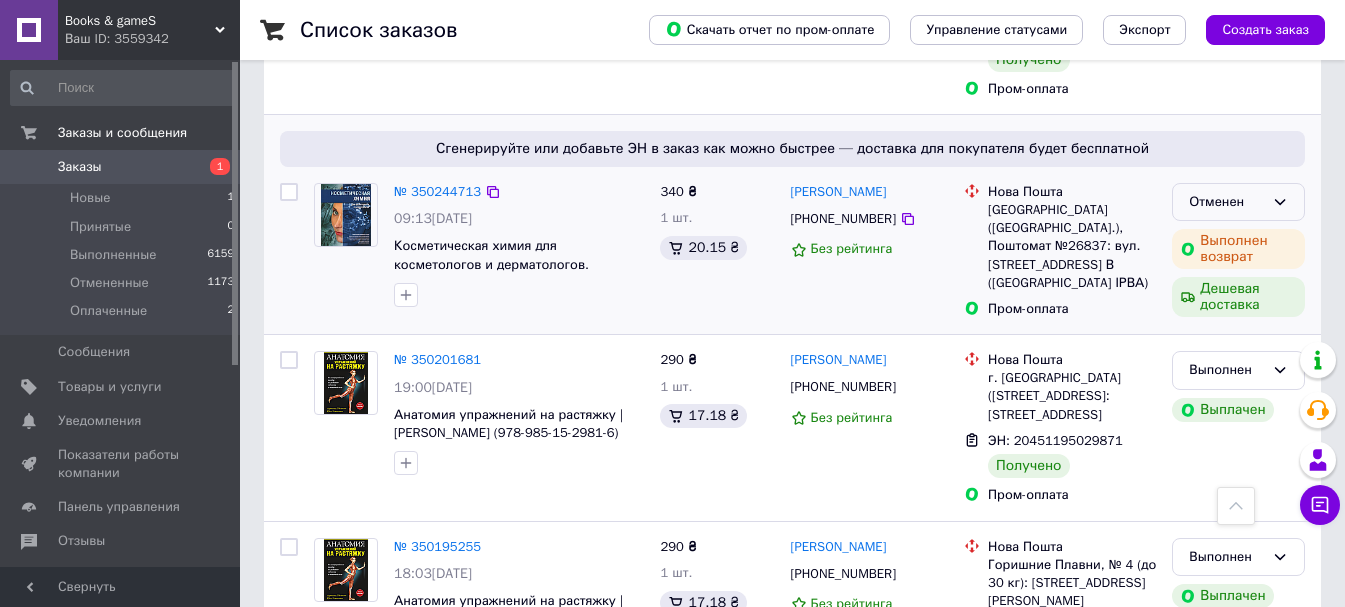 scroll, scrollTop: 9400, scrollLeft: 0, axis: vertical 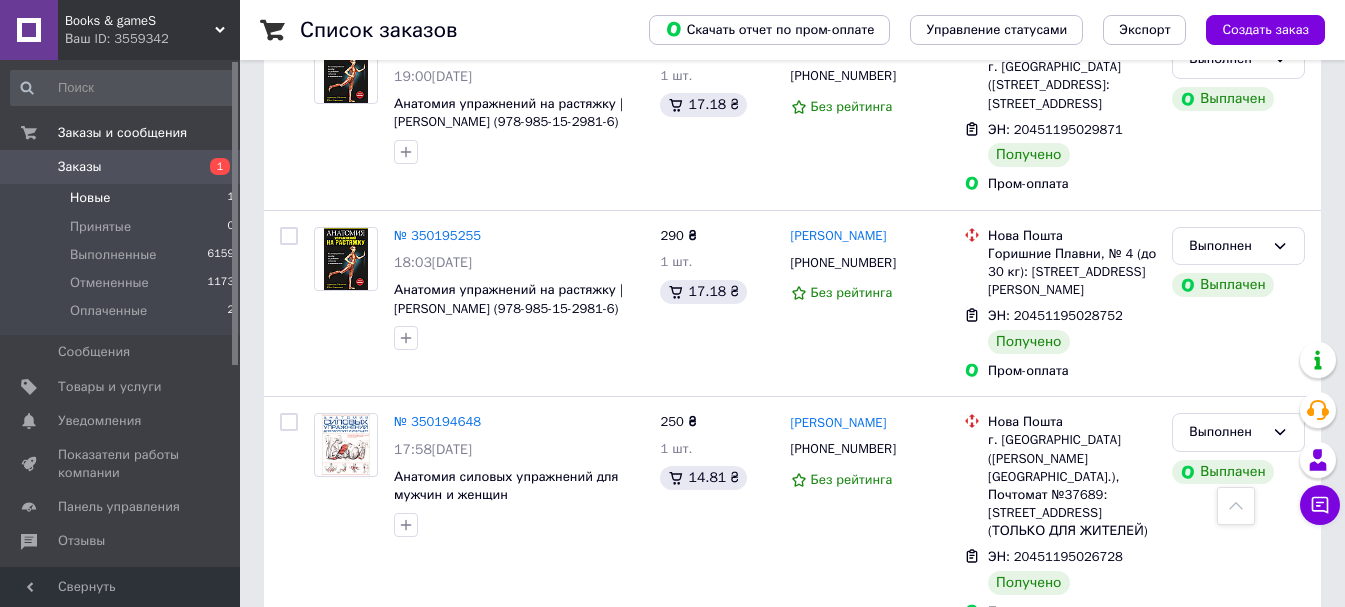 click on "Новые 1" at bounding box center (123, 198) 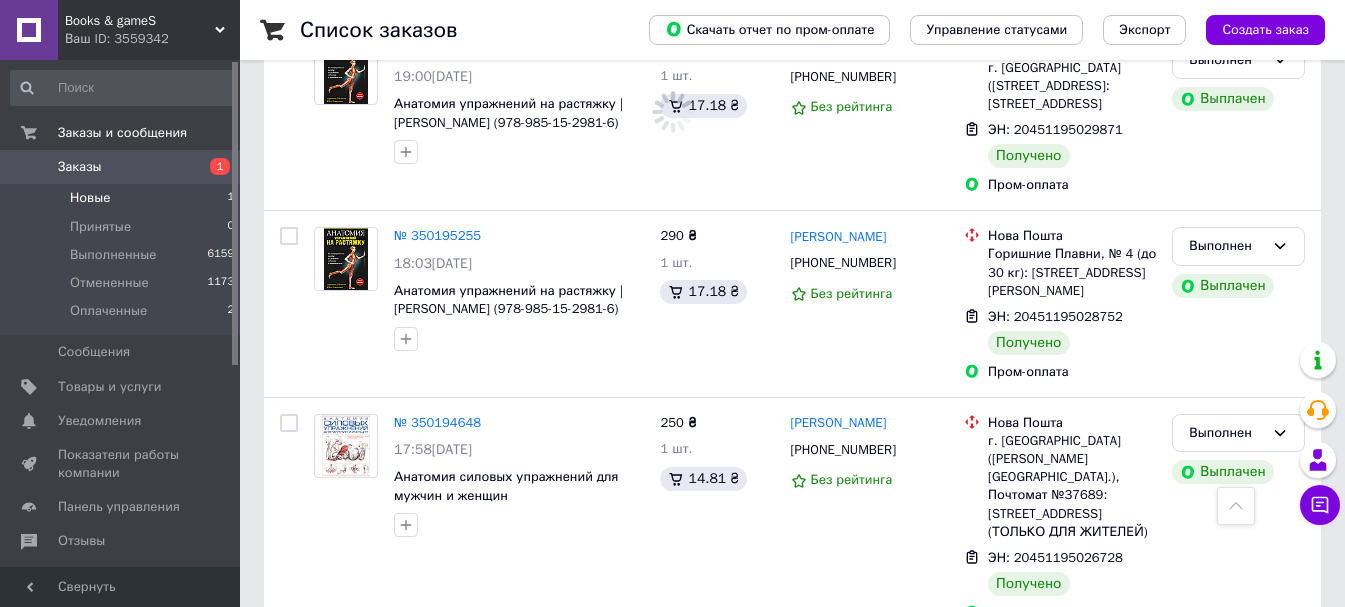scroll, scrollTop: 0, scrollLeft: 0, axis: both 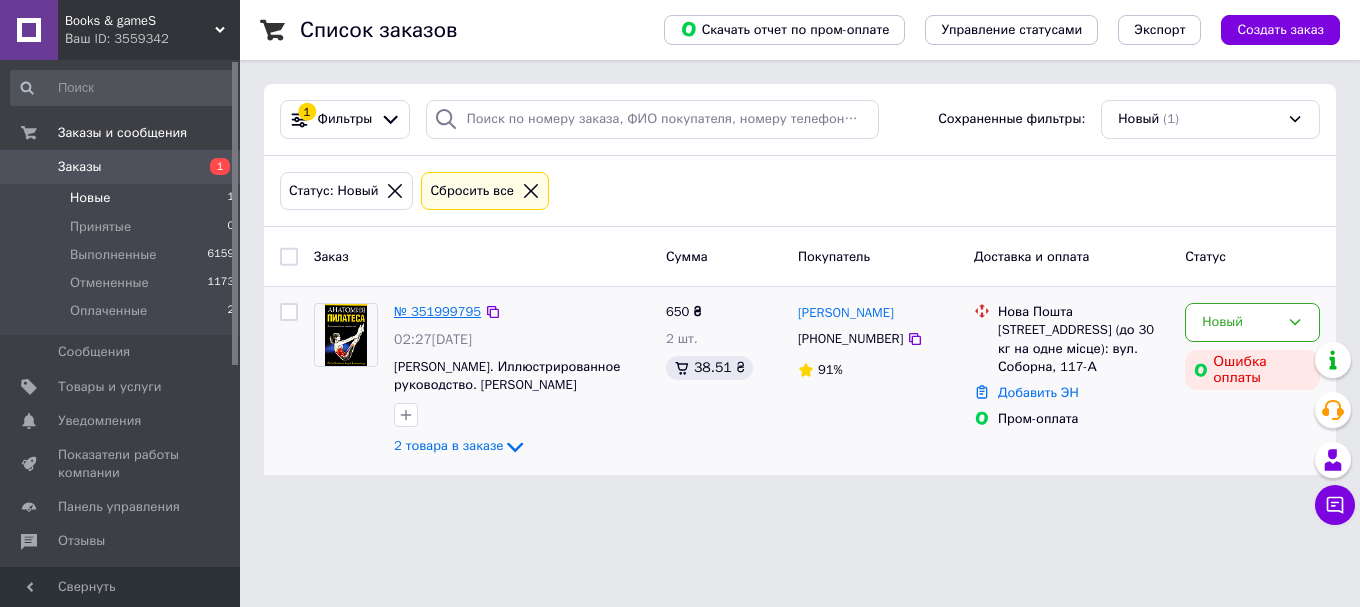 click on "№ 351999795" at bounding box center (437, 311) 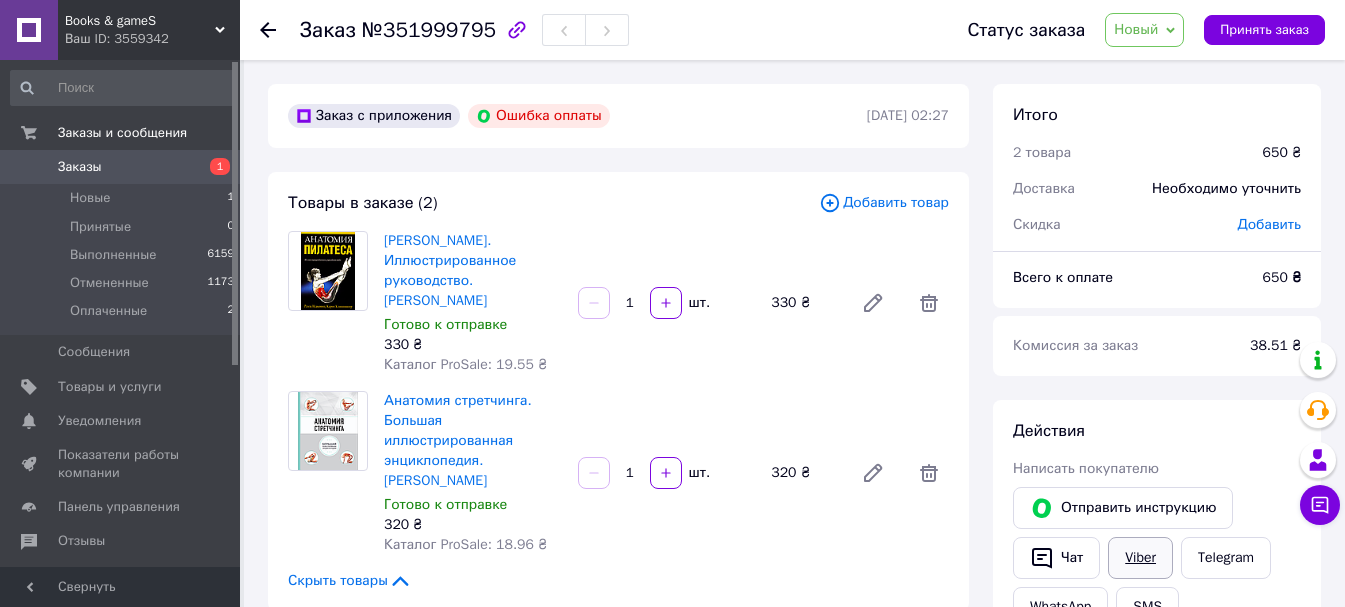 click on "Viber" at bounding box center (1140, 558) 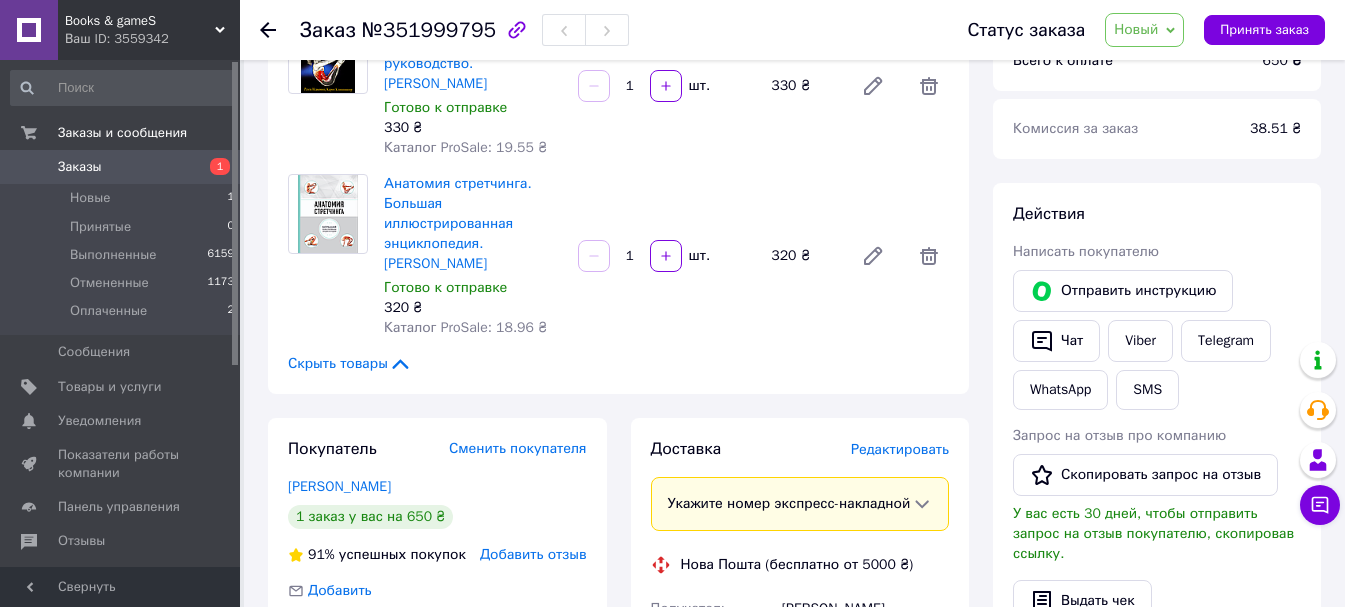 scroll, scrollTop: 300, scrollLeft: 0, axis: vertical 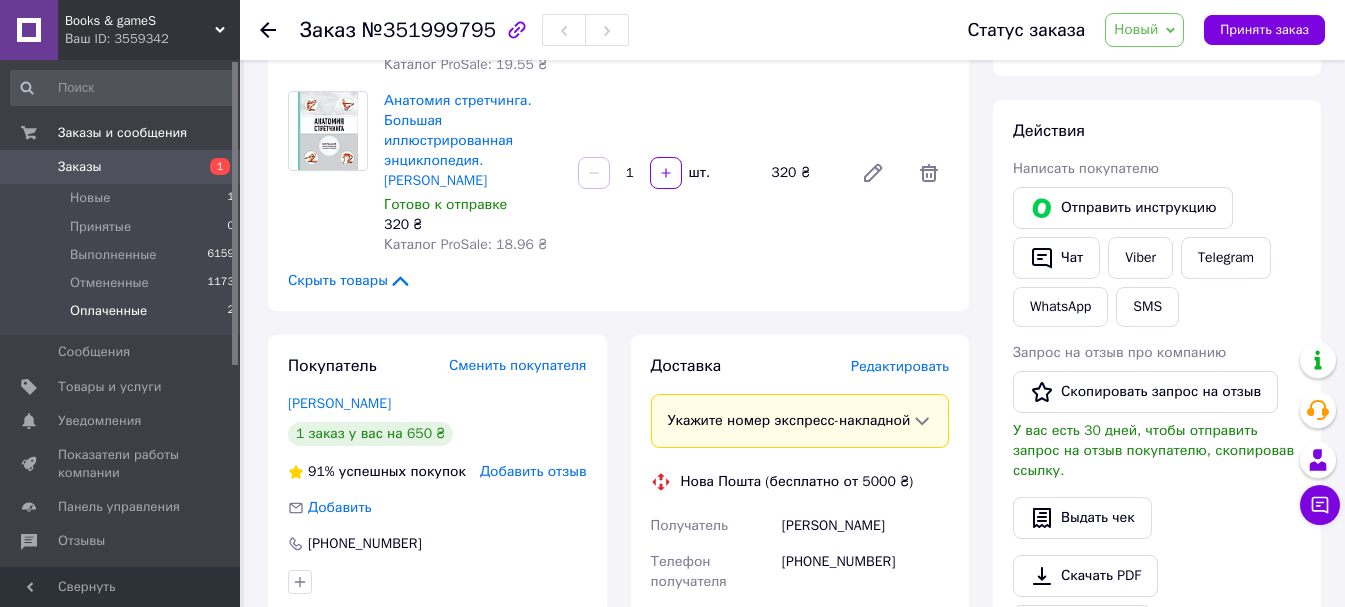 click on "Оплаченные 2" at bounding box center [123, 316] 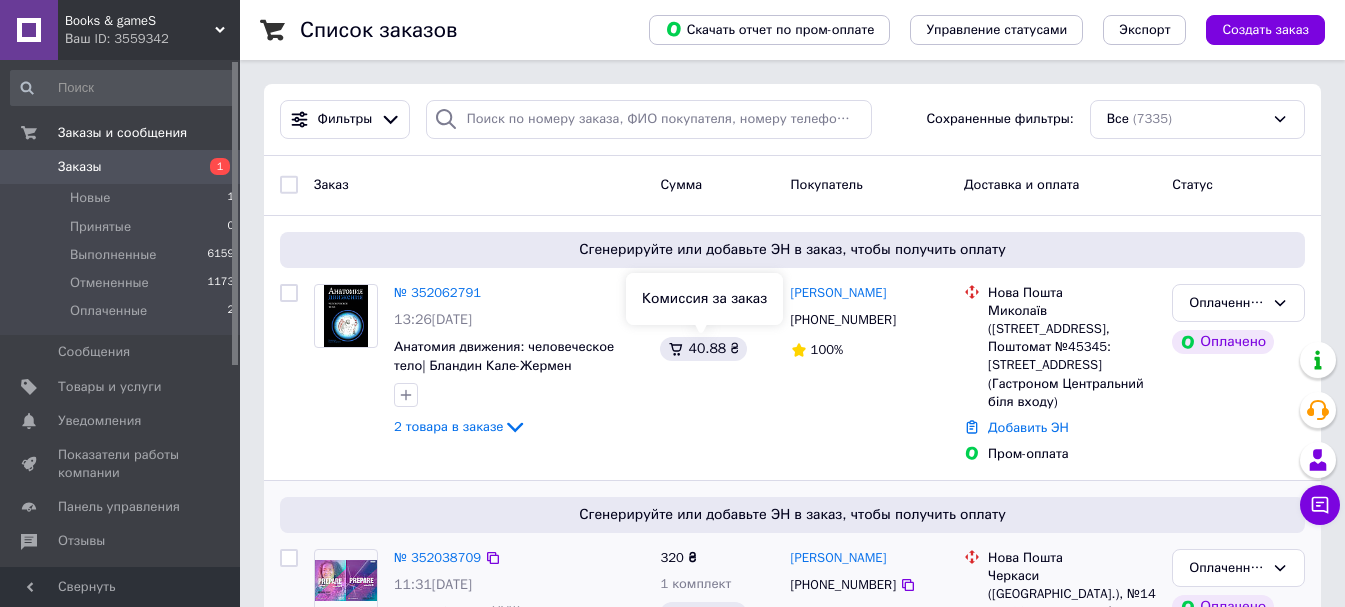 scroll, scrollTop: 300, scrollLeft: 0, axis: vertical 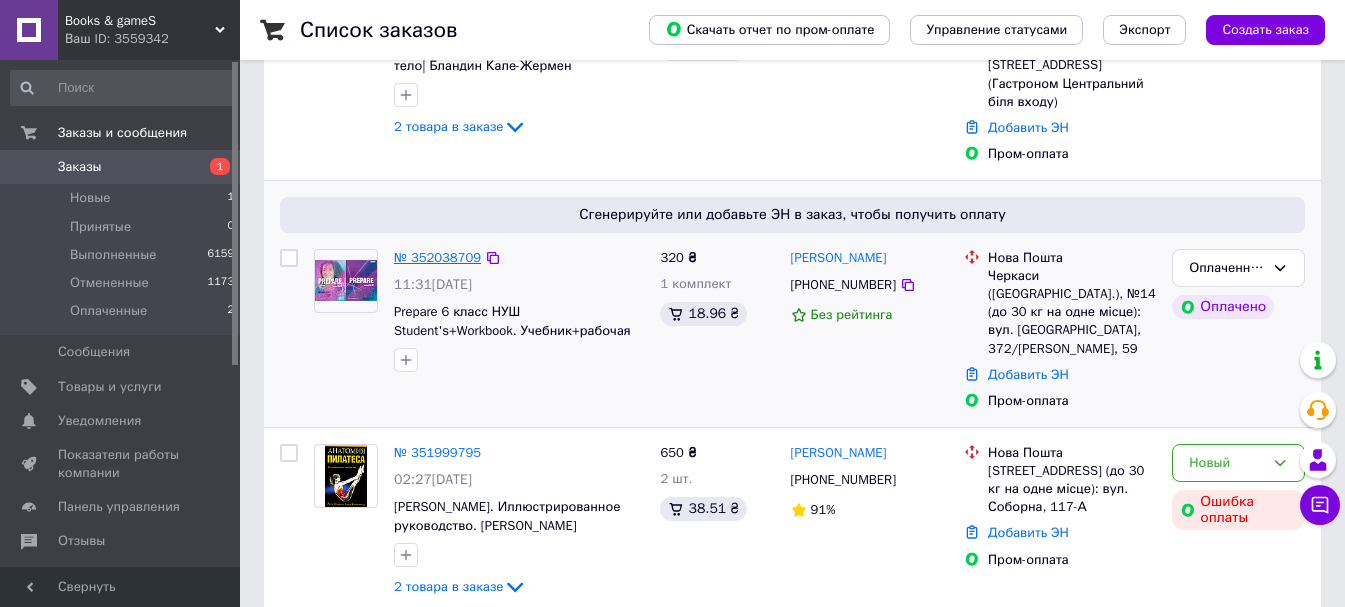 click on "№ 352038709" at bounding box center (437, 257) 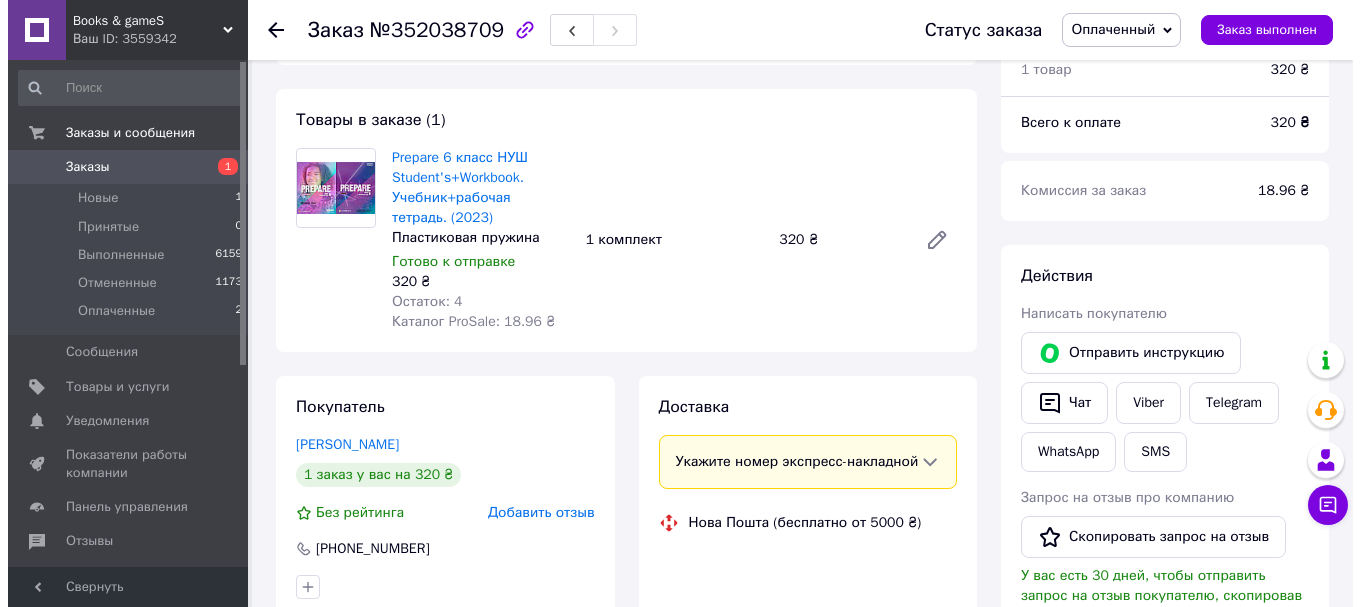 scroll, scrollTop: 0, scrollLeft: 0, axis: both 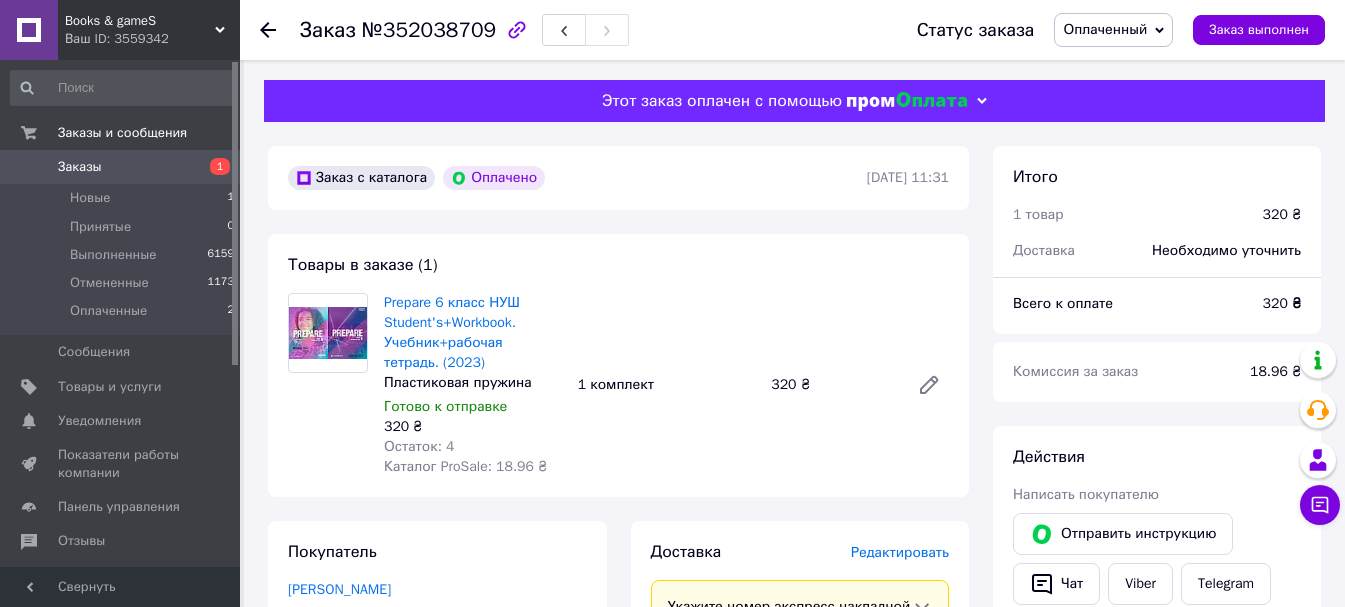 click on "Оплаченный" at bounding box center [1105, 29] 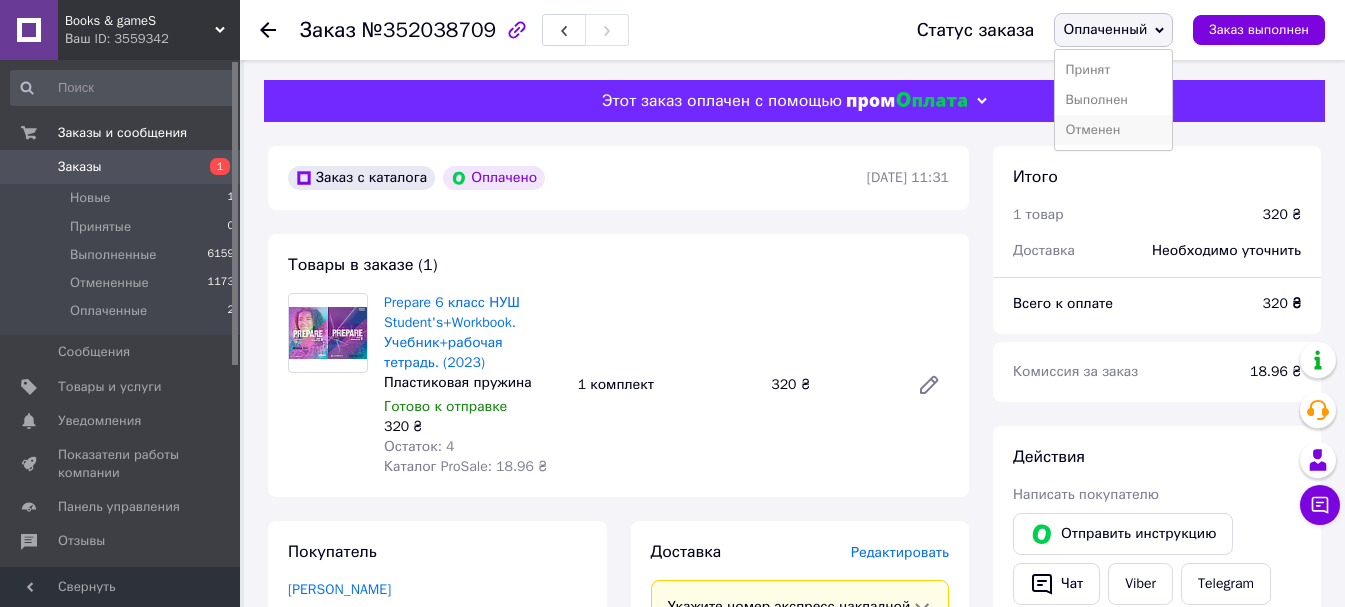 click on "Отменен" at bounding box center [1113, 130] 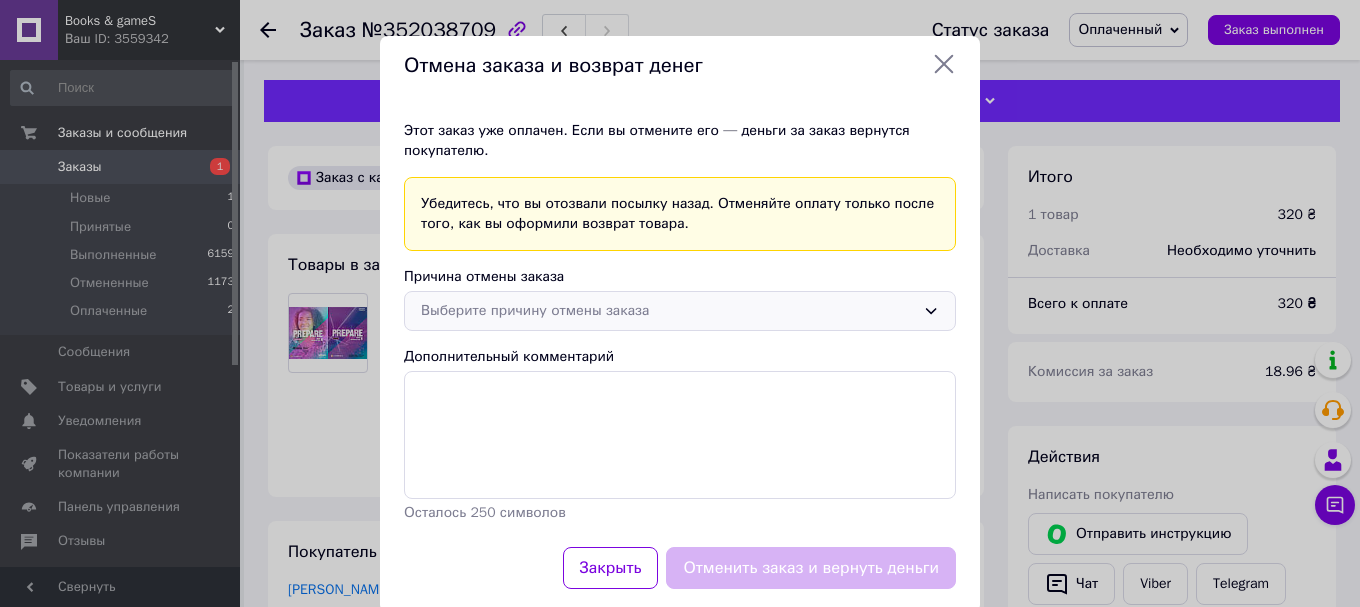 click on "Выберите причину отмены заказа" at bounding box center (668, 311) 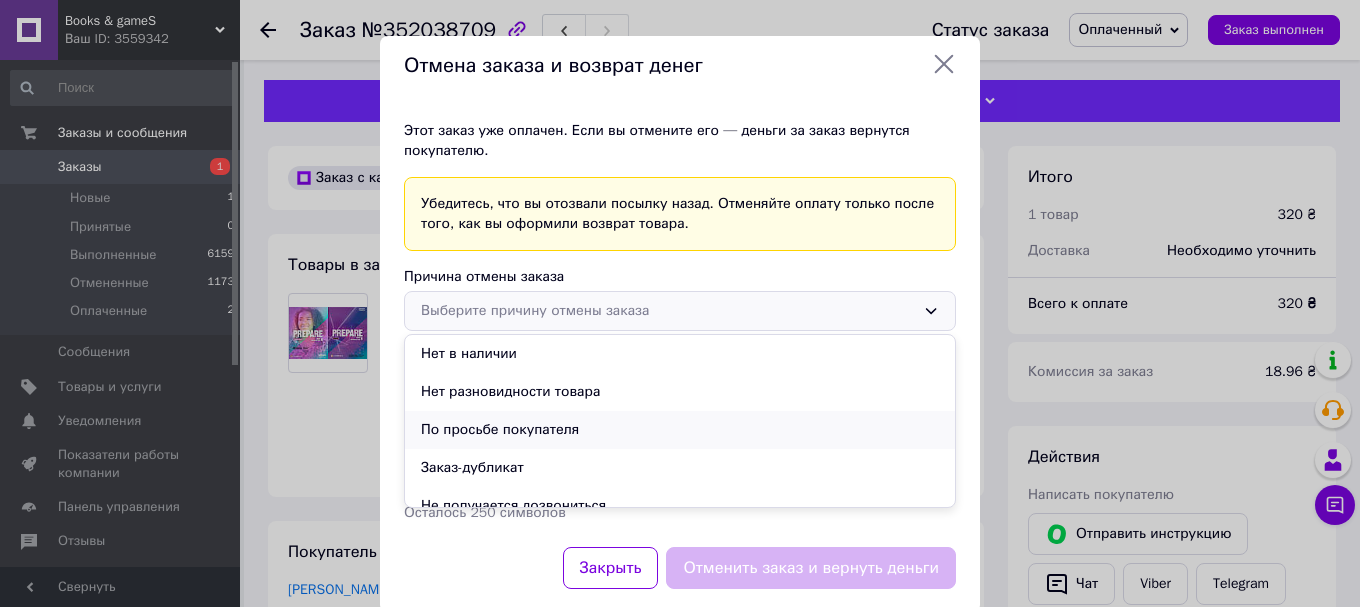 click on "По просьбе покупателя" at bounding box center (680, 430) 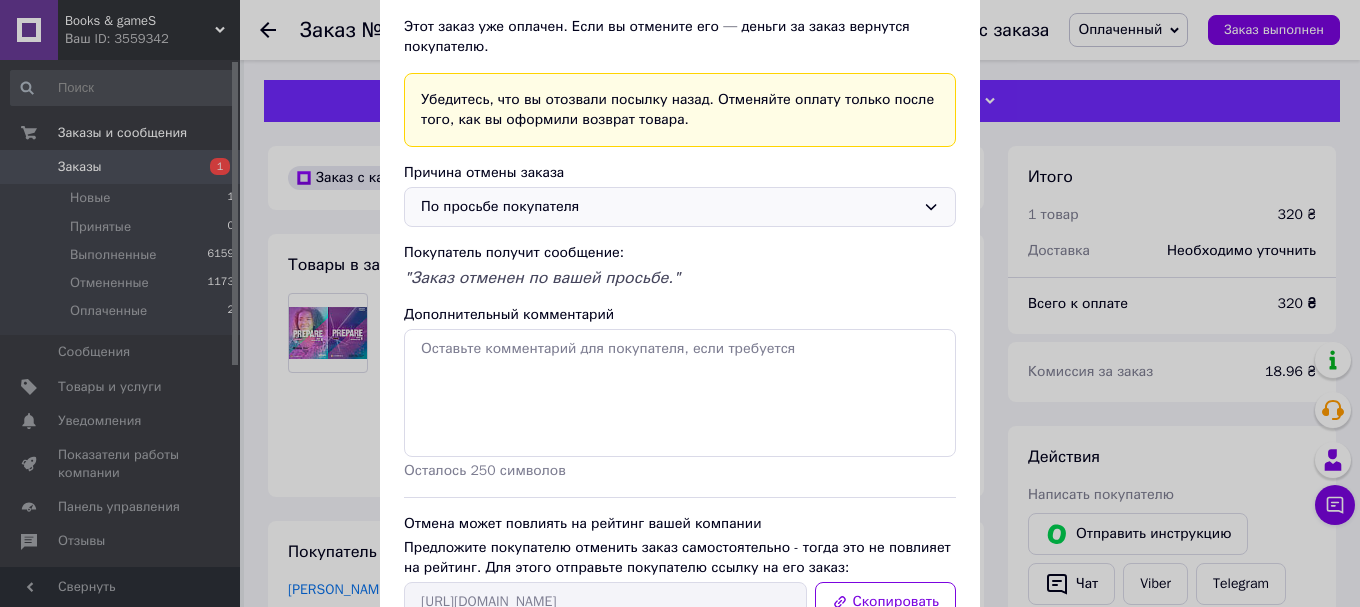 scroll, scrollTop: 200, scrollLeft: 0, axis: vertical 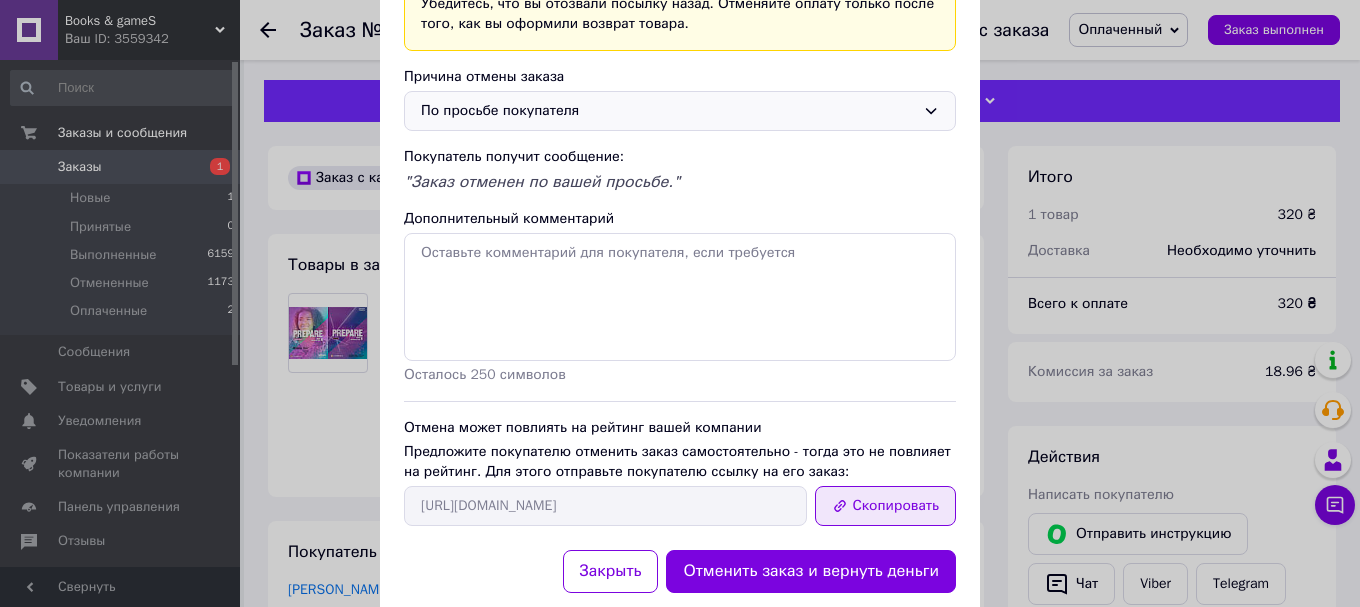 click 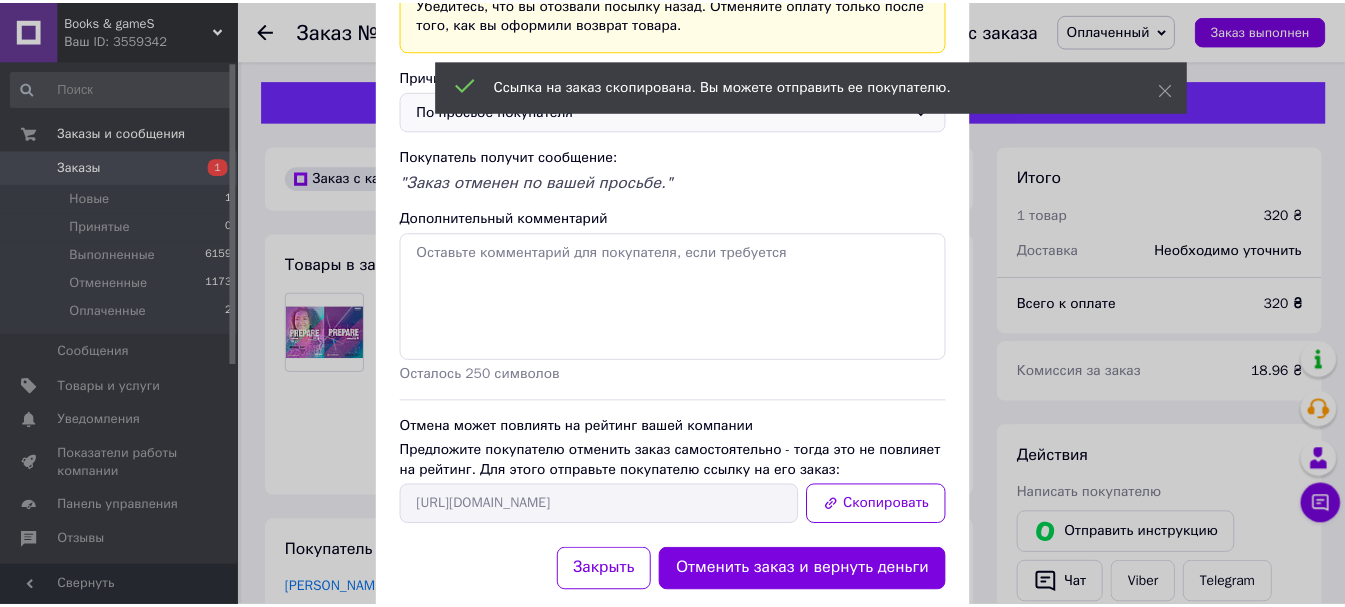 scroll, scrollTop: 0, scrollLeft: 0, axis: both 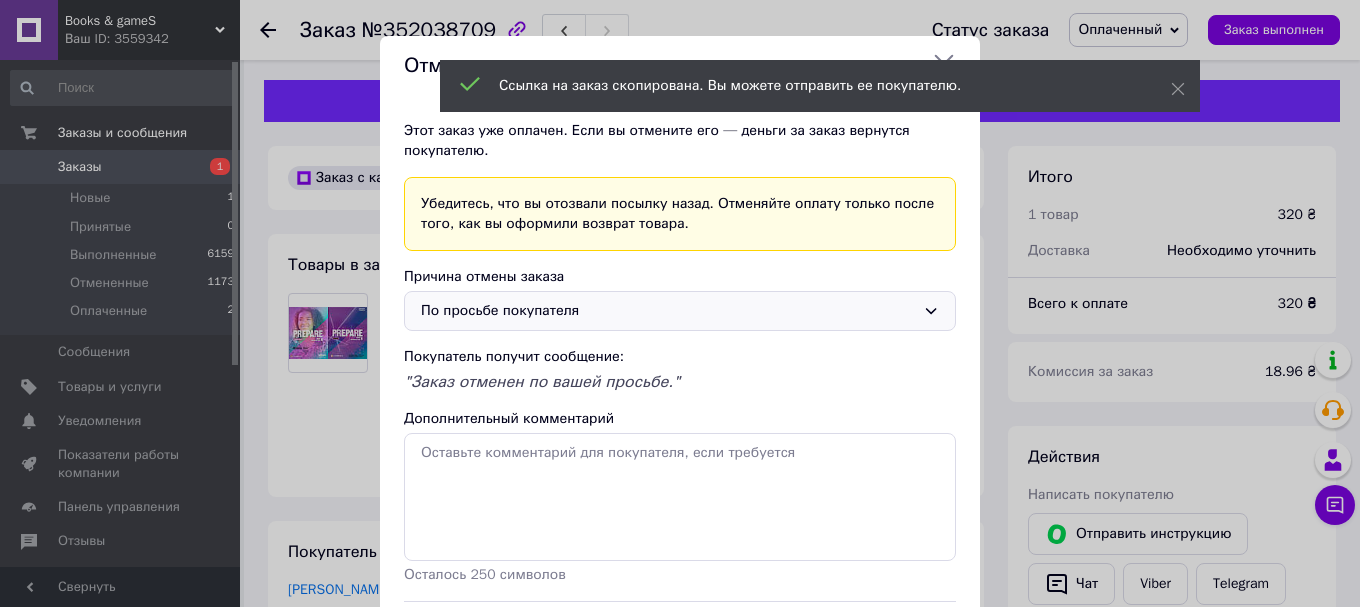click 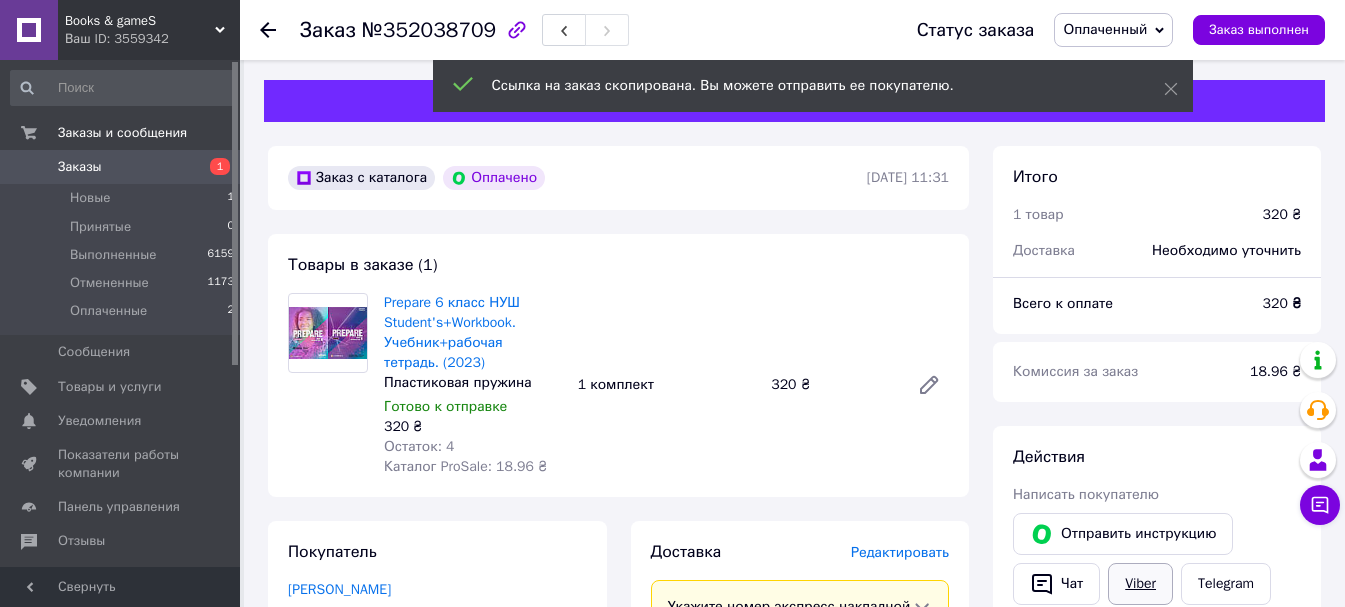 click on "Viber" at bounding box center [1140, 584] 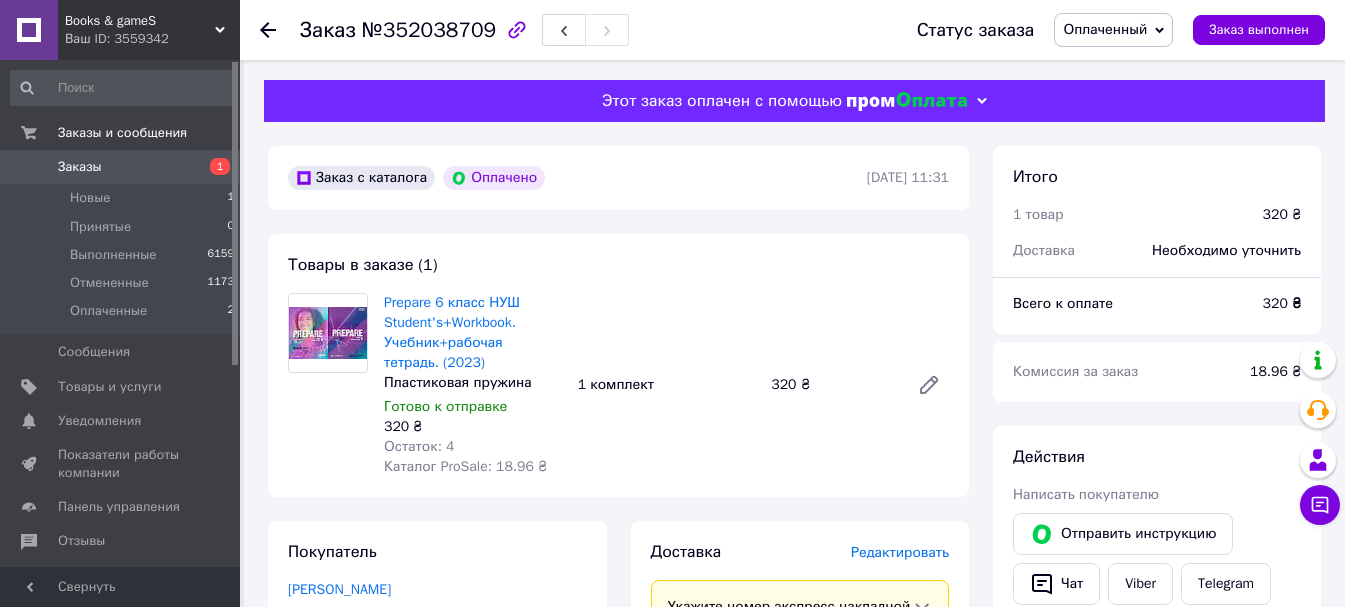 click on "Заказ №352038709 Статус заказа Оплаченный Принят Выполнен Отменен Заказ выполнен Этот заказ оплачен с помощью Заказ с каталога Оплачено 10.07.2025 | 11:31 Товары в заказе (1) Prepare 6 класс НУШ Student's+Workbook. Учебник+рабочая тетрадь. (2023) Пластиковая пружина Готово к отправке 320 ₴ Остаток: 4 Каталог ProSale: 18.96 ₴  1 комплект 320 ₴ Покупатель Биленко Наталья 1 заказ у вас на 320 ₴ Без рейтинга   Добавить отзыв +380679656037 Оплата Оплачено Пром-оплата Доставка Редактировать Укажите номер экспресс-накладной Нова Пошта (бесплатно от 5000 ₴) Получатель Биленко Наталья Телефон получателя Адрес" at bounding box center [794, 799] 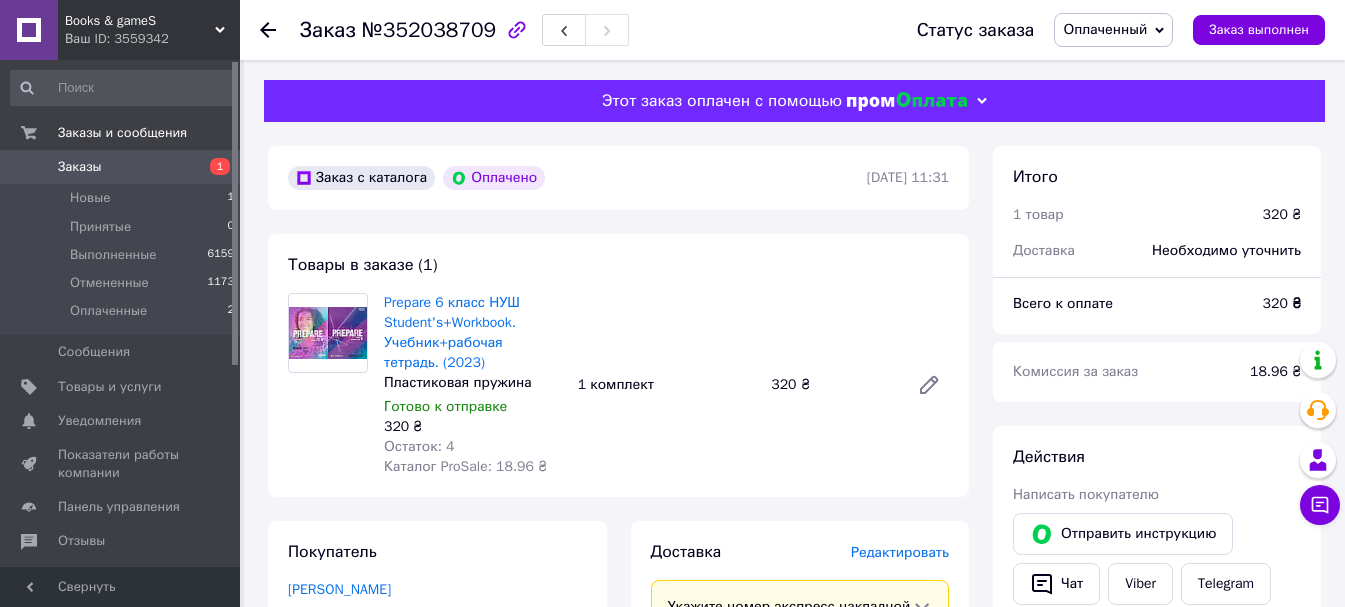 scroll, scrollTop: 100, scrollLeft: 0, axis: vertical 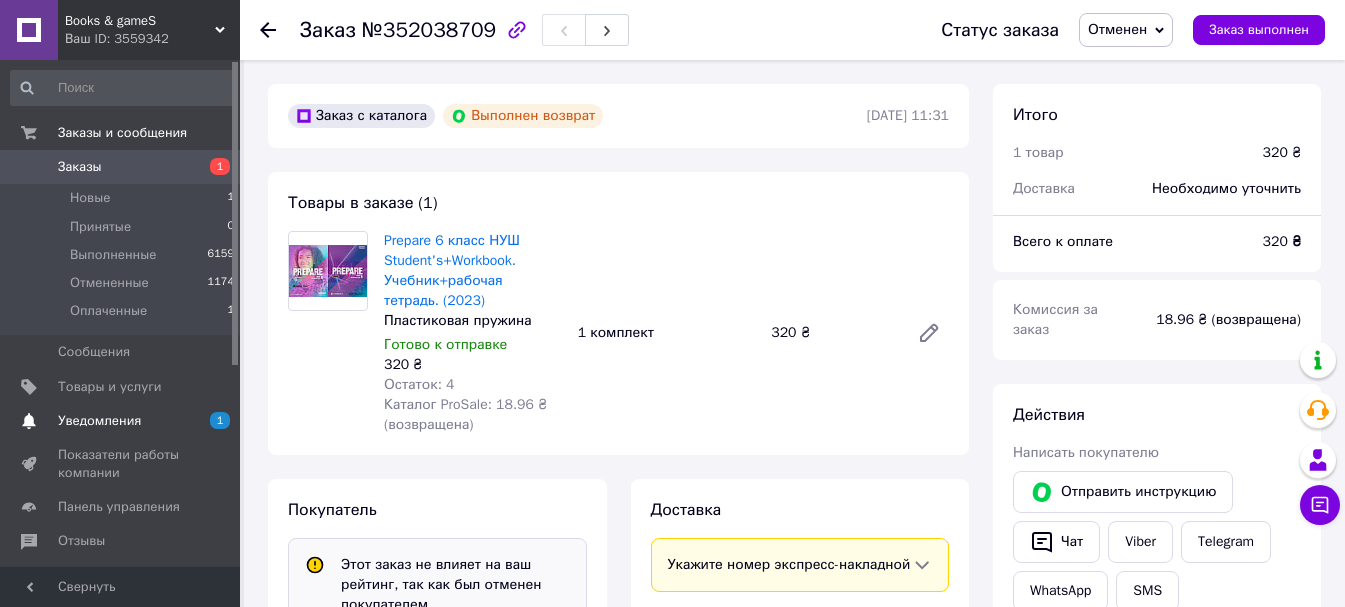 click on "1 0" at bounding box center (212, 421) 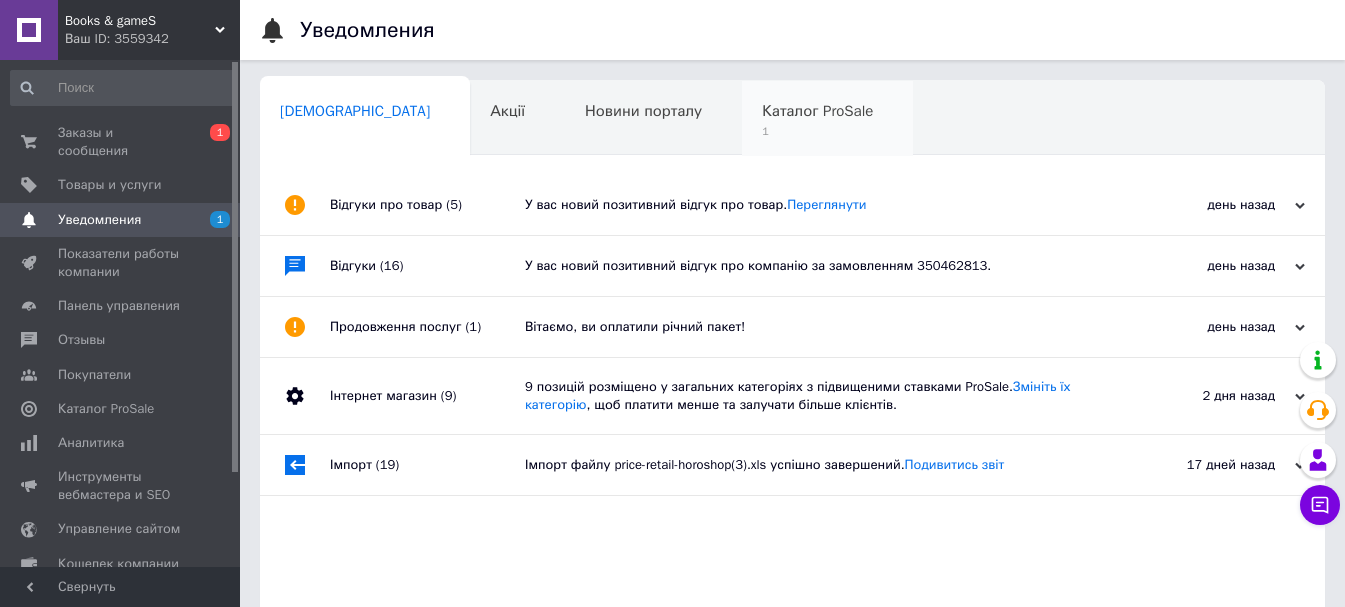 click on "Каталог ProSale" at bounding box center (817, 111) 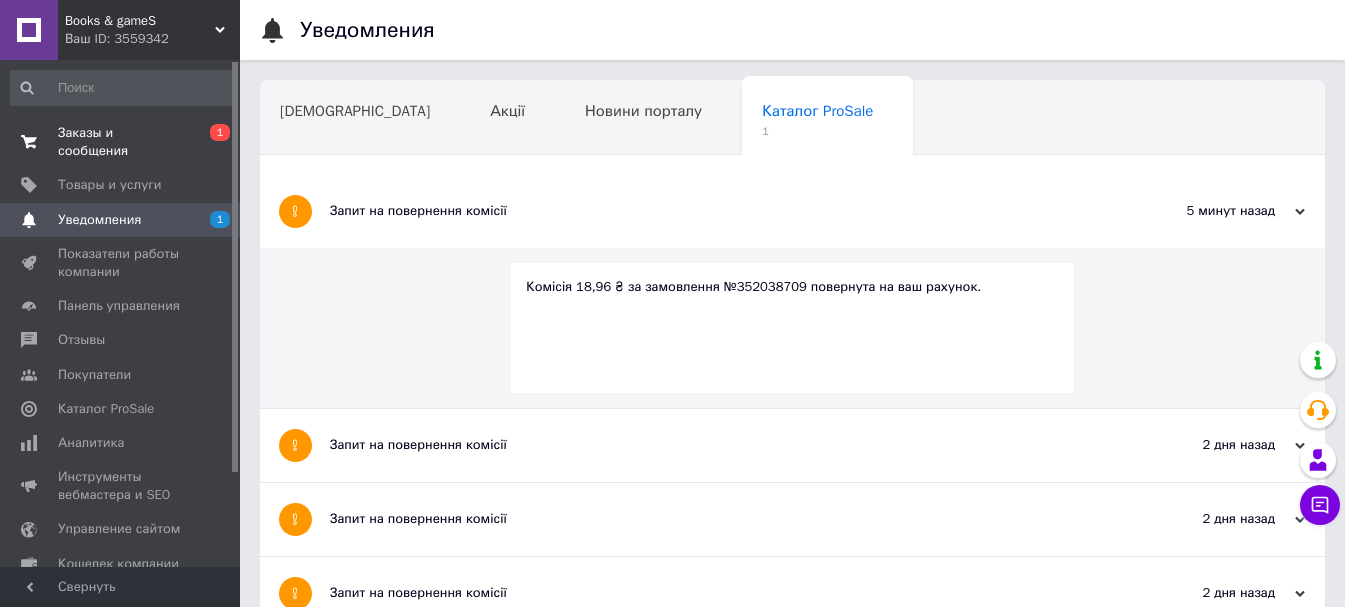 click on "Заказы и сообщения 0 1" at bounding box center [123, 142] 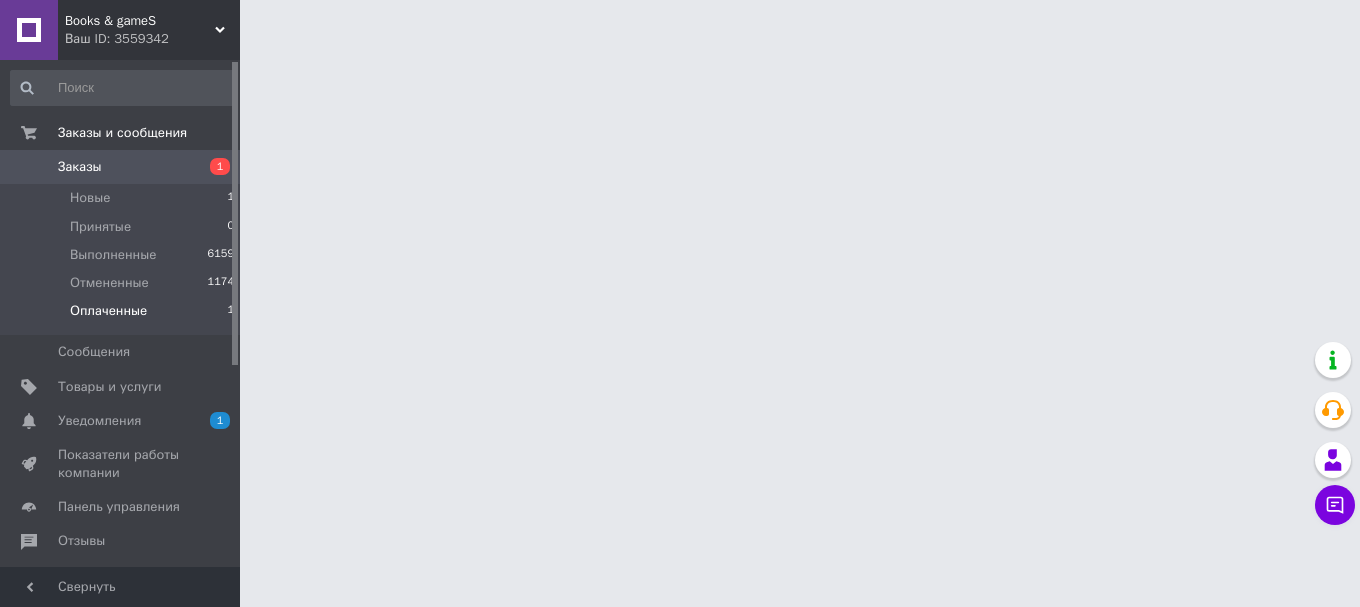 click on "Оплаченные 1" at bounding box center [123, 316] 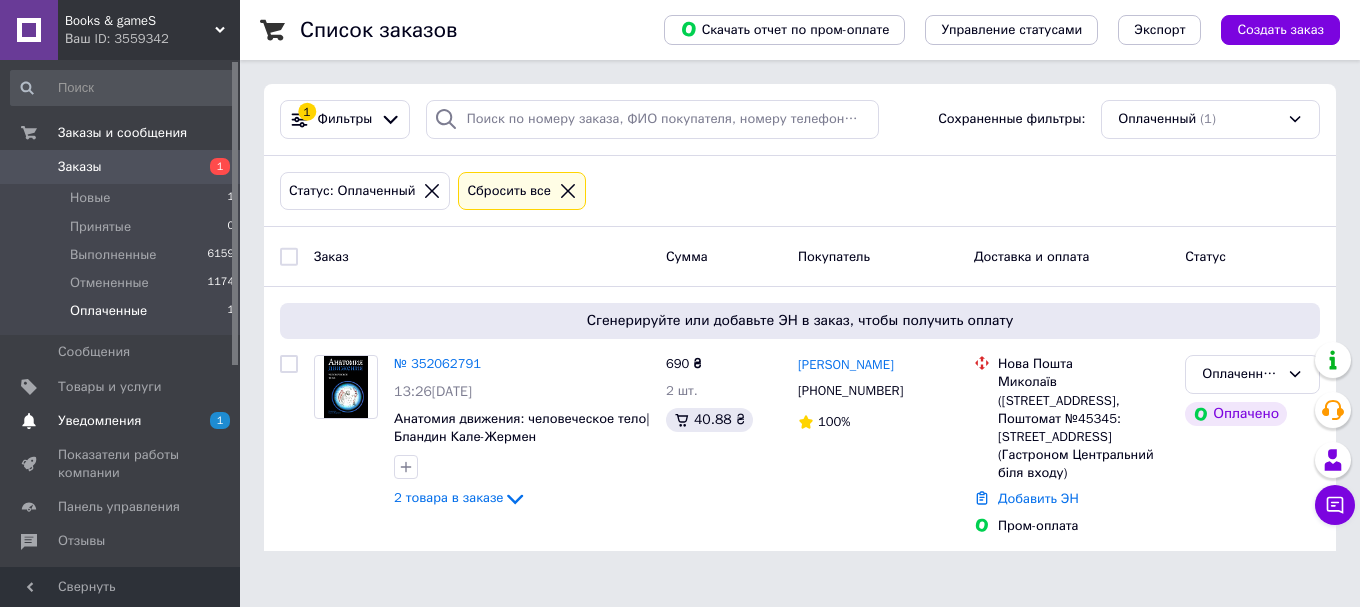 click on "Уведомления" at bounding box center [121, 421] 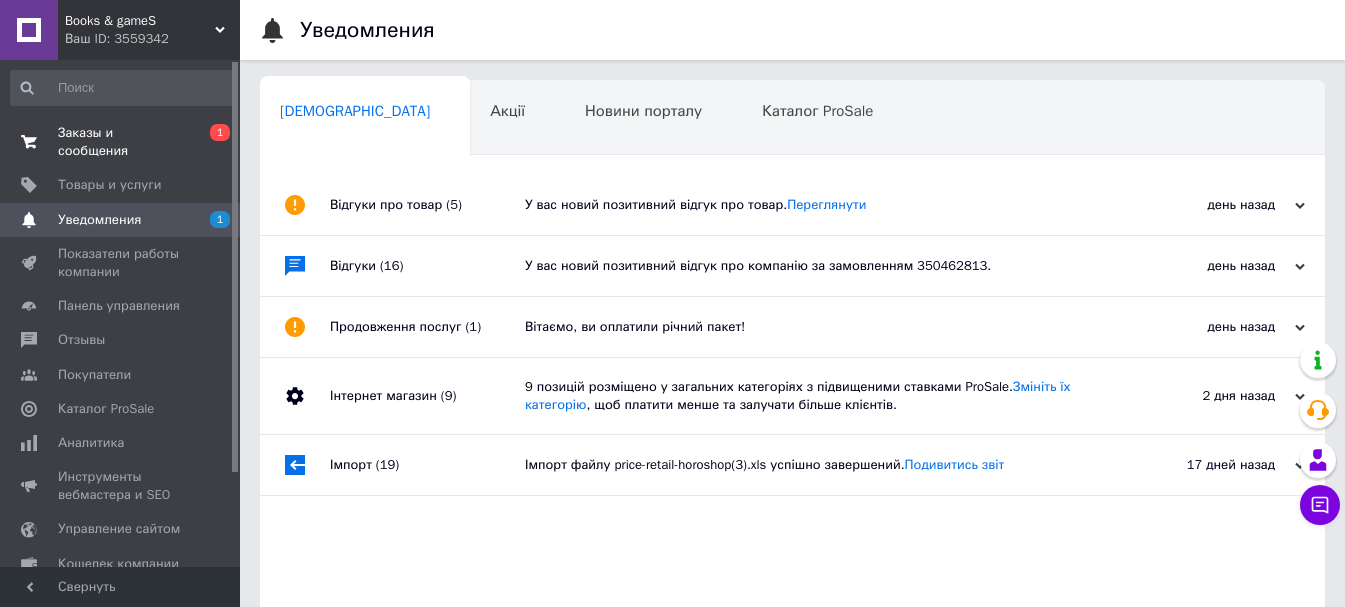 click on "Заказы и сообщения" at bounding box center (121, 142) 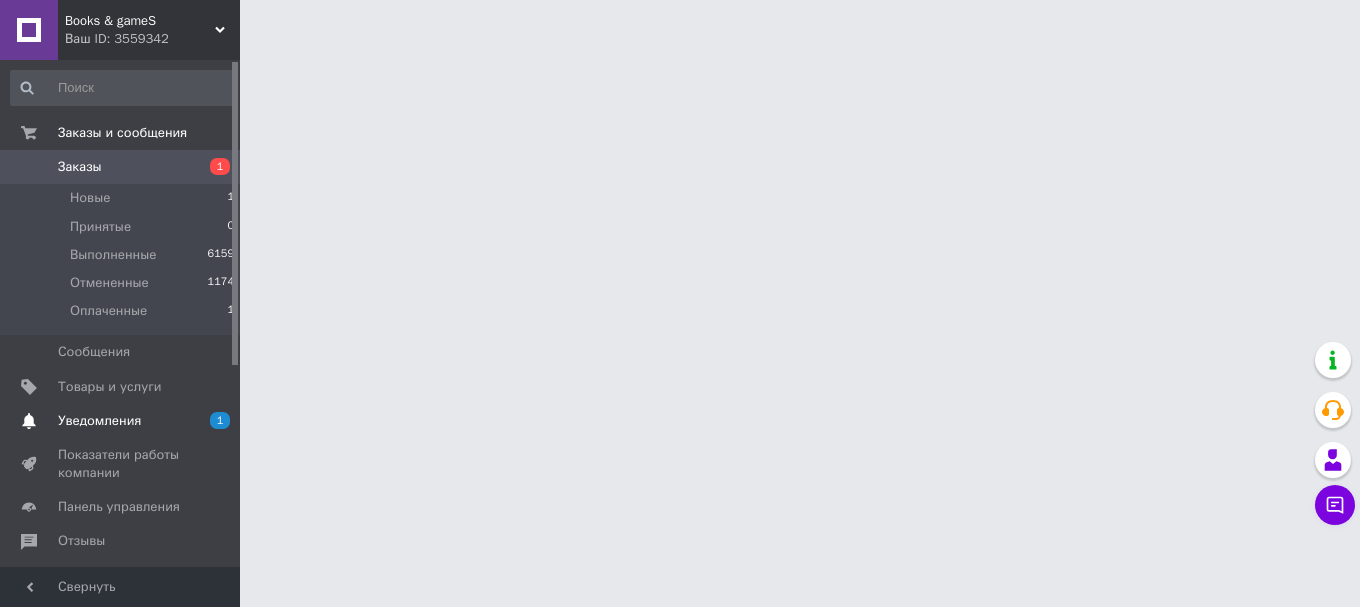 click on "Уведомления 1" at bounding box center (123, 421) 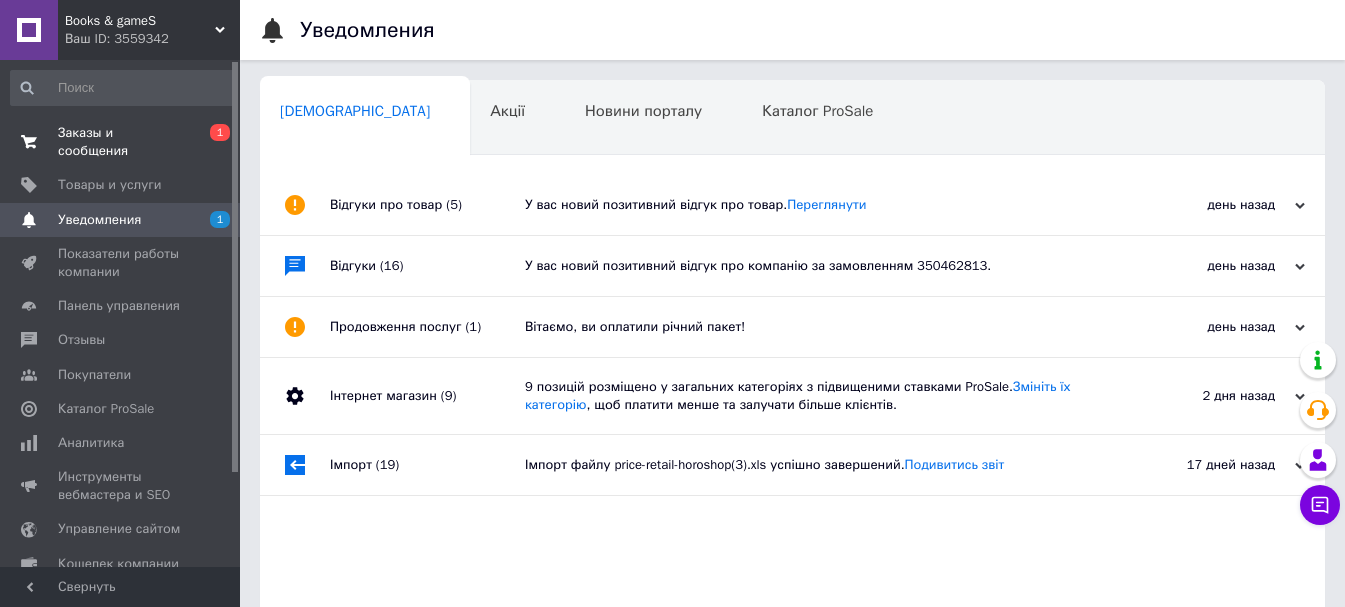 click on "Заказы и сообщения" at bounding box center [121, 142] 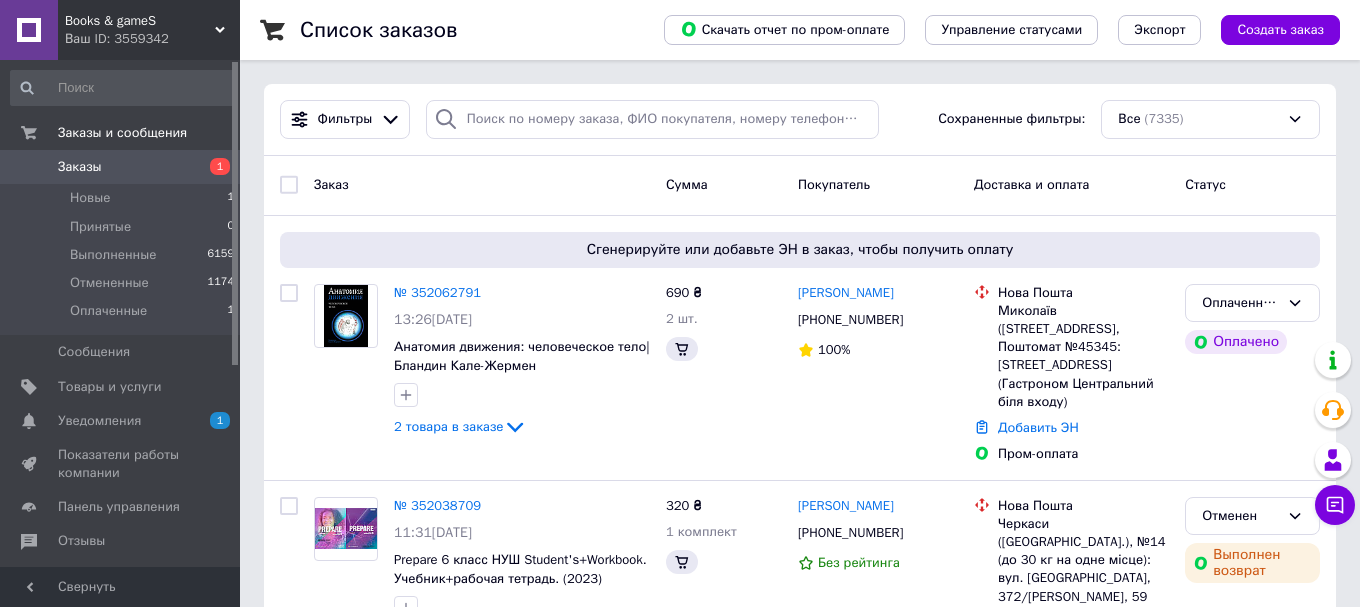 click on "Ваш ID: 3559342" at bounding box center [152, 39] 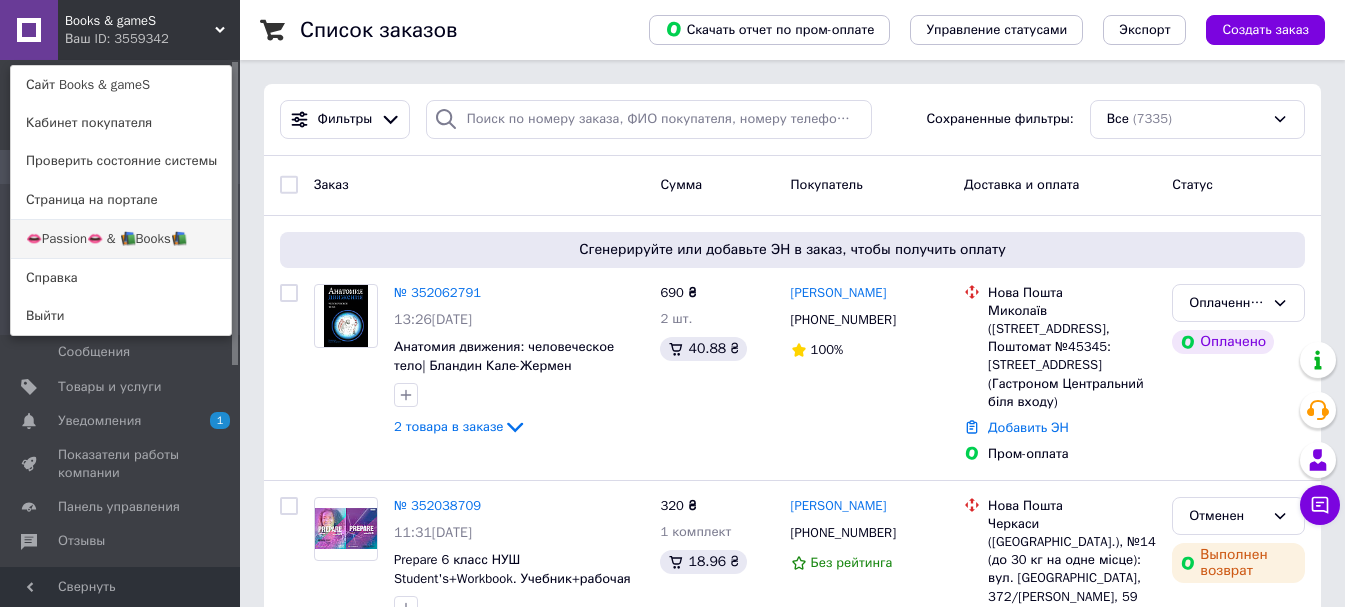 click on "👄Passion👄 & 📚Books📚" at bounding box center [121, 239] 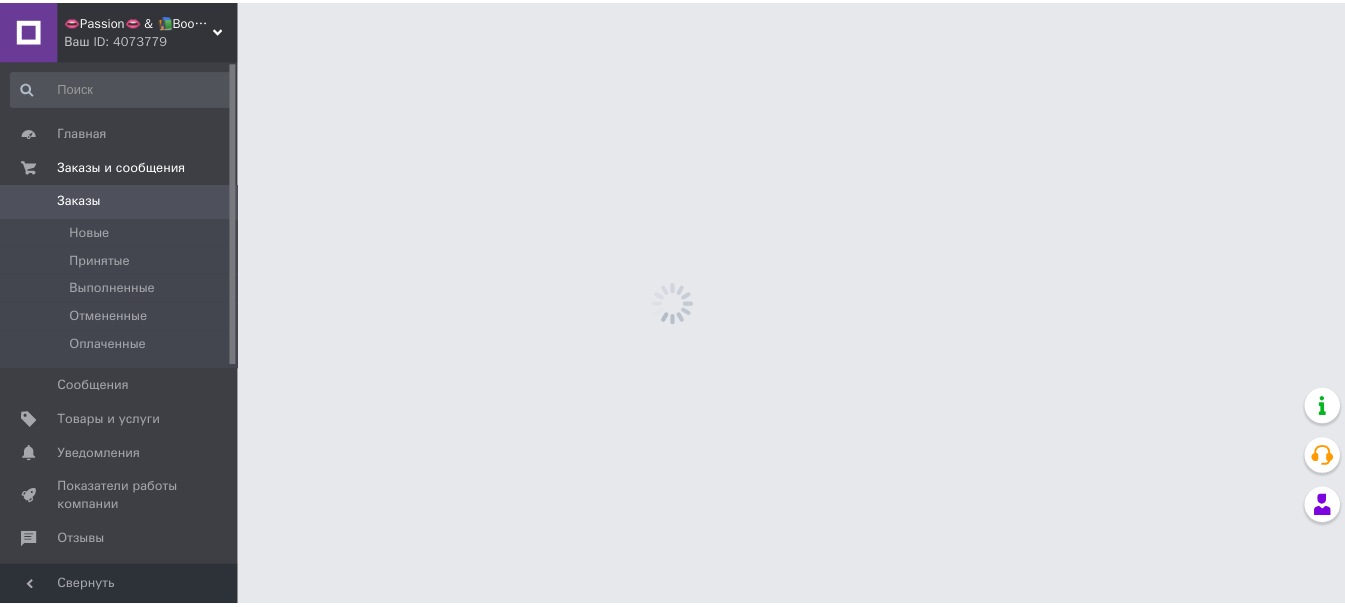 scroll, scrollTop: 0, scrollLeft: 0, axis: both 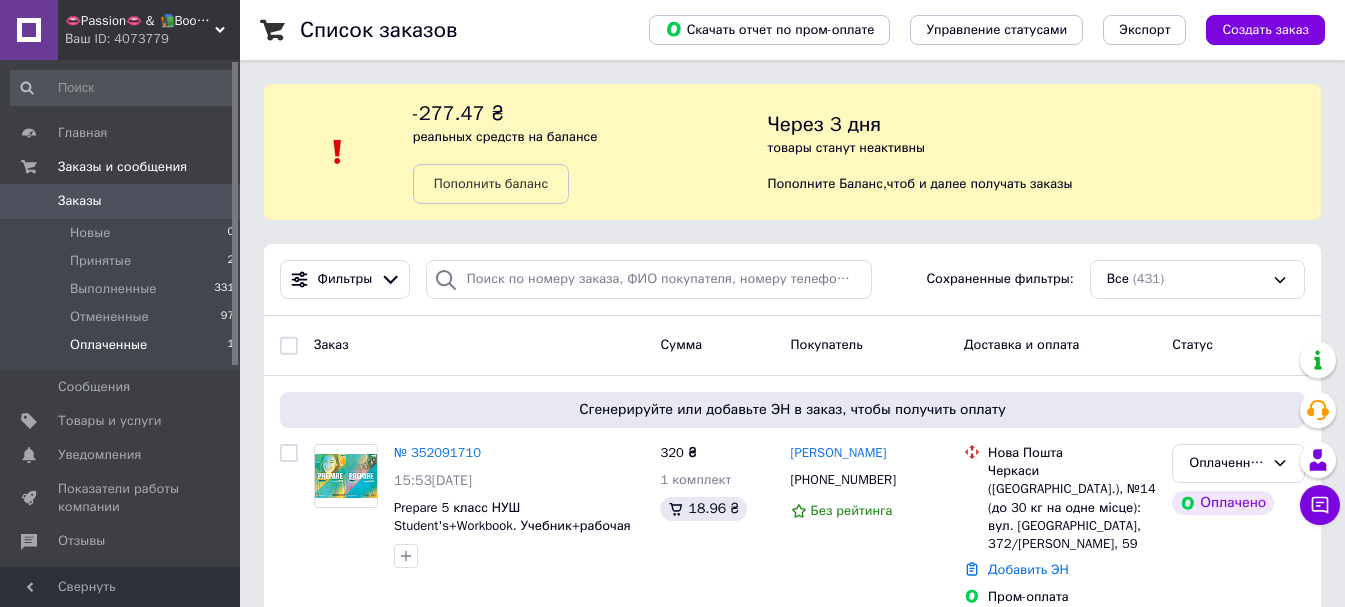 click on "Оплаченные 1" at bounding box center [123, 350] 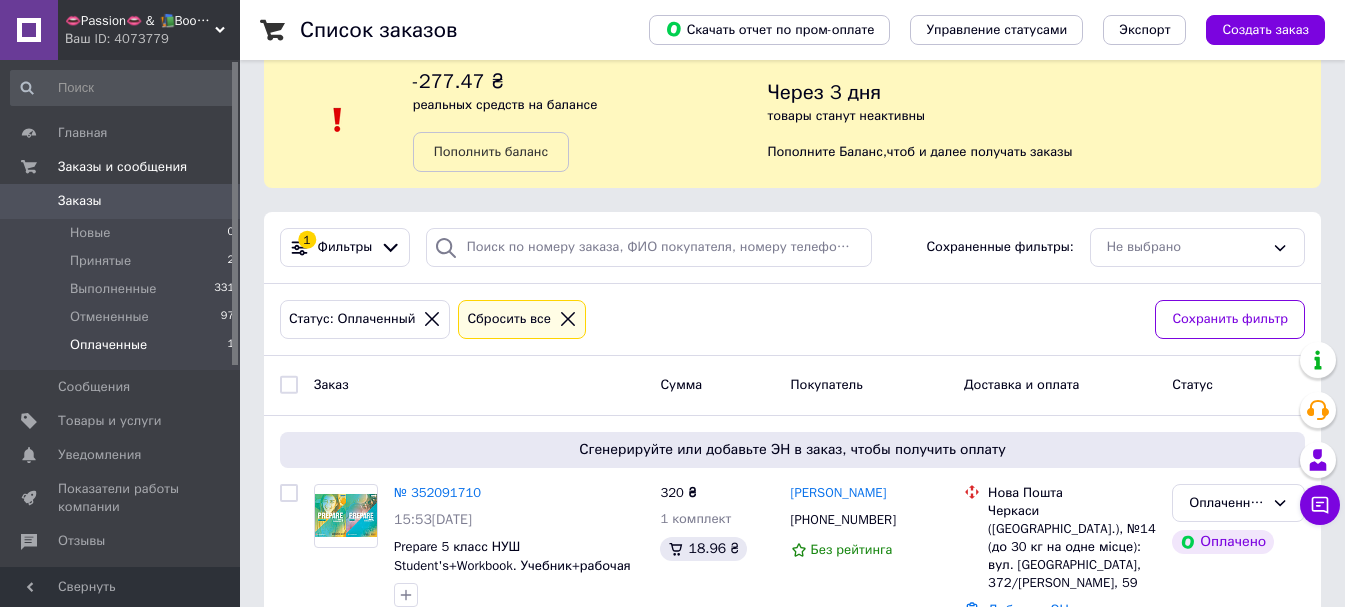 scroll, scrollTop: 0, scrollLeft: 0, axis: both 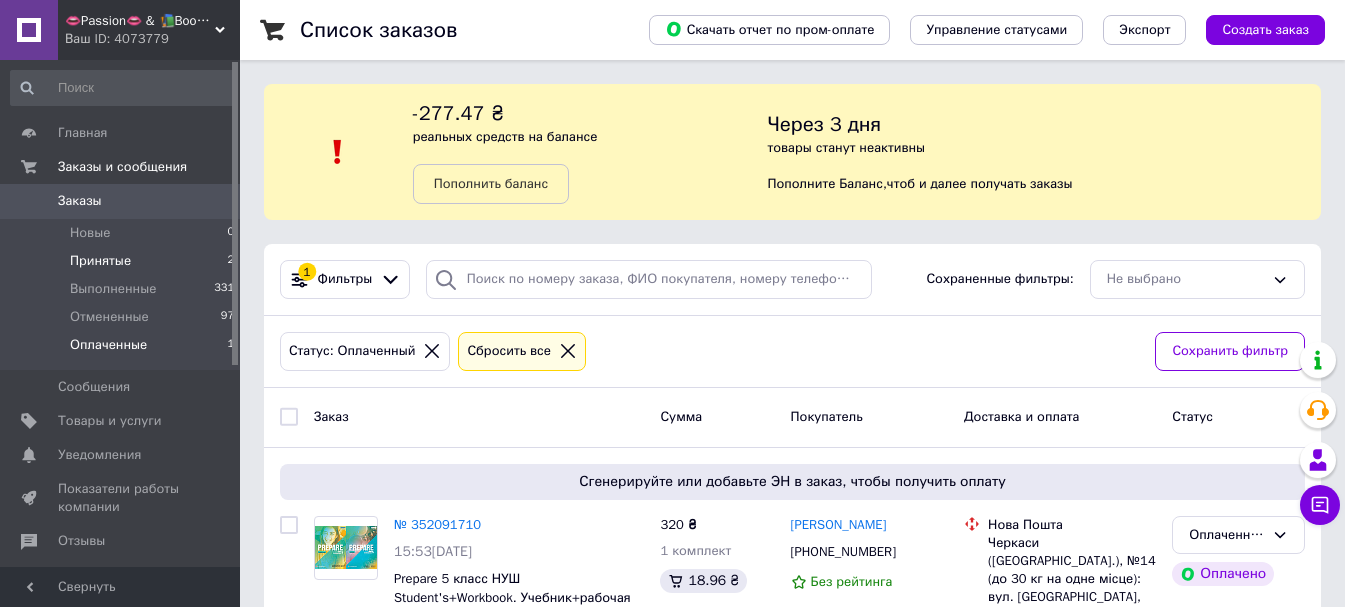 click on "Принятые 2" at bounding box center (123, 261) 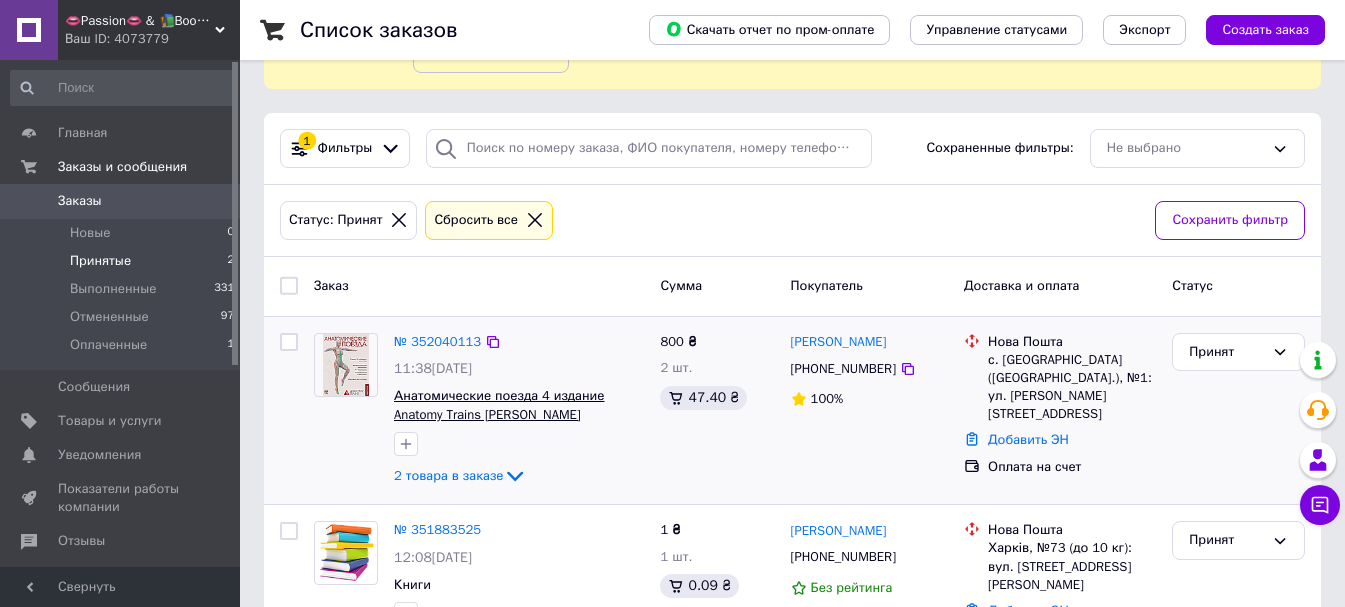 scroll, scrollTop: 193, scrollLeft: 0, axis: vertical 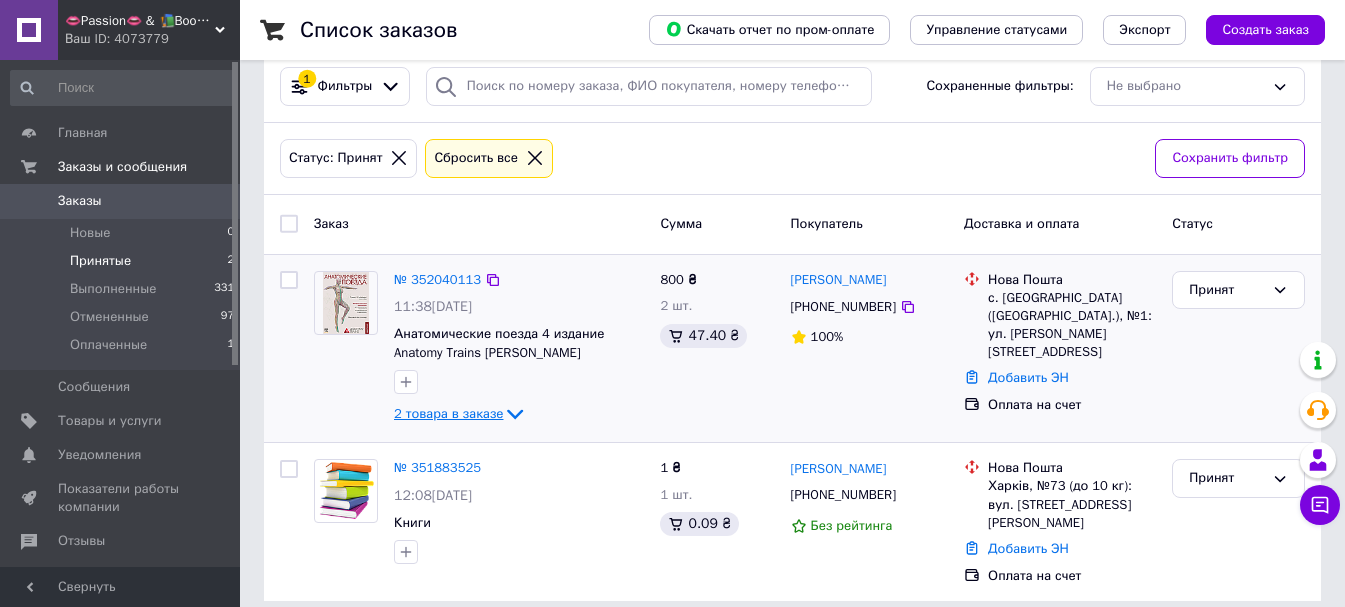 click 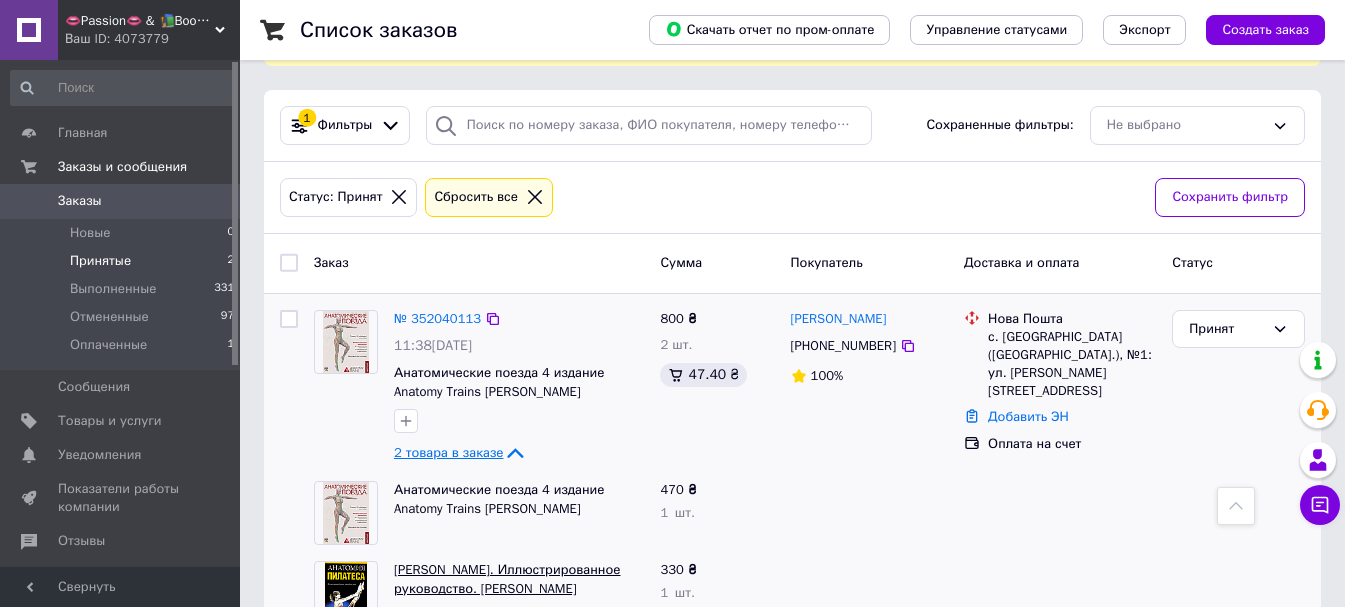 scroll, scrollTop: 153, scrollLeft: 0, axis: vertical 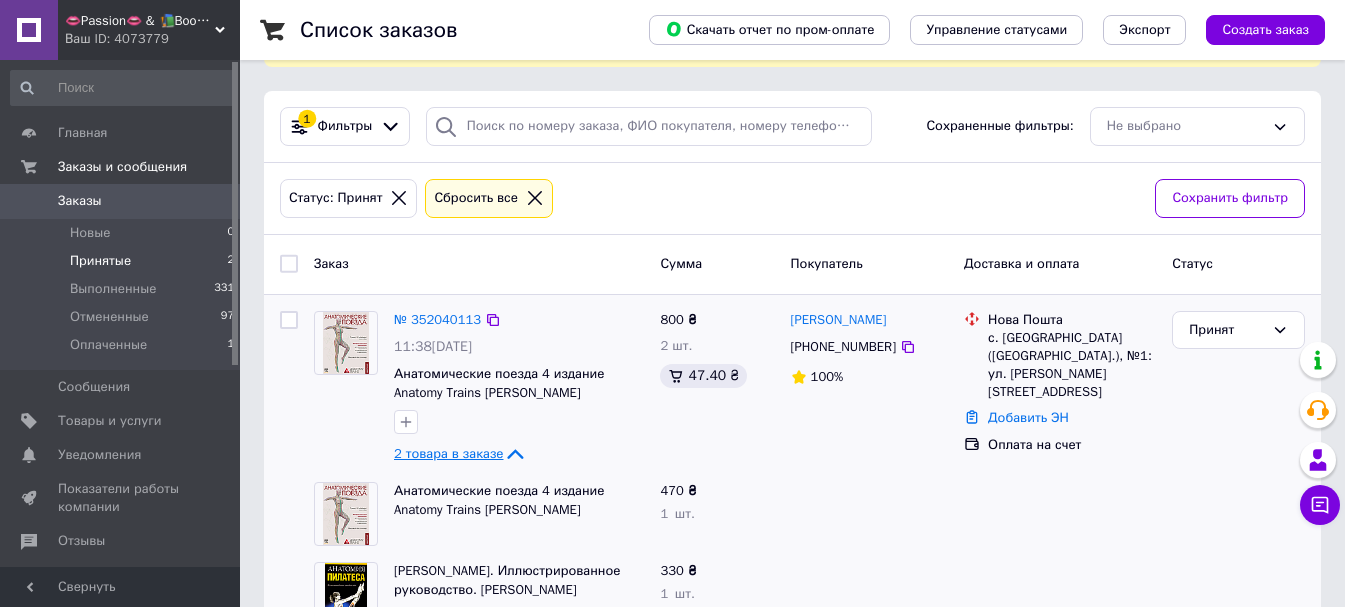 click on "2 товара в заказе" at bounding box center [448, 453] 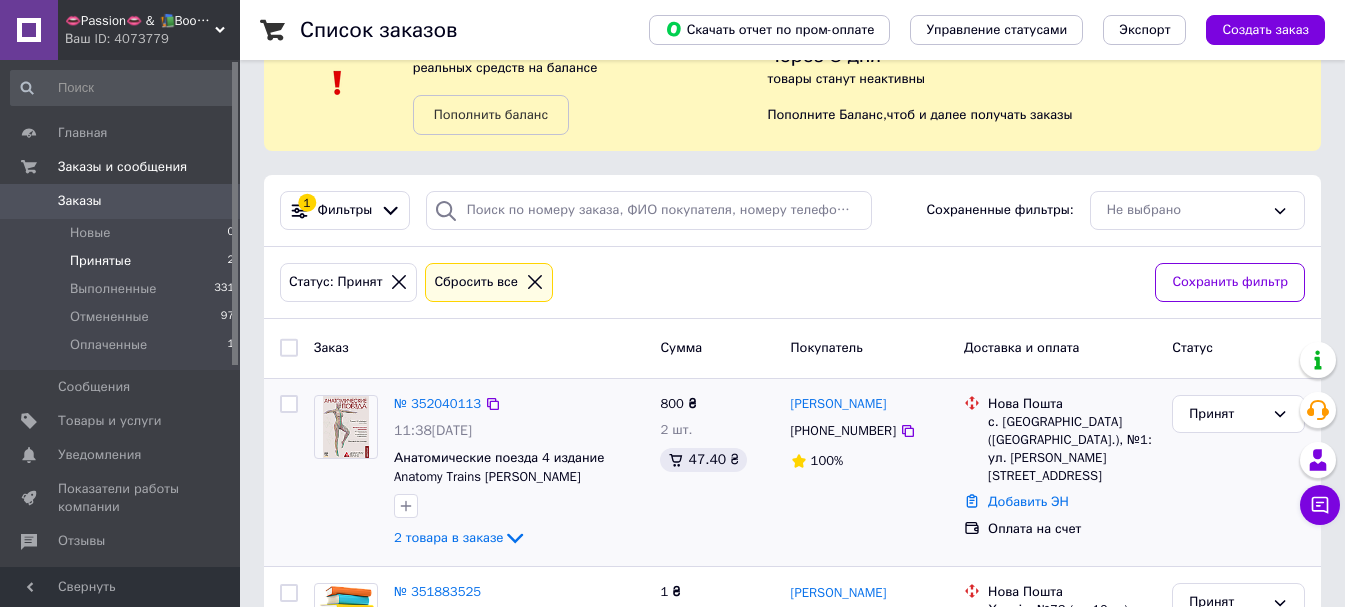 scroll, scrollTop: 0, scrollLeft: 0, axis: both 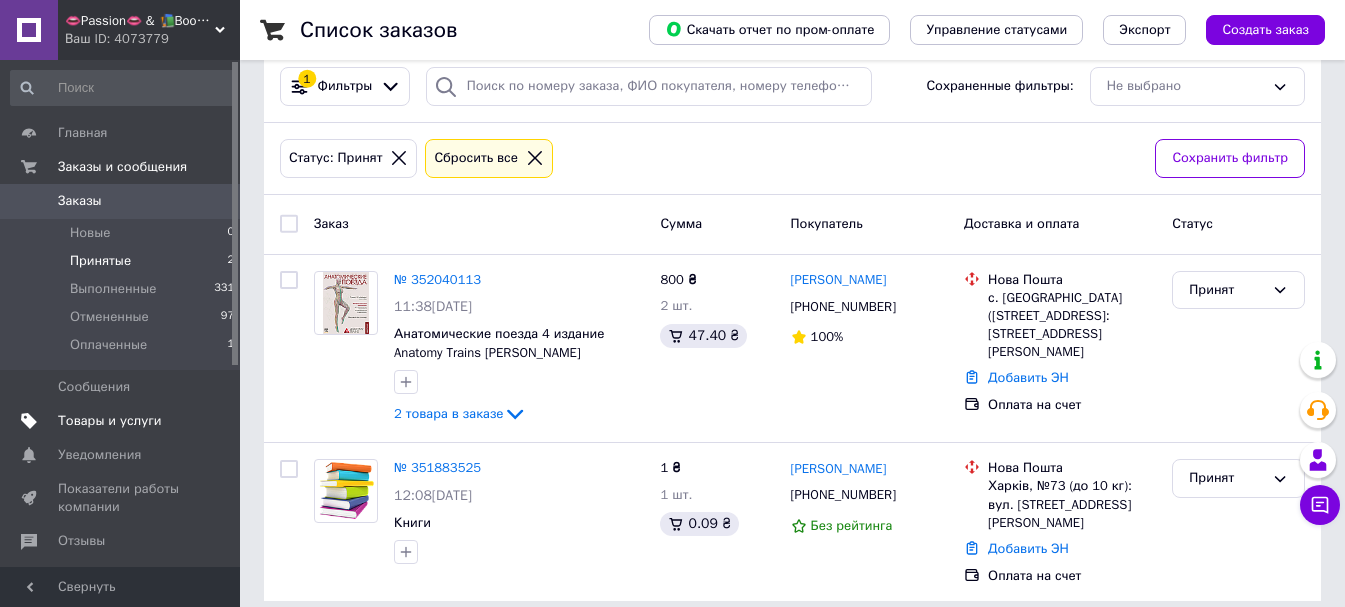 click on "Товары и услуги" at bounding box center [110, 421] 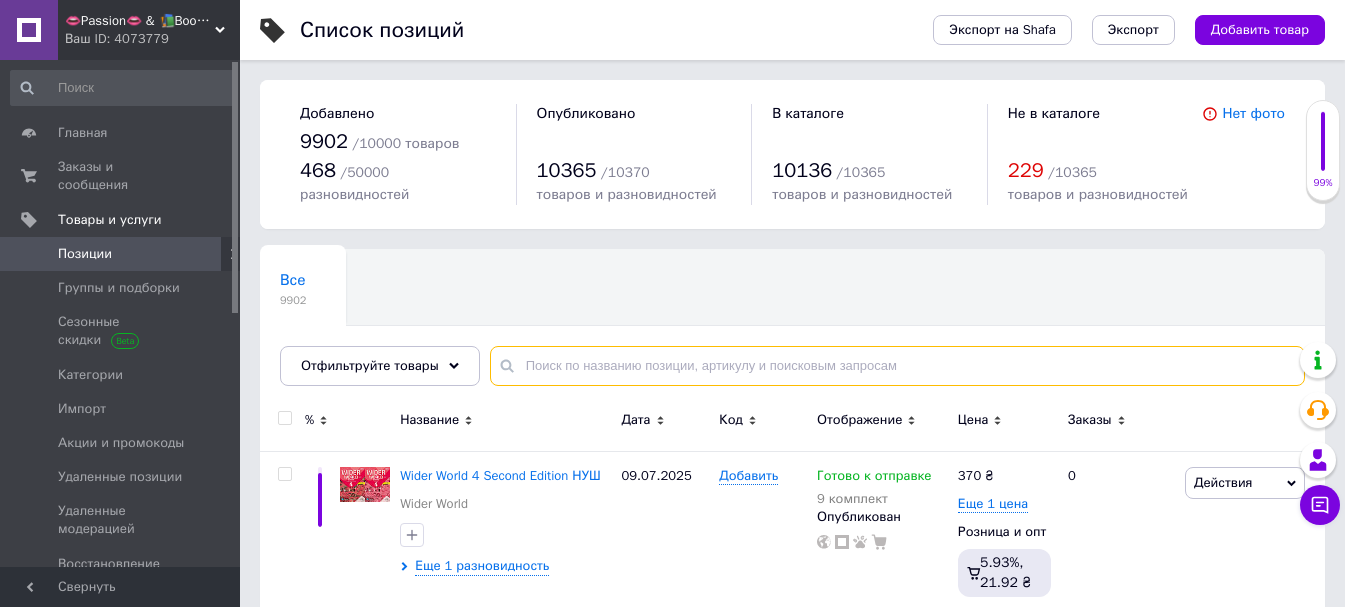 click at bounding box center (897, 366) 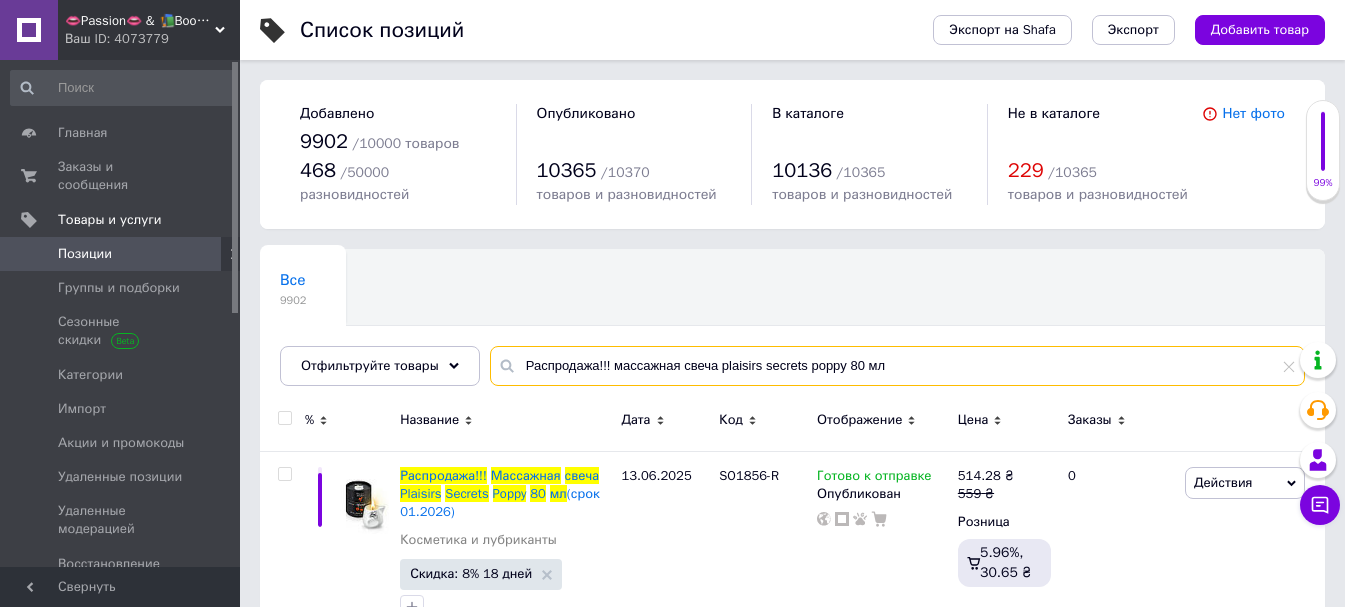 scroll, scrollTop: 37, scrollLeft: 0, axis: vertical 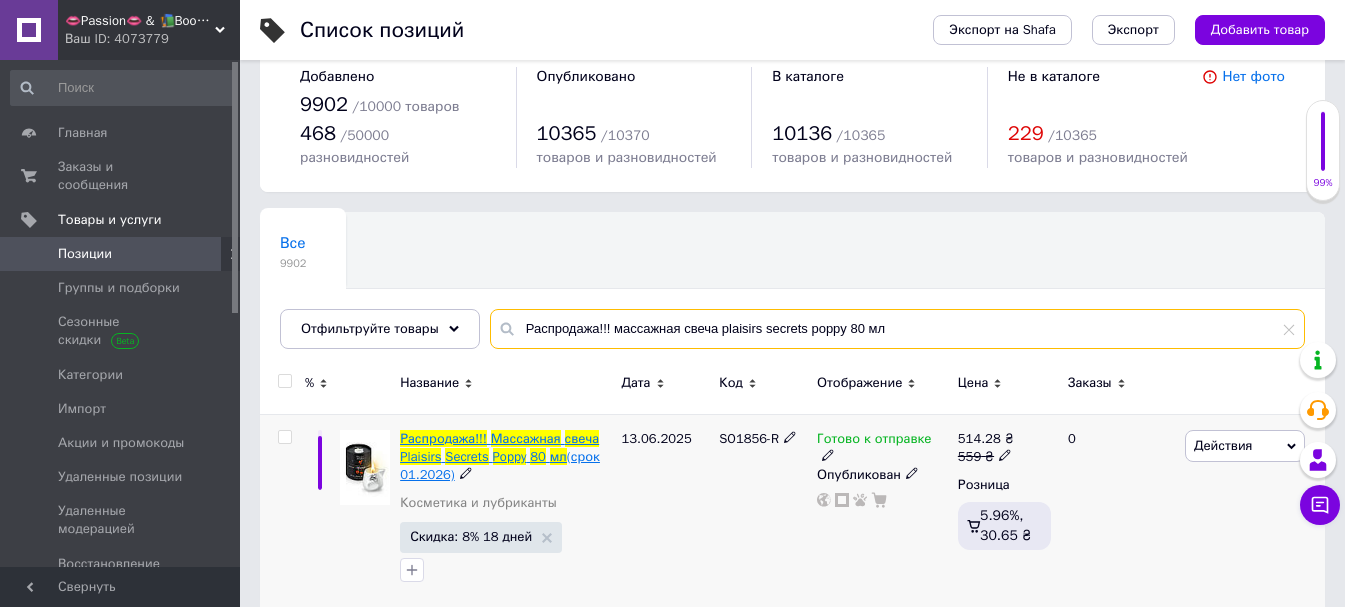 type on "Распродажа!!! массажная свеча plaisirs secrets poppy 80 мл" 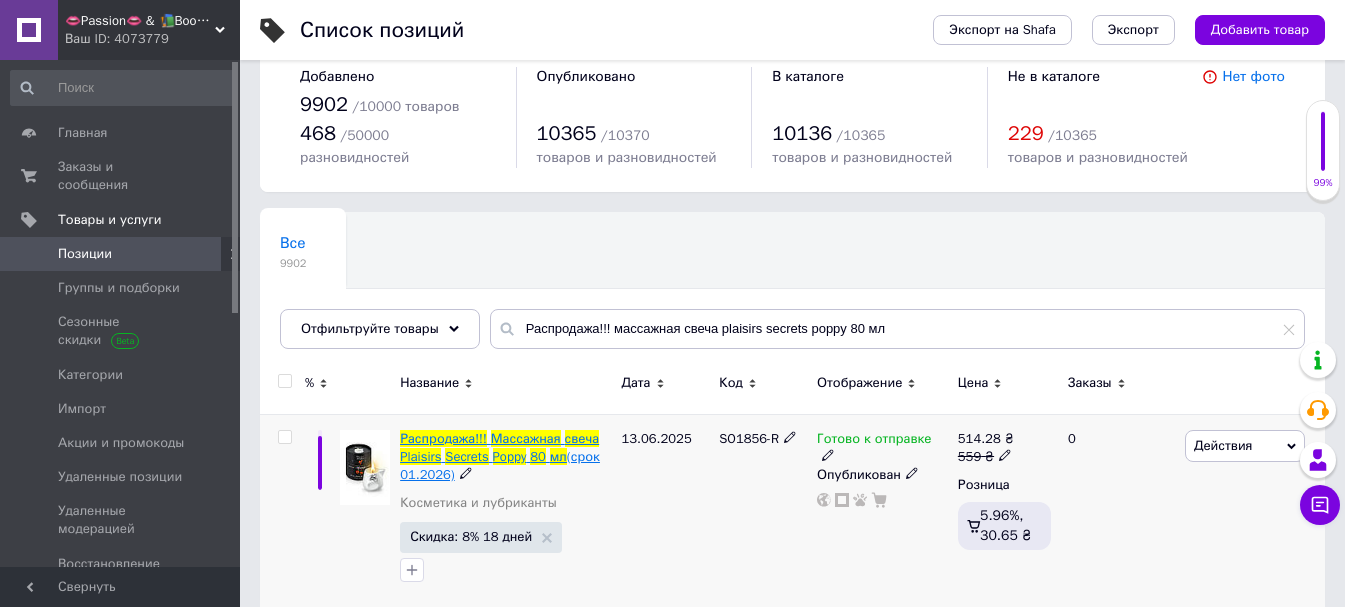 click on "Массажная" at bounding box center [526, 438] 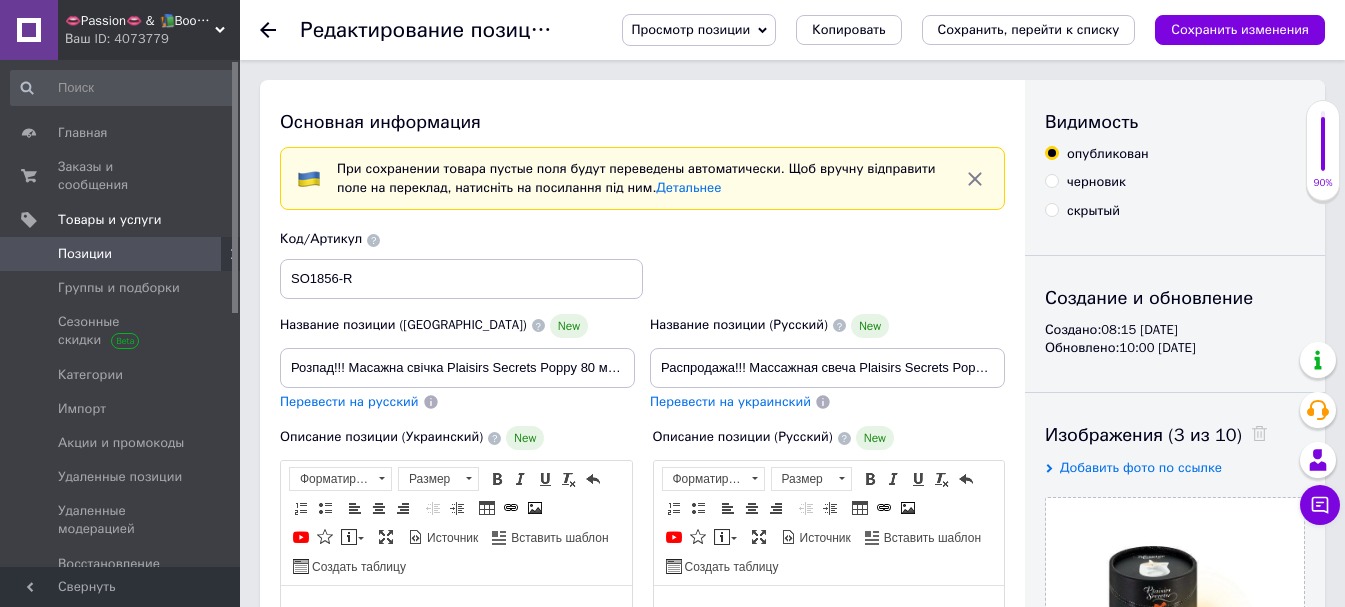 scroll, scrollTop: 0, scrollLeft: 0, axis: both 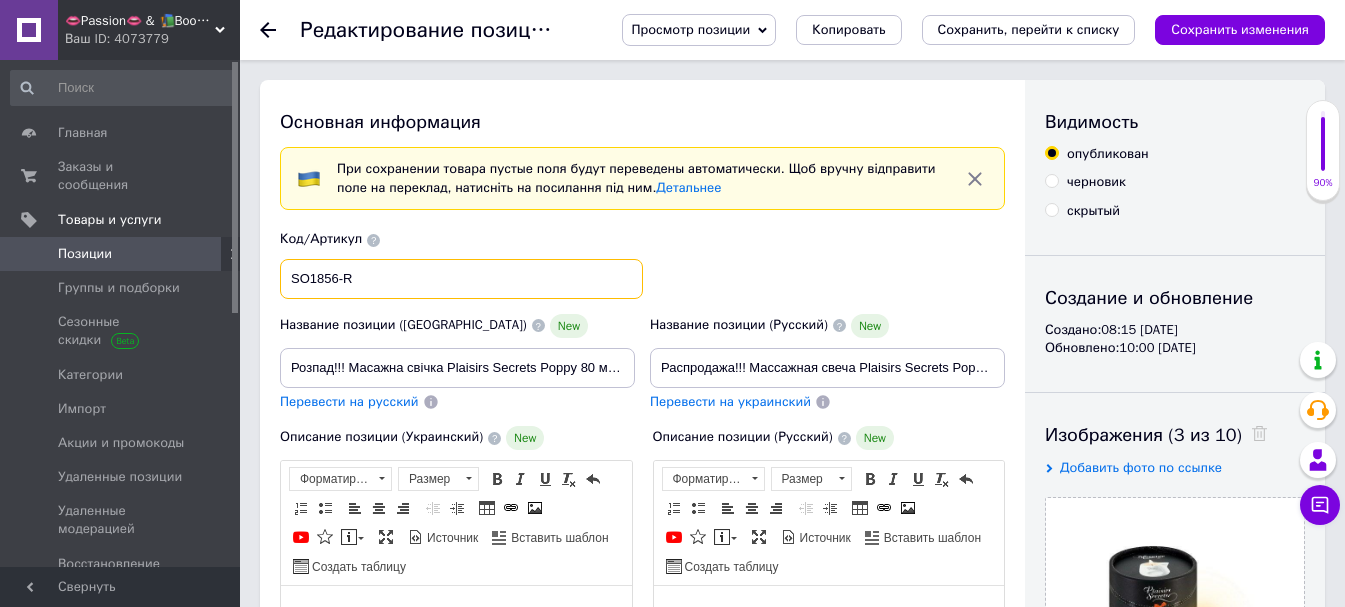drag, startPoint x: 359, startPoint y: 284, endPoint x: 267, endPoint y: 280, distance: 92.086914 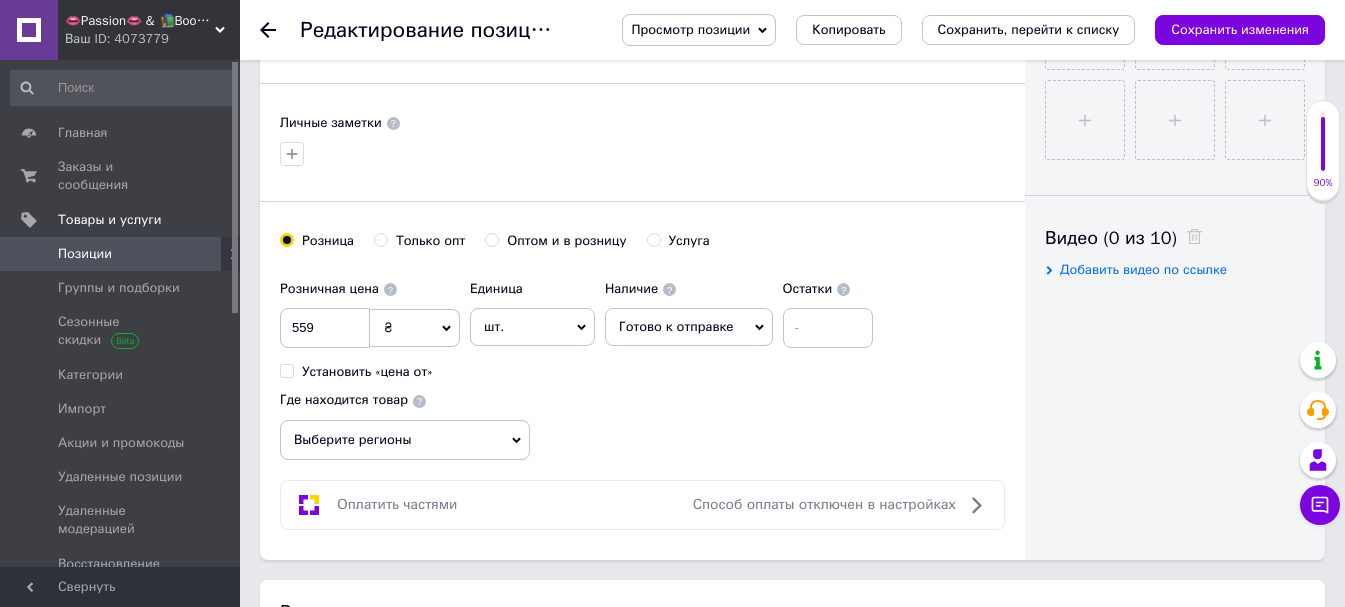 scroll, scrollTop: 500, scrollLeft: 0, axis: vertical 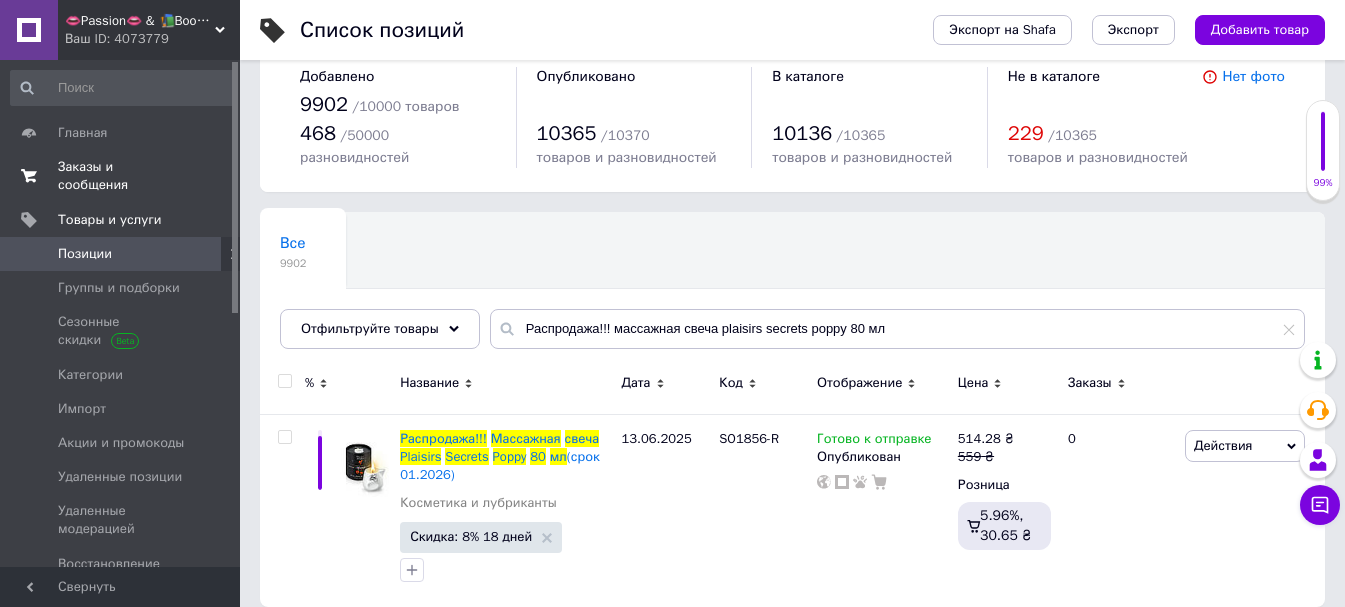 click on "Заказы и сообщения" at bounding box center [121, 176] 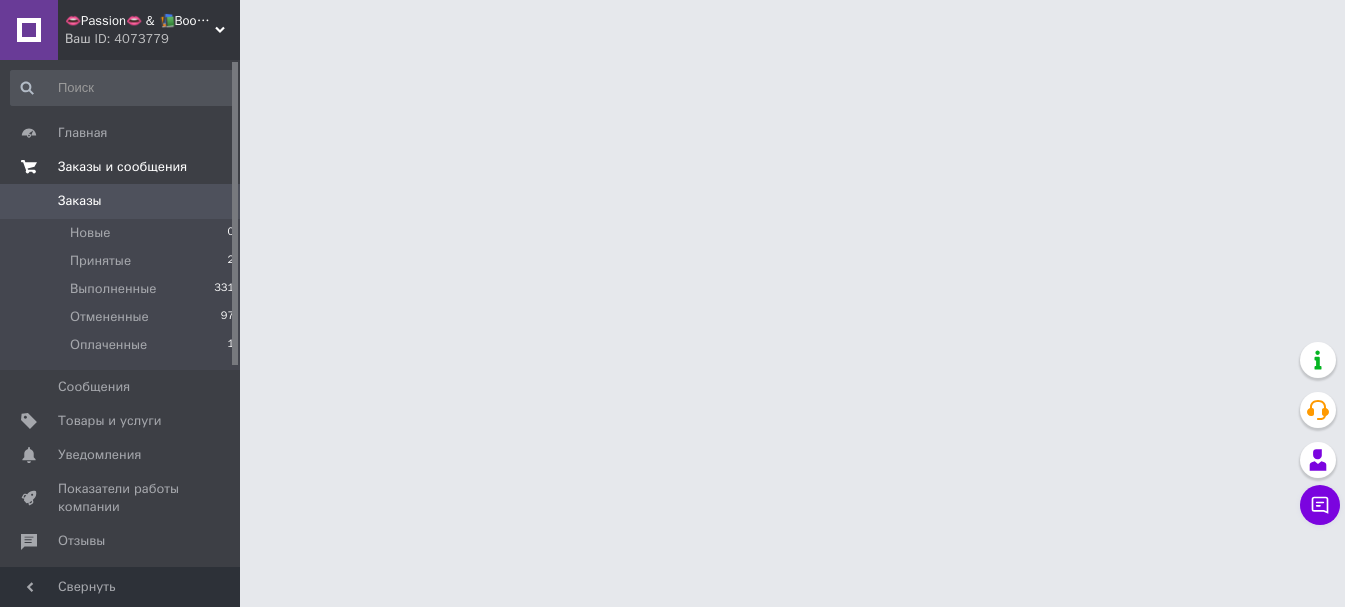 scroll, scrollTop: 0, scrollLeft: 0, axis: both 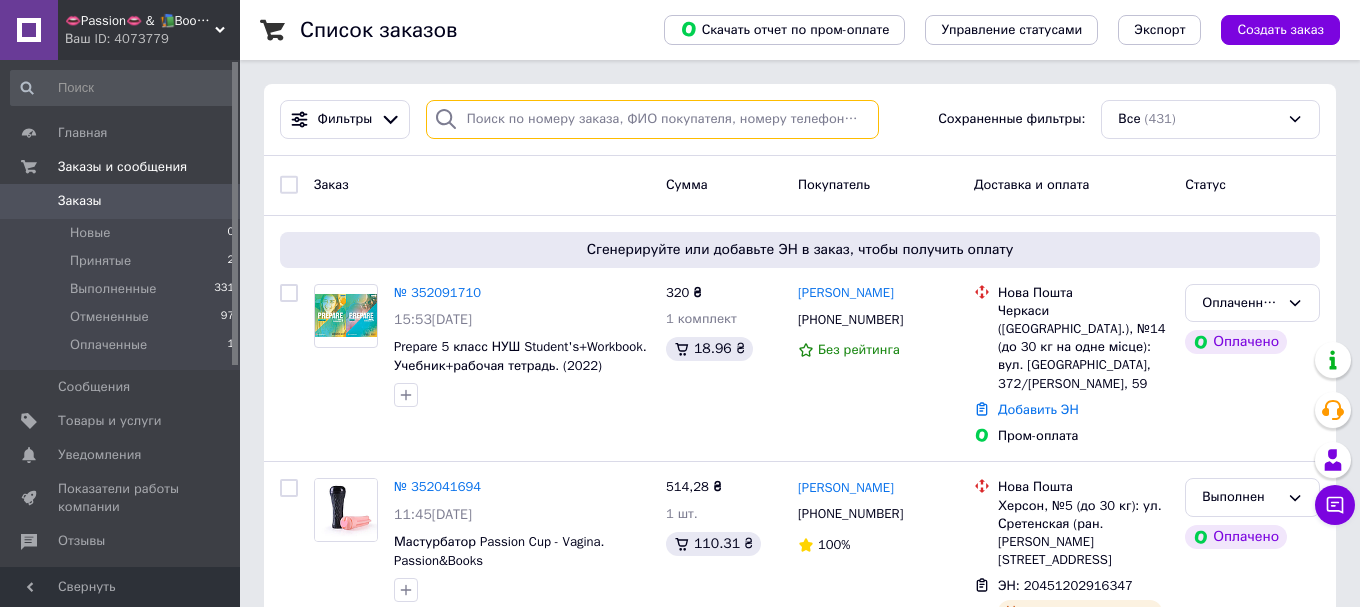 click on "Список заказов   Скачать отчет по пром-оплате Управление статусами Экспорт Создать заказ Фильтры Сохраненные фильтры: Все (431) Заказ Сумма Покупатель Доставка и оплата Статус Сгенерируйте или добавьте ЭН в заказ, чтобы получить оплату № 352091710 15:53, 10.07.2025 Prepare 5 класс НУШ Student's+Workbook. Учебник+рабочая тетрадь. (2022) 320 ₴ 1 комплект 18.96 ₴ Ірина Дядюшенко +380970842819 Без рейтинга Нова Пошта Черкаси (Черкаська обл.), №14 (до 30 кг на одне місце): вул. Благовісна, 372/Юрія Іллєнка, 59 Добавить ЭН Пром-оплата Оплаченный Оплачено № 352041694 11:45, 10.07.2025 Мастурбатор Passion Cup - Vagina. Passion&Books 1 шт." at bounding box center (800, 9704) 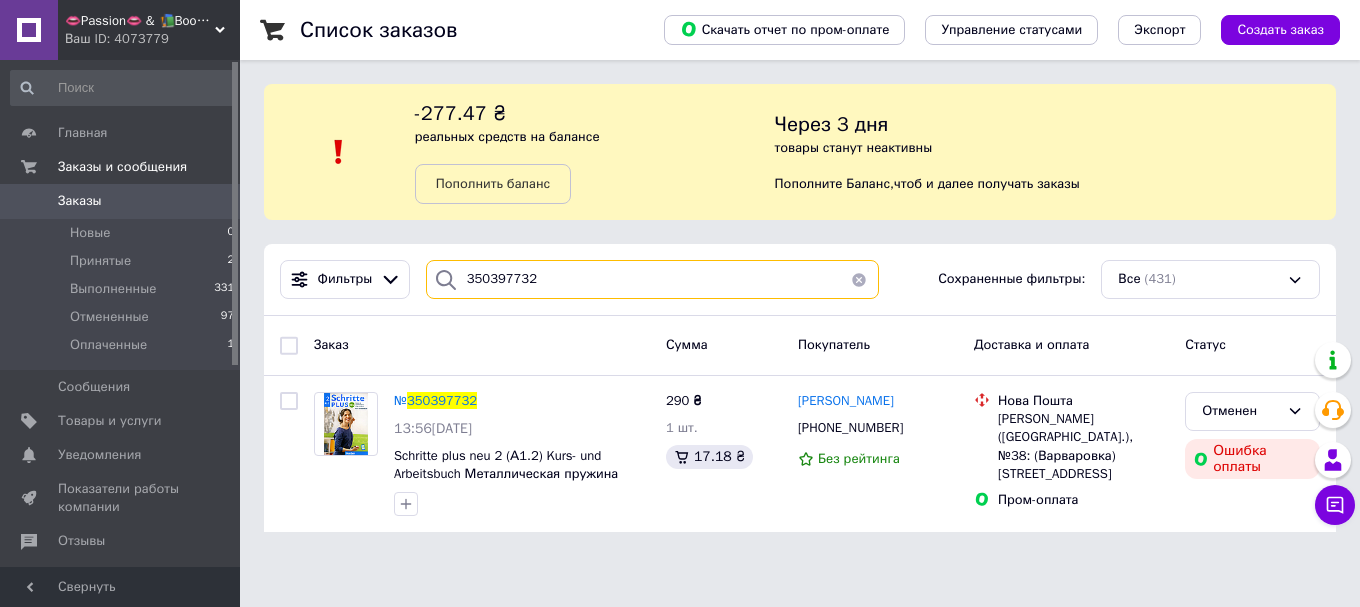 type on "350397732" 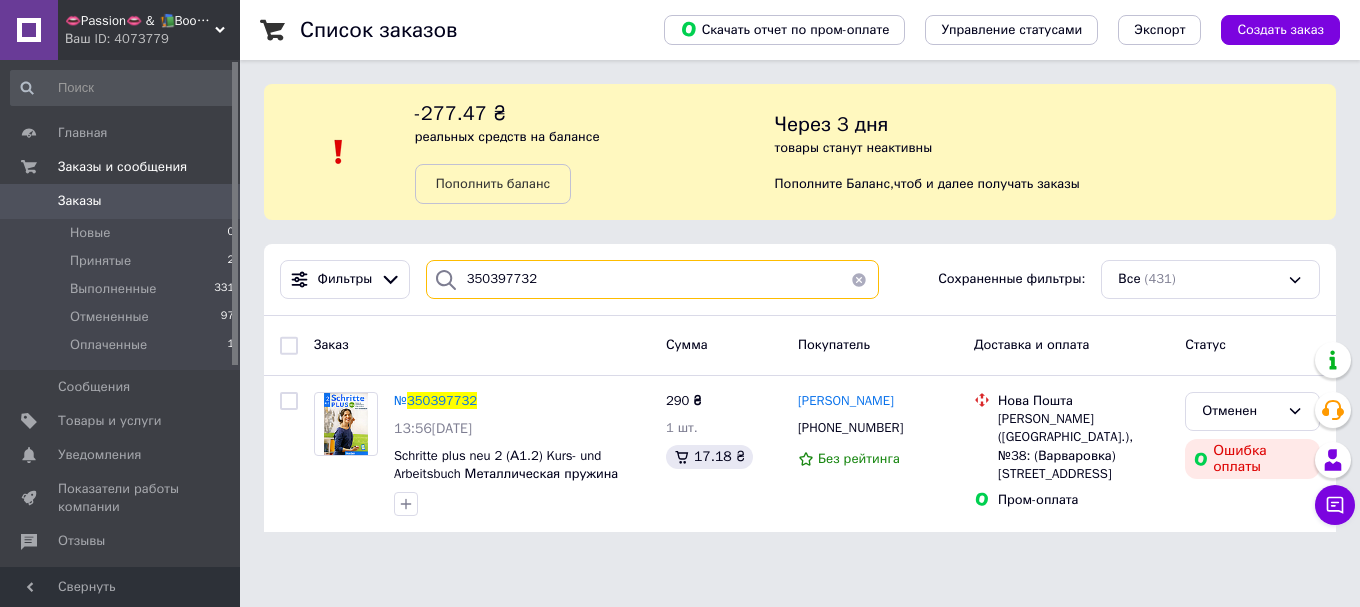 type 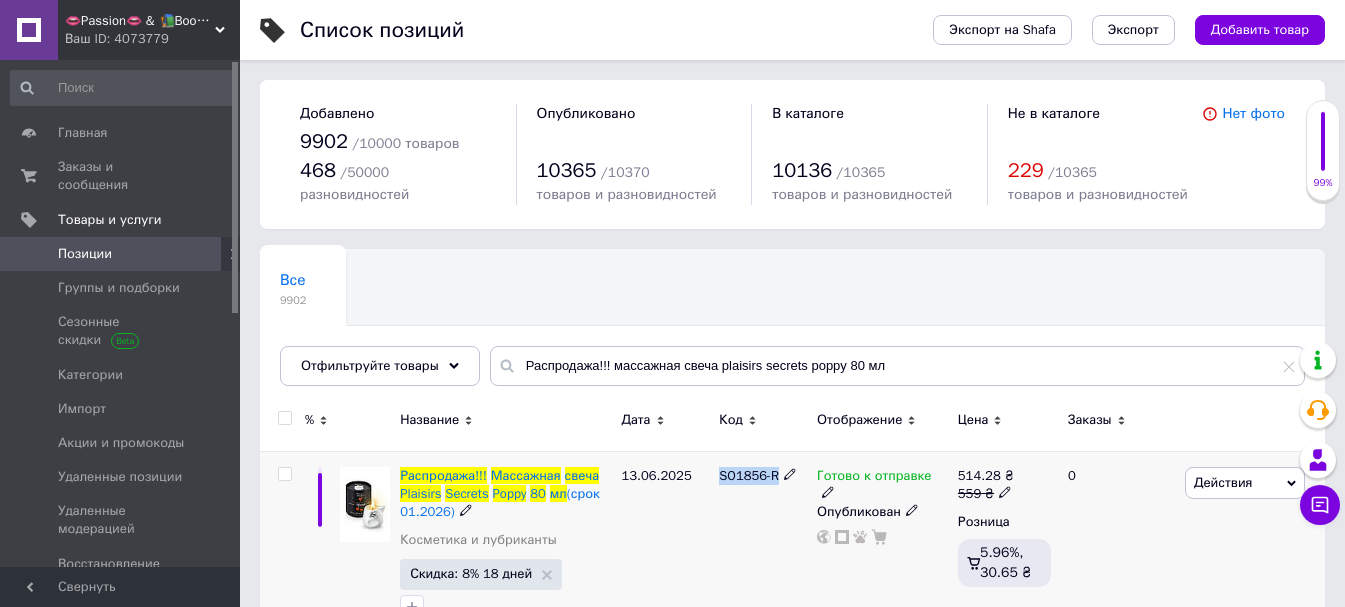 drag, startPoint x: 717, startPoint y: 456, endPoint x: 779, endPoint y: 461, distance: 62.201286 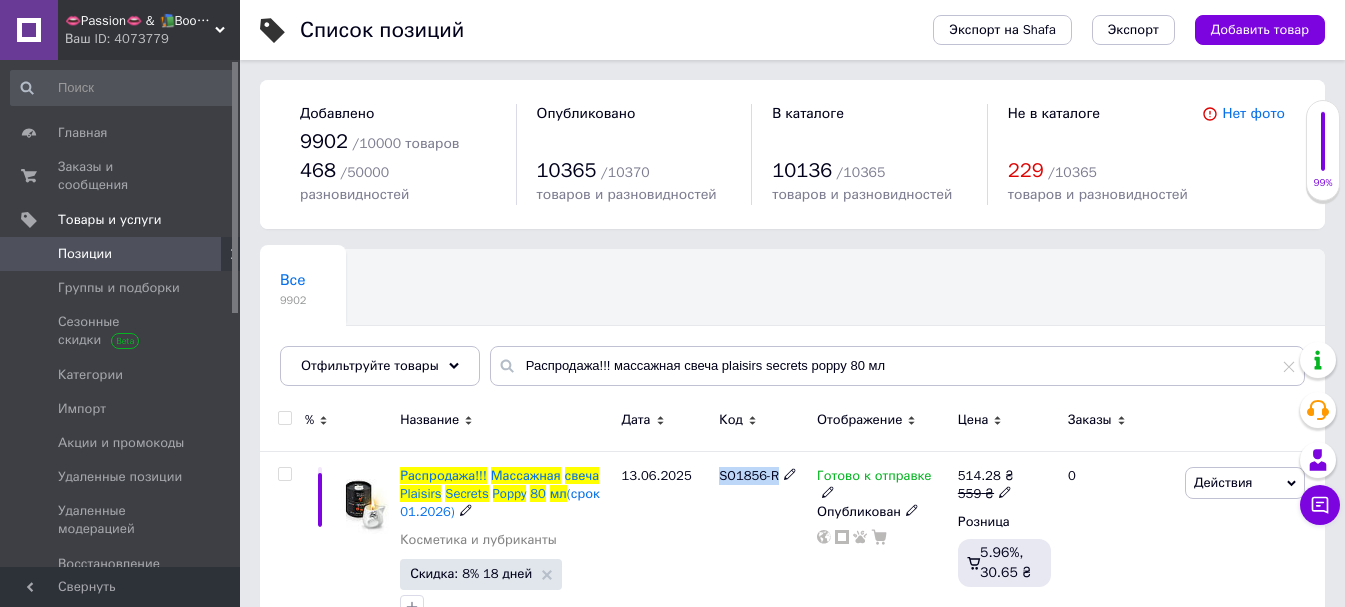 copy on "SO1856-R" 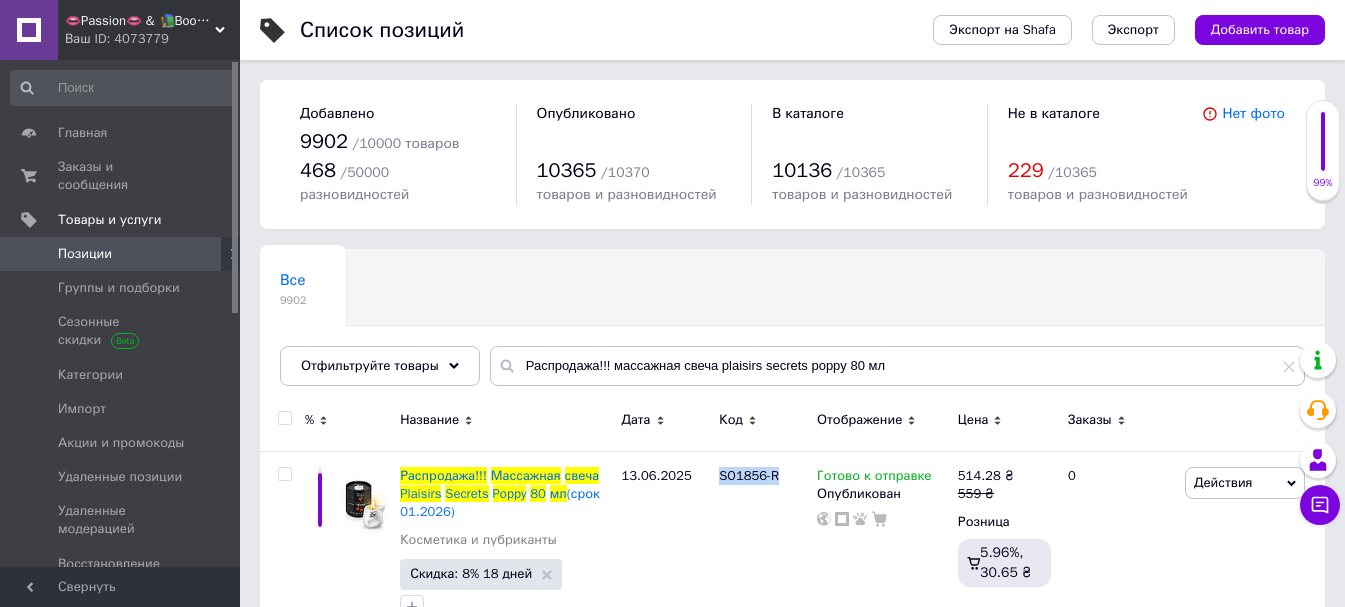 click at bounding box center (212, 254) 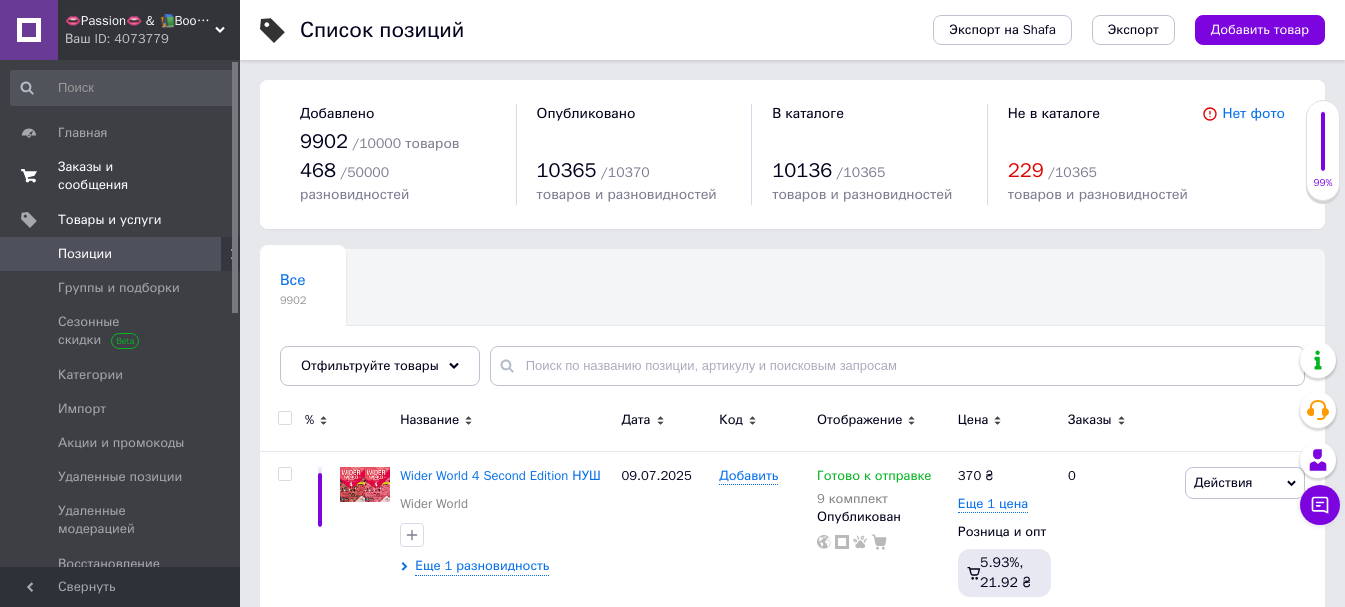 click on "Заказы и сообщения" at bounding box center [121, 176] 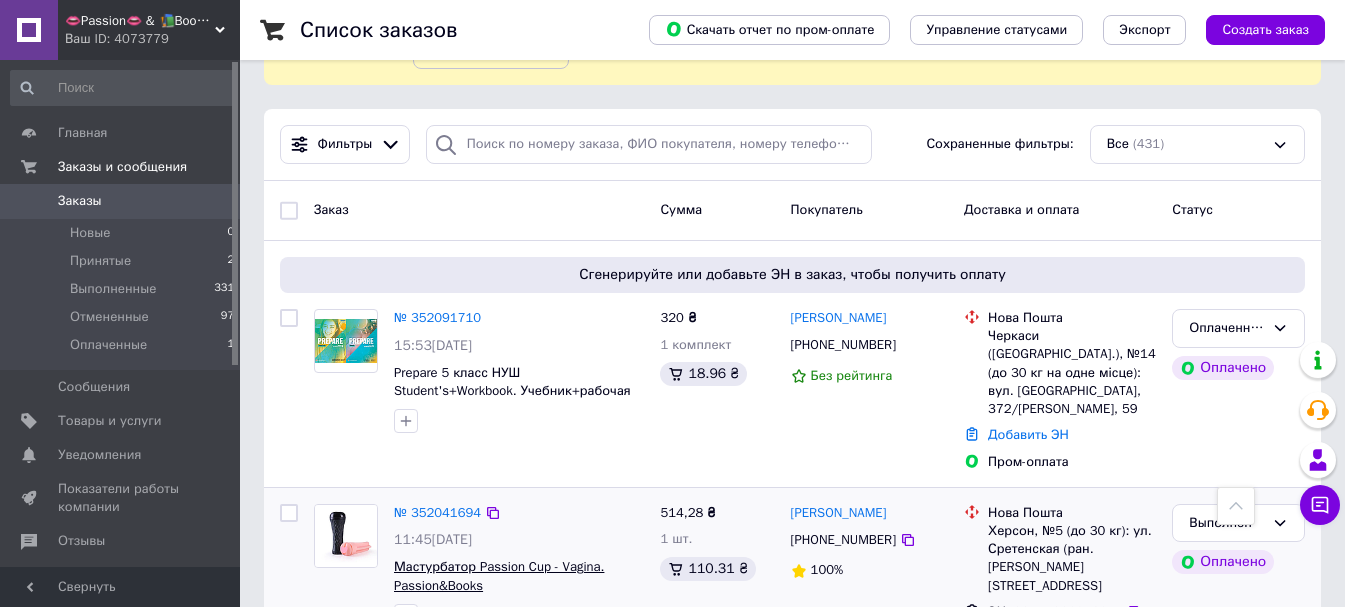 scroll, scrollTop: 100, scrollLeft: 0, axis: vertical 